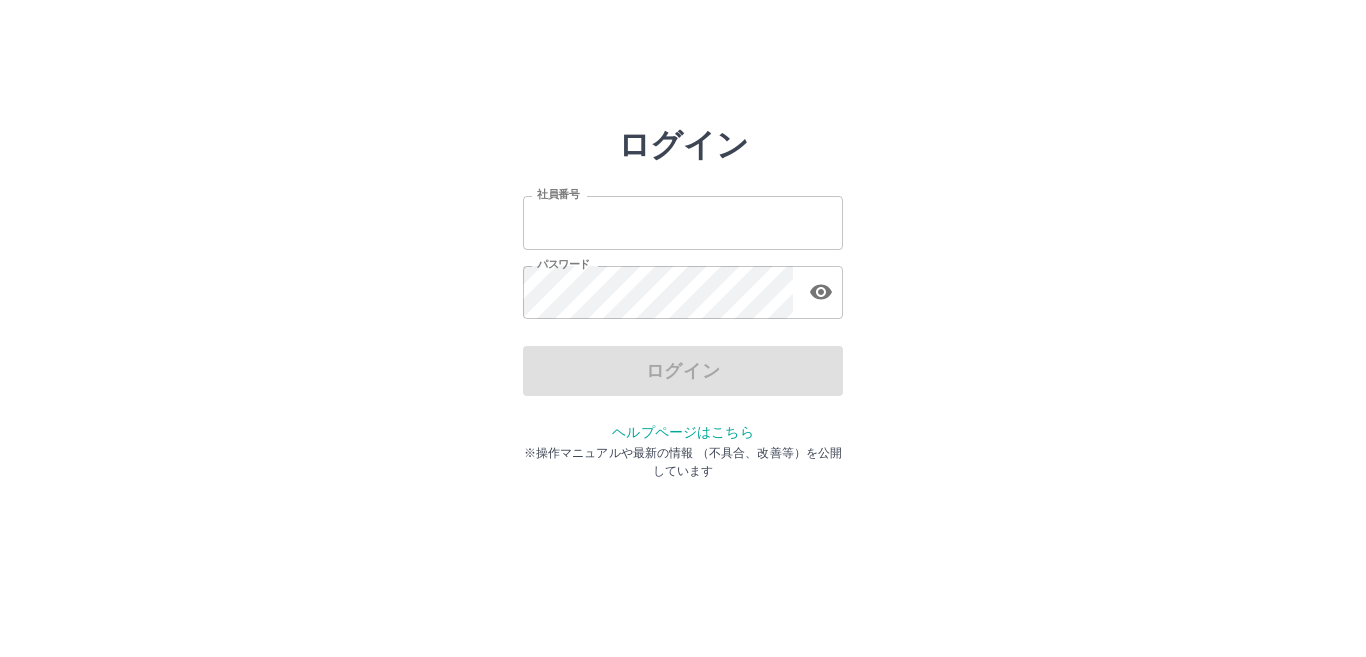 scroll, scrollTop: 0, scrollLeft: 0, axis: both 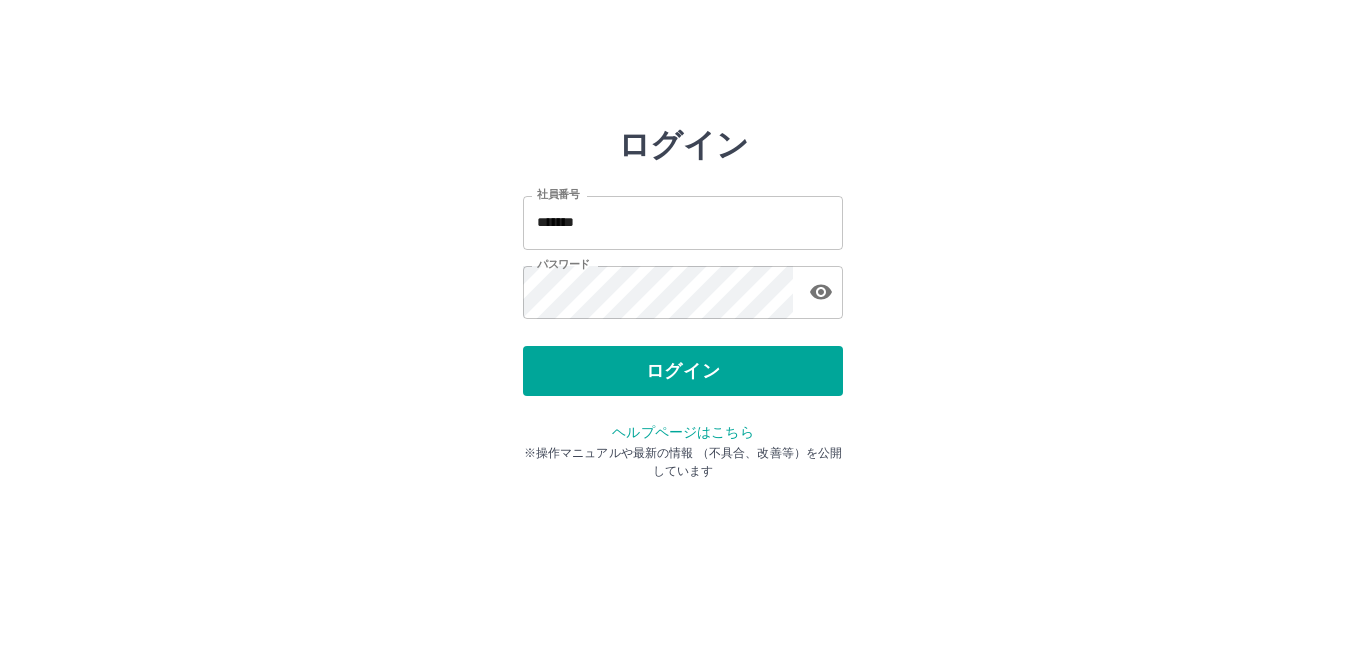 click on "ログイン" at bounding box center [683, 371] 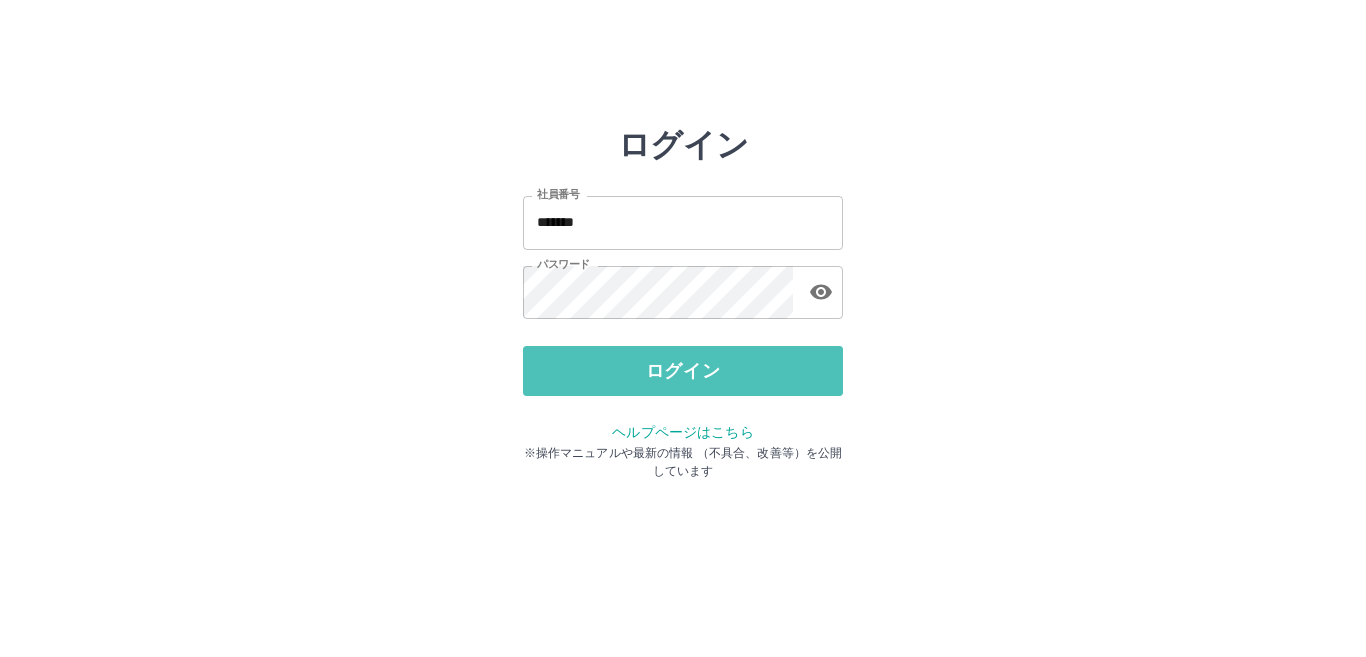 click on "ログイン" at bounding box center [683, 371] 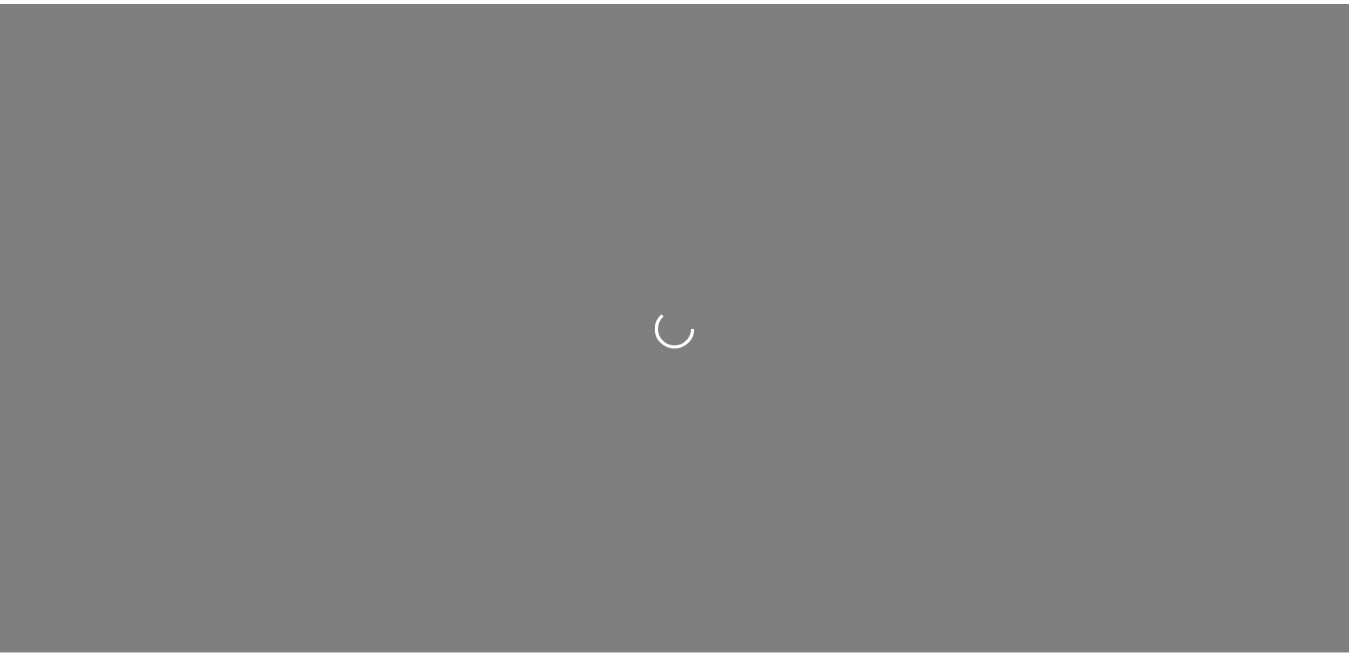 scroll, scrollTop: 0, scrollLeft: 0, axis: both 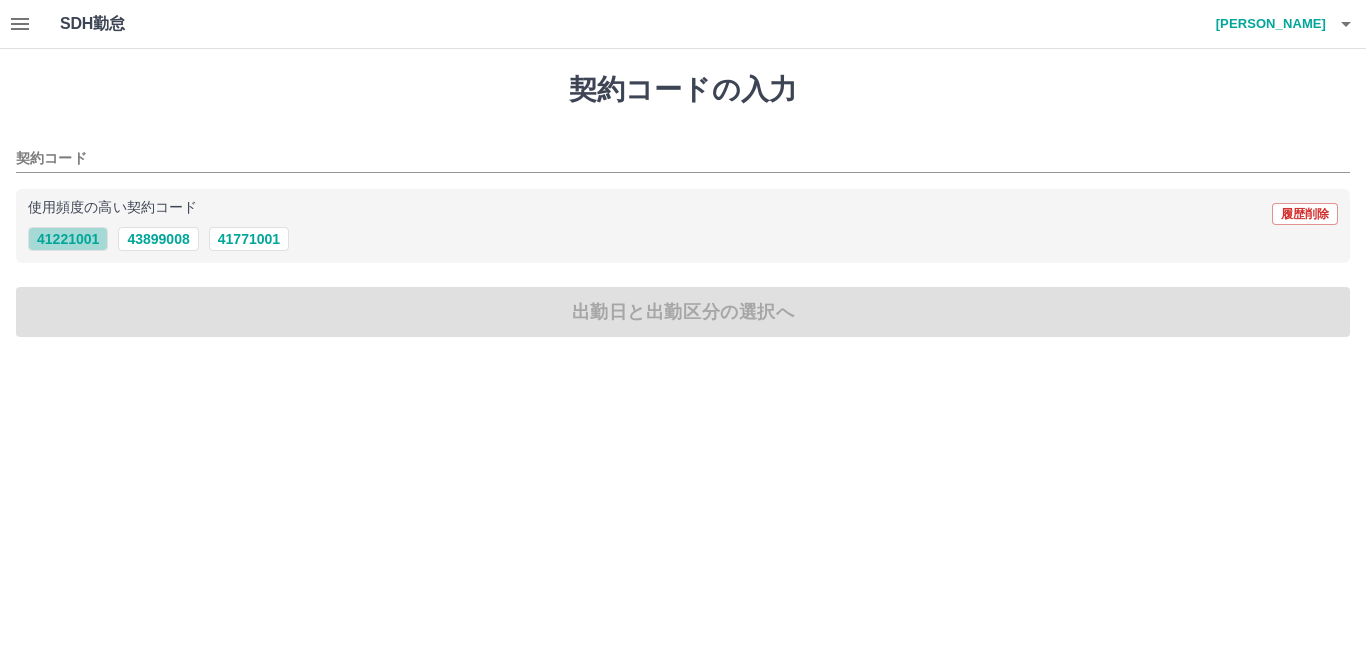 click on "41221001" at bounding box center [68, 239] 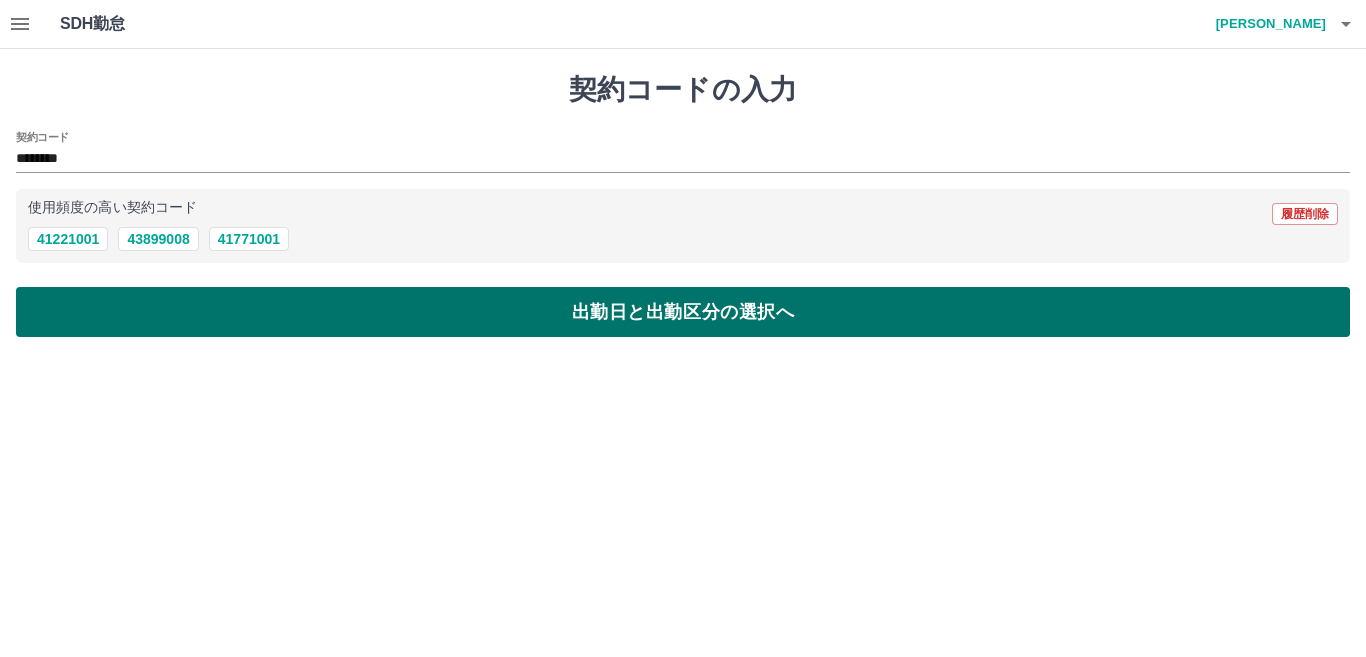 drag, startPoint x: 98, startPoint y: 305, endPoint x: 88, endPoint y: 307, distance: 10.198039 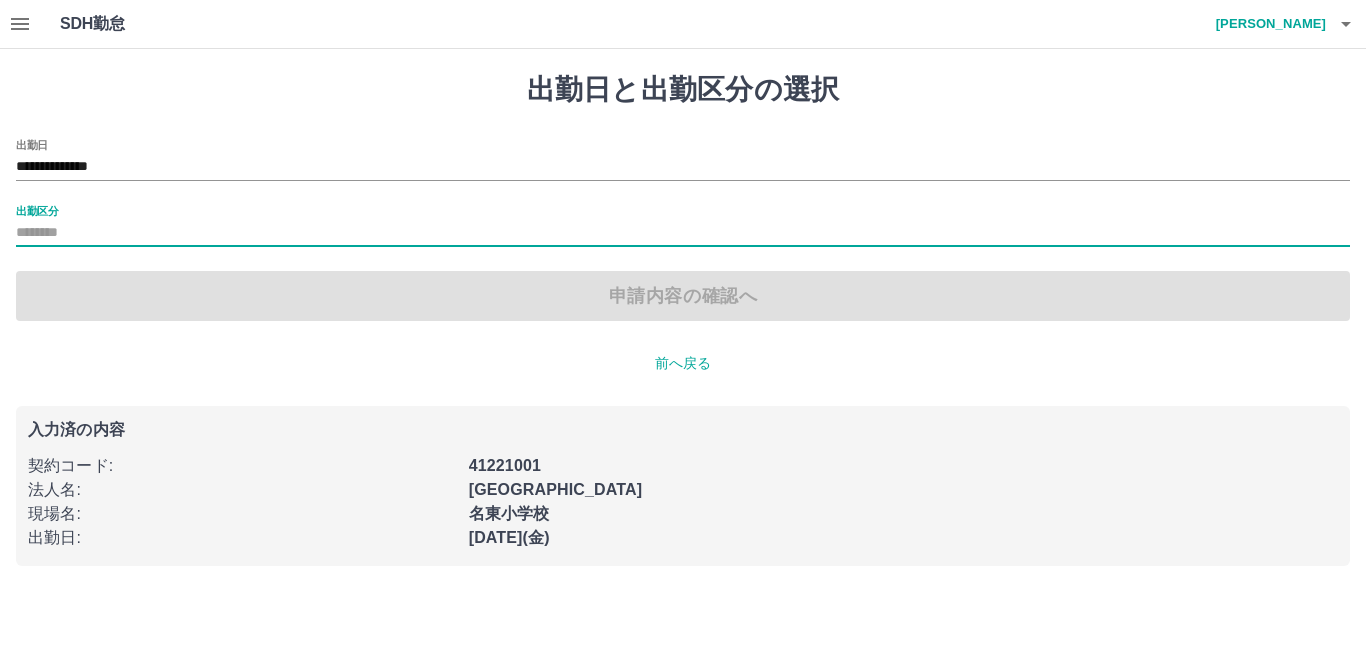click on "出勤区分" at bounding box center (683, 233) 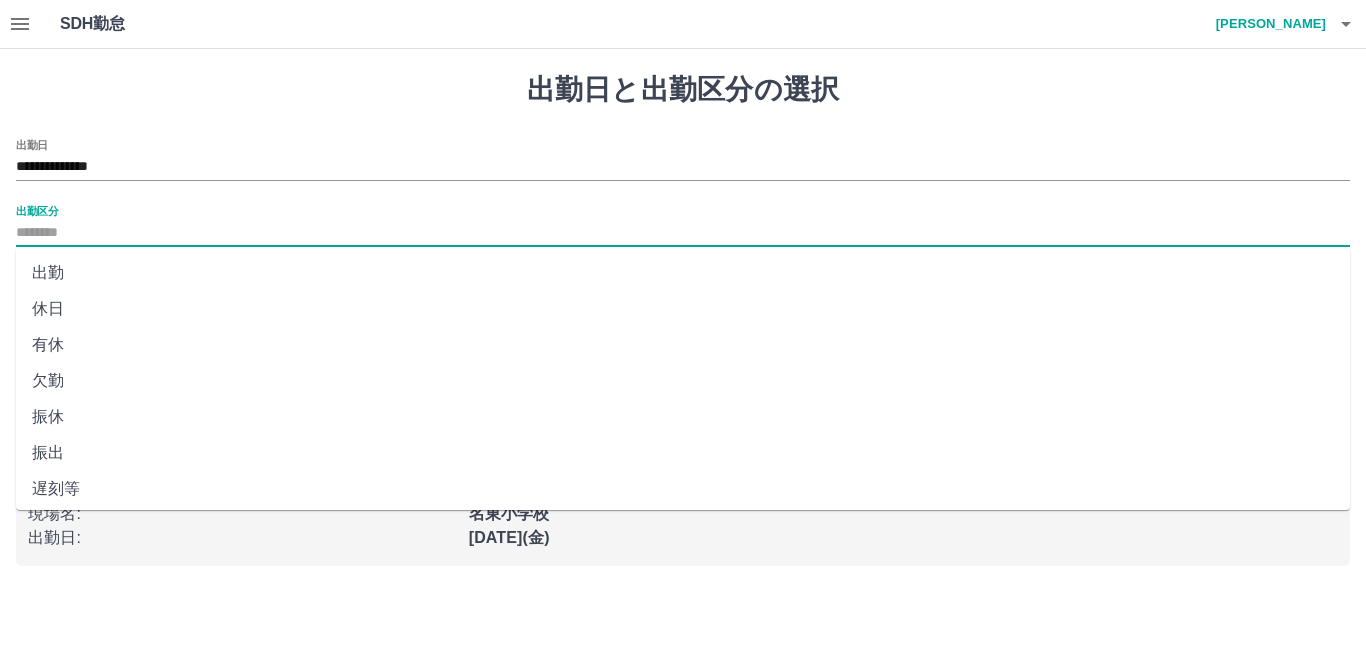 click on "出勤区分" at bounding box center (683, 233) 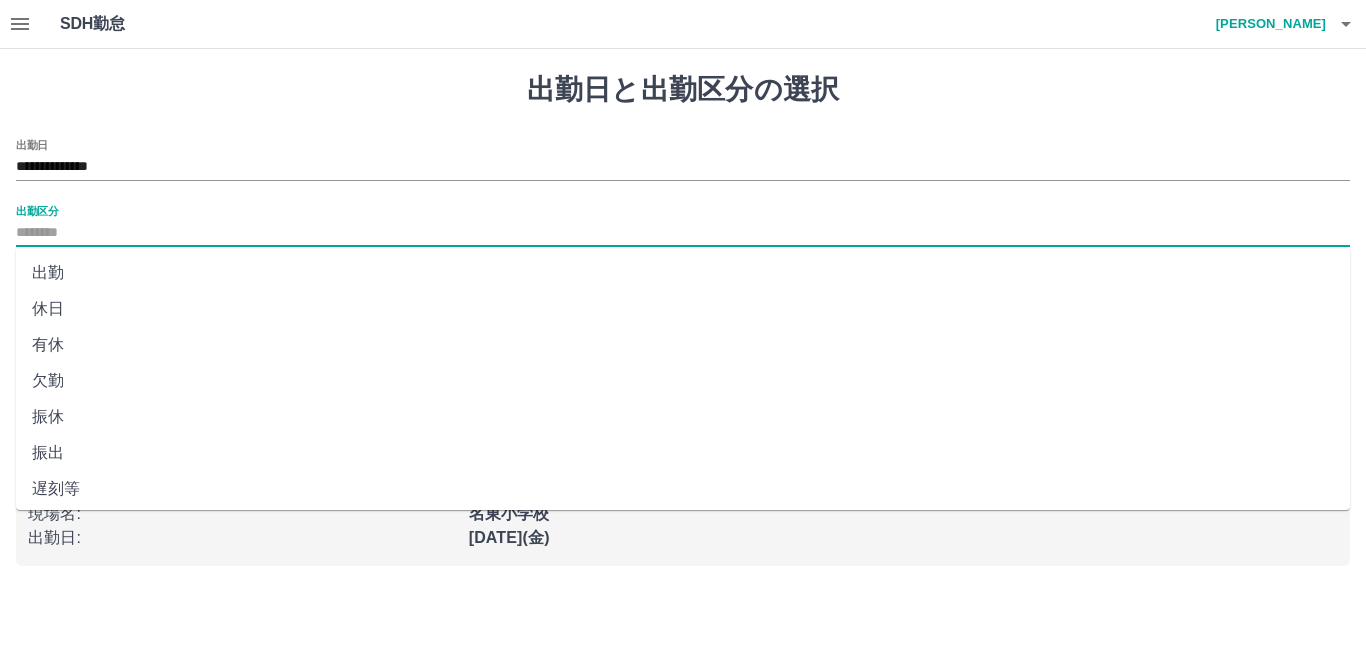 click on "出勤" at bounding box center [683, 273] 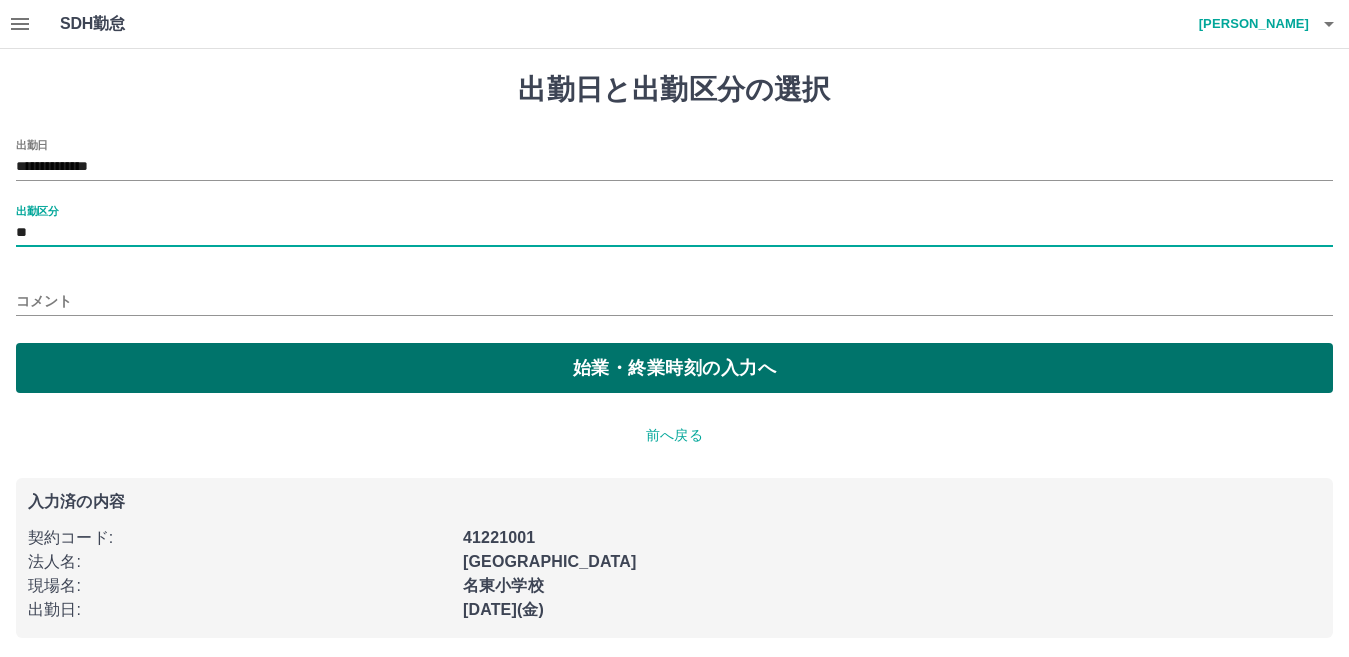 click on "始業・終業時刻の入力へ" at bounding box center [674, 368] 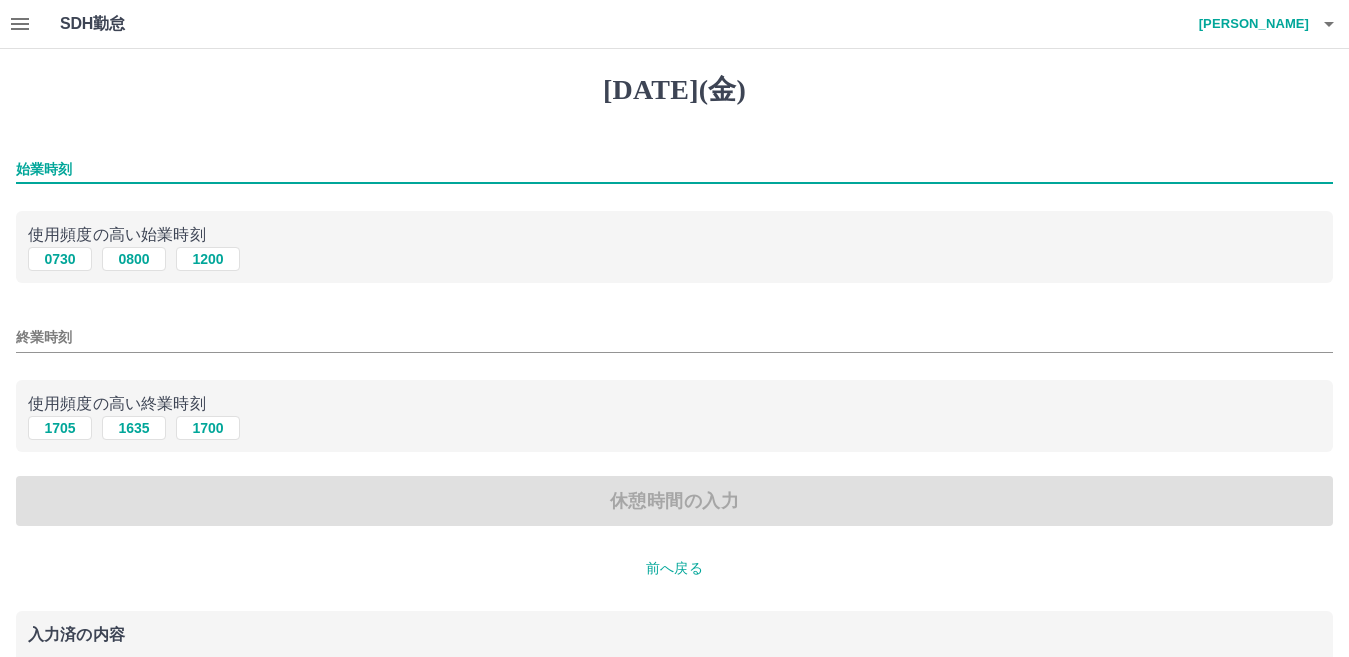 click on "始業時刻" at bounding box center (674, 169) 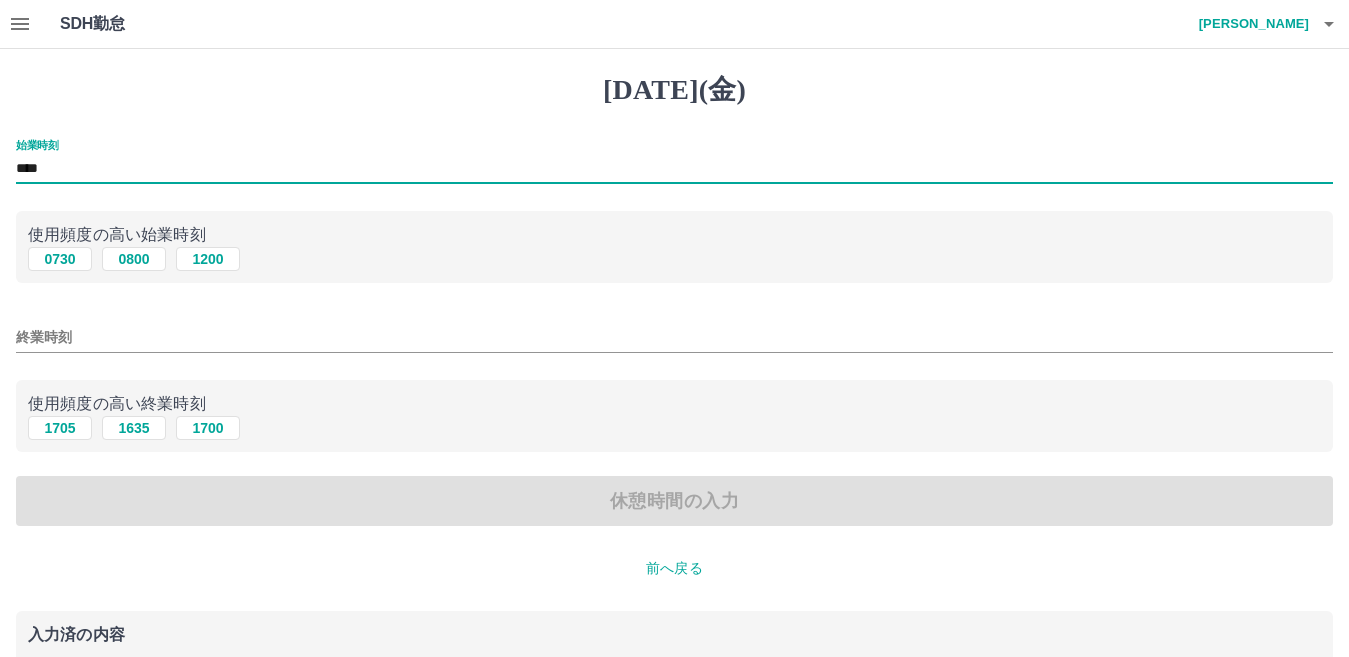 type on "****" 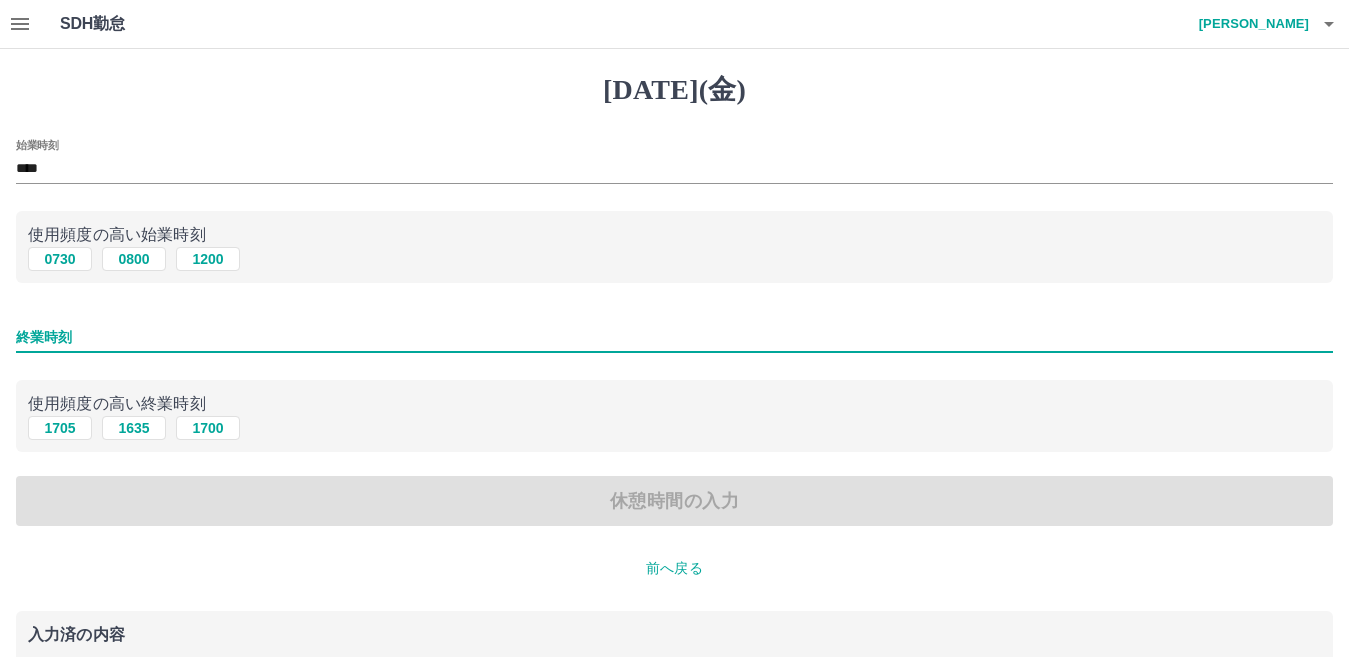 type on "****" 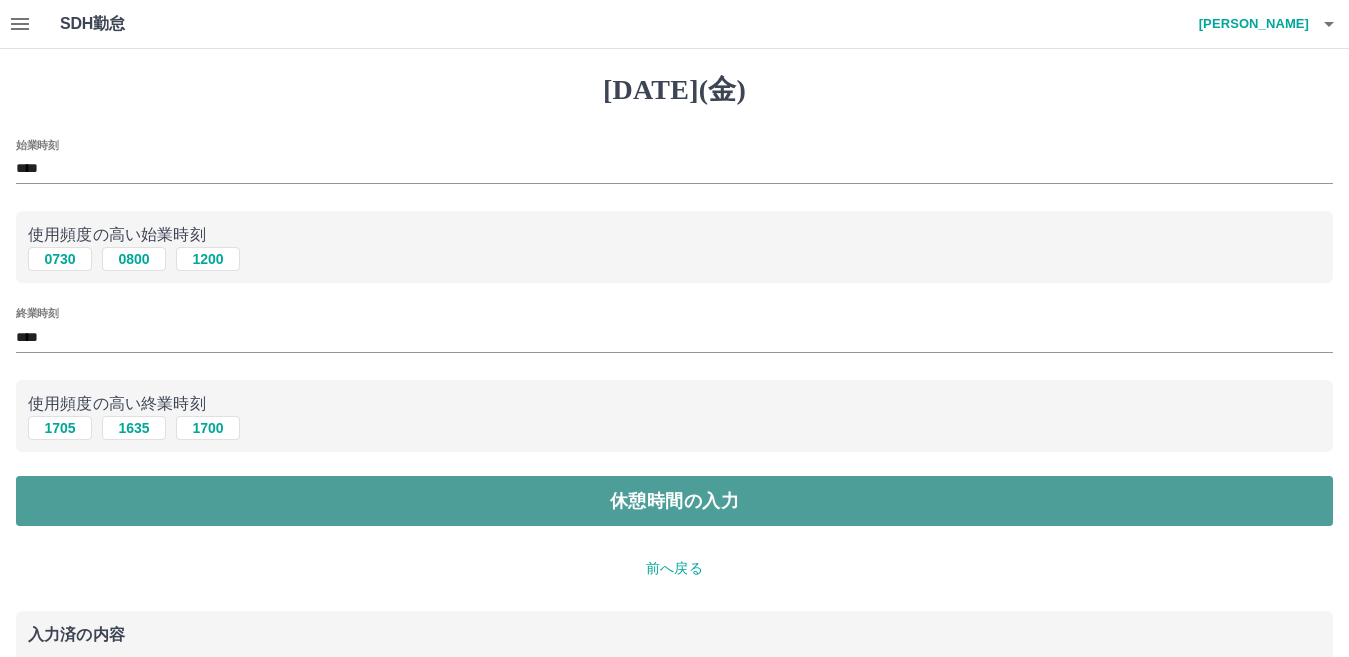 click on "休憩時間の入力" at bounding box center [674, 501] 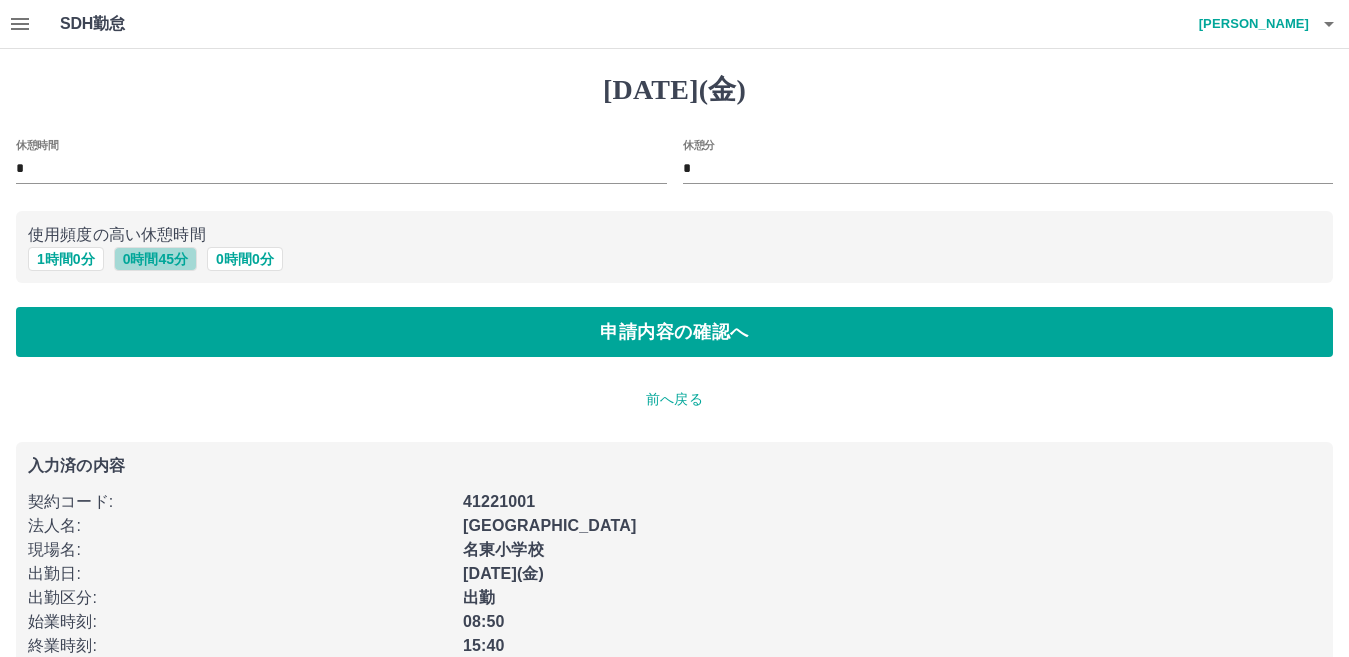 click on "0 時間 45 分" at bounding box center [155, 259] 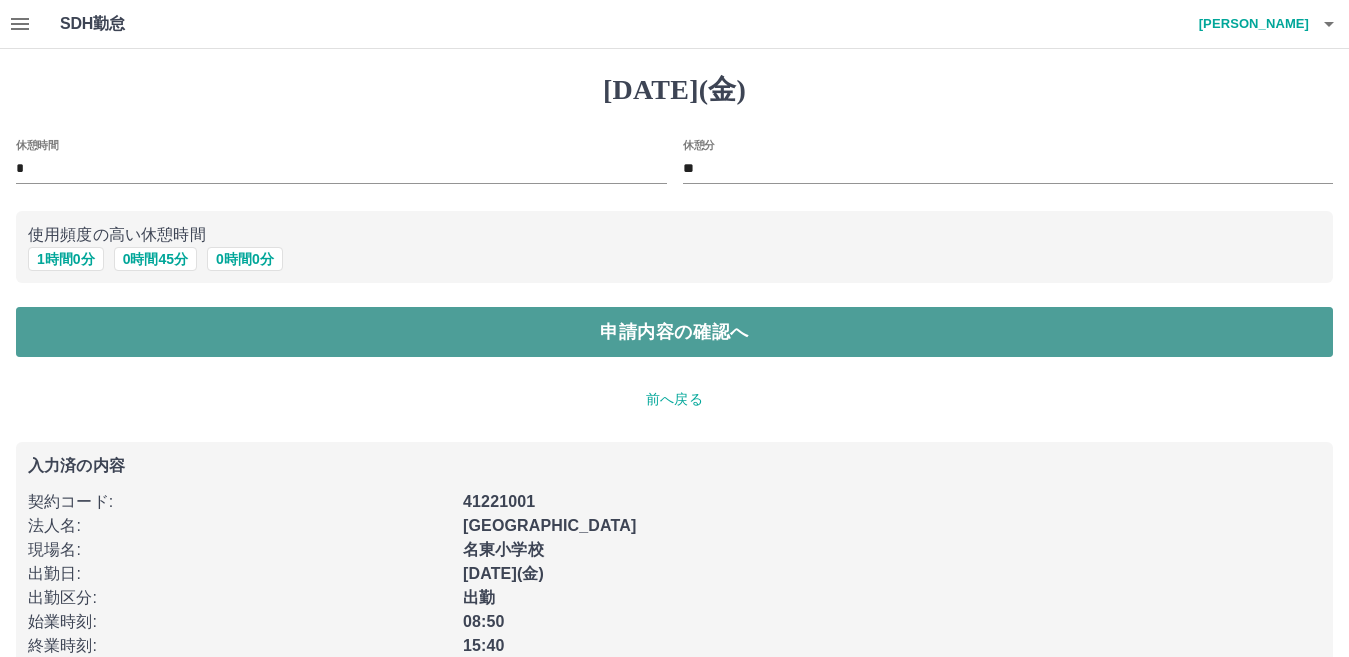 click on "申請内容の確認へ" at bounding box center (674, 332) 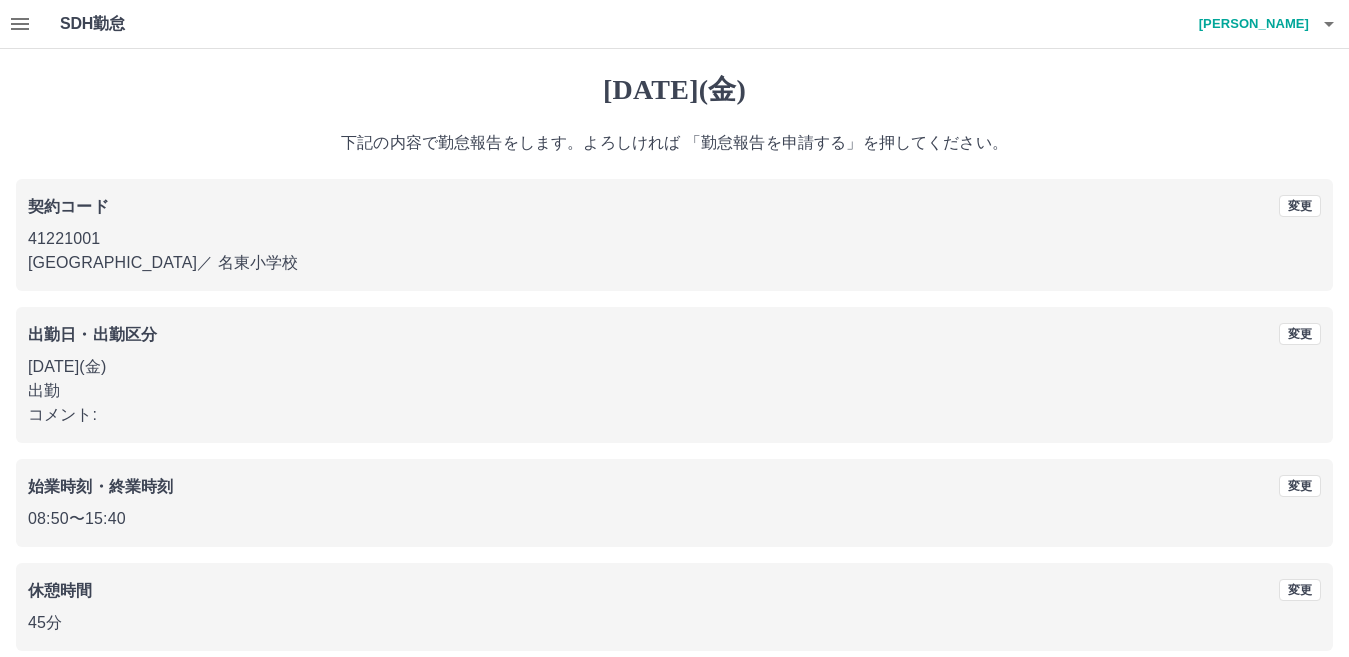 scroll, scrollTop: 92, scrollLeft: 0, axis: vertical 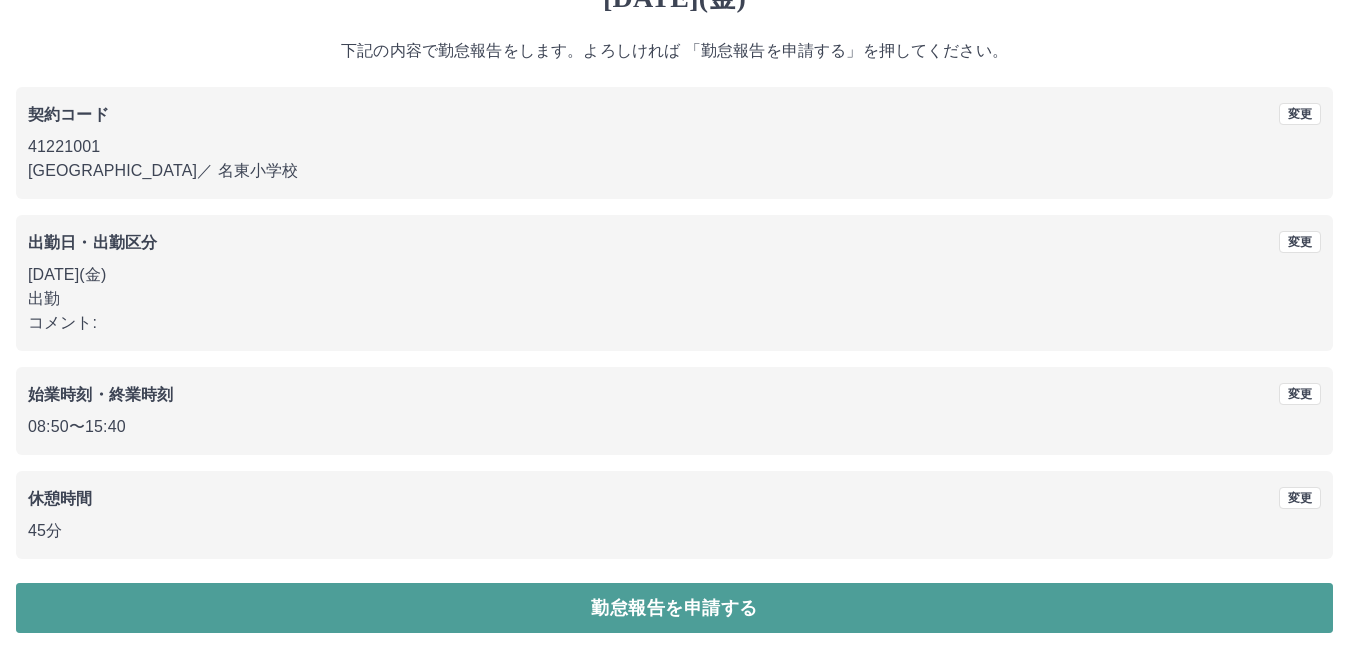click on "勤怠報告を申請する" at bounding box center [674, 608] 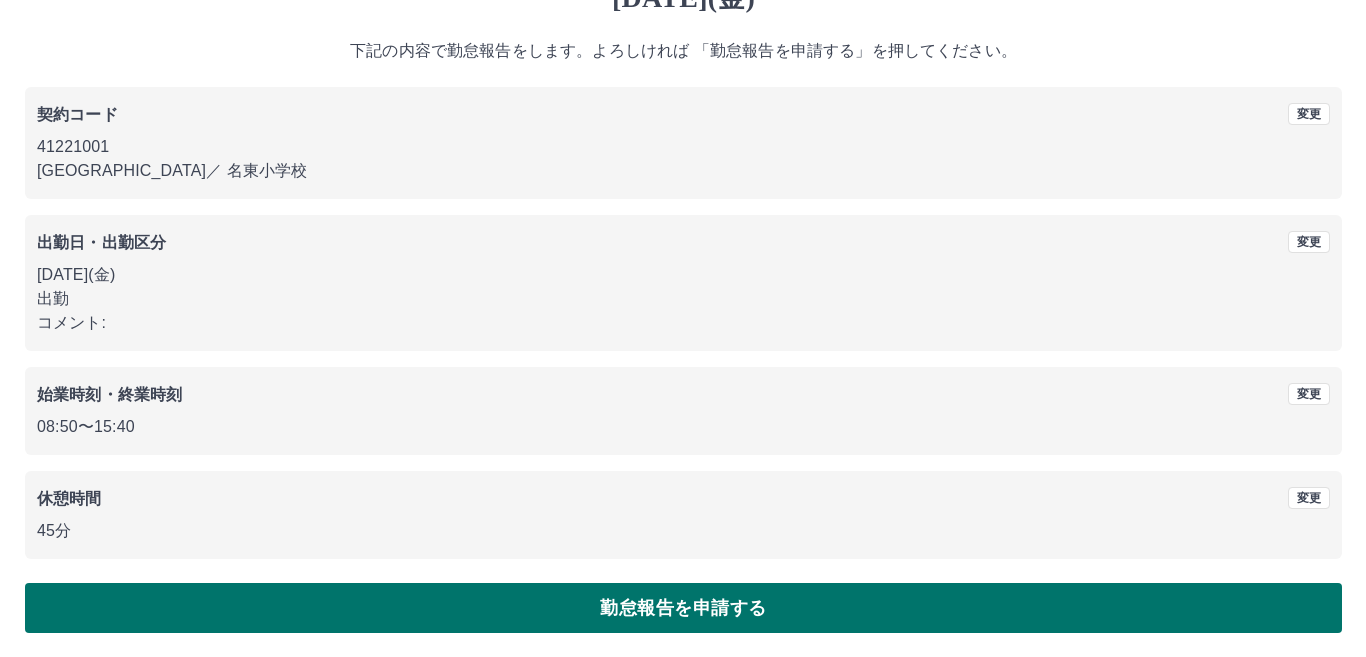 scroll, scrollTop: 0, scrollLeft: 0, axis: both 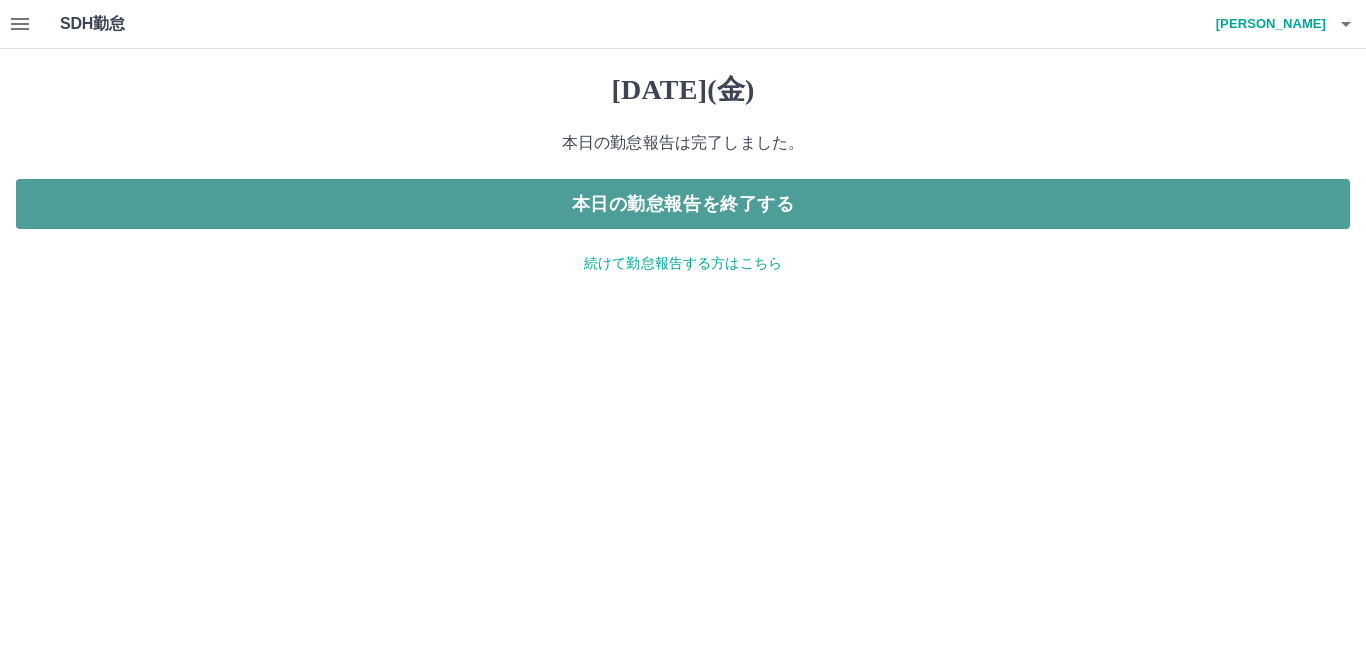 click on "本日の勤怠報告を終了する" at bounding box center [683, 204] 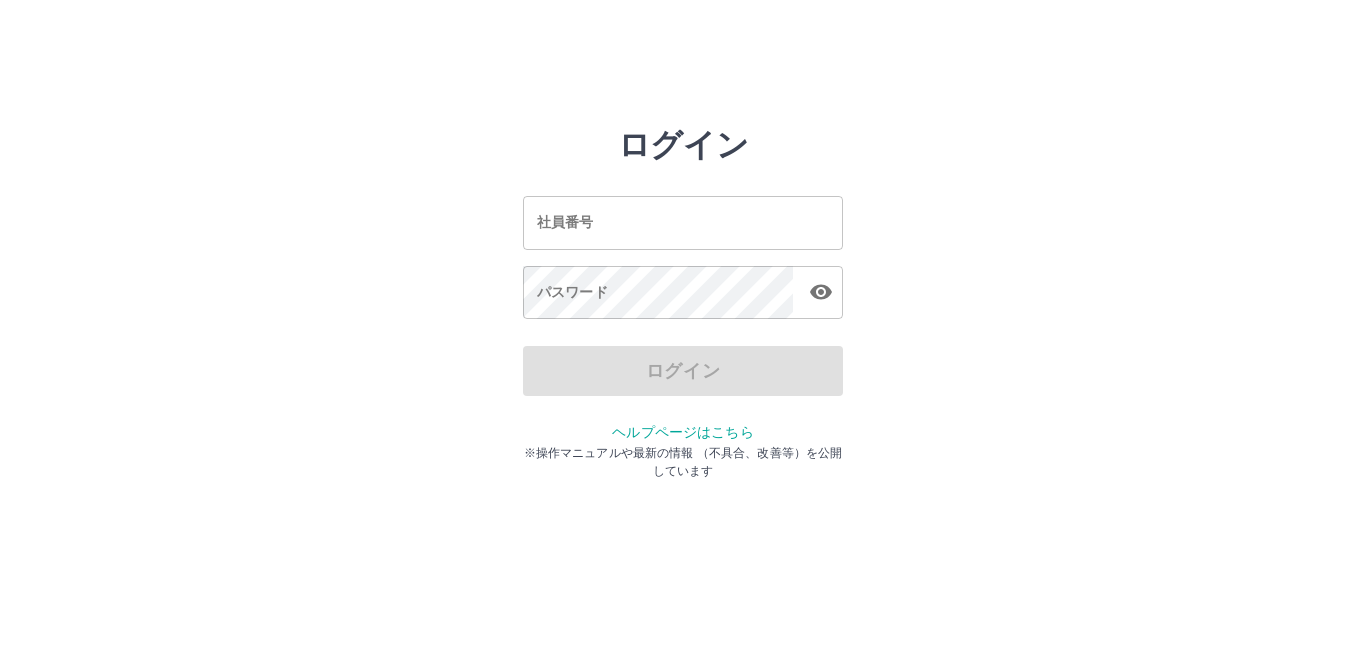 scroll, scrollTop: 0, scrollLeft: 0, axis: both 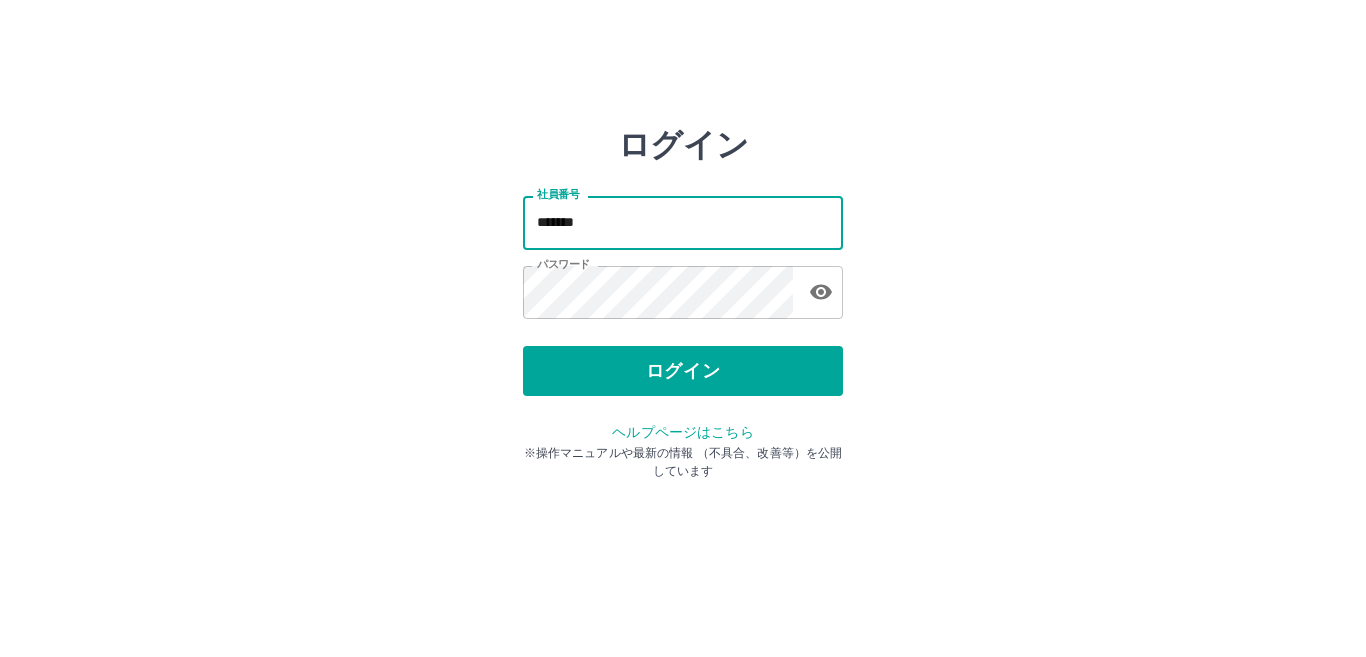 click on "*******" at bounding box center (683, 222) 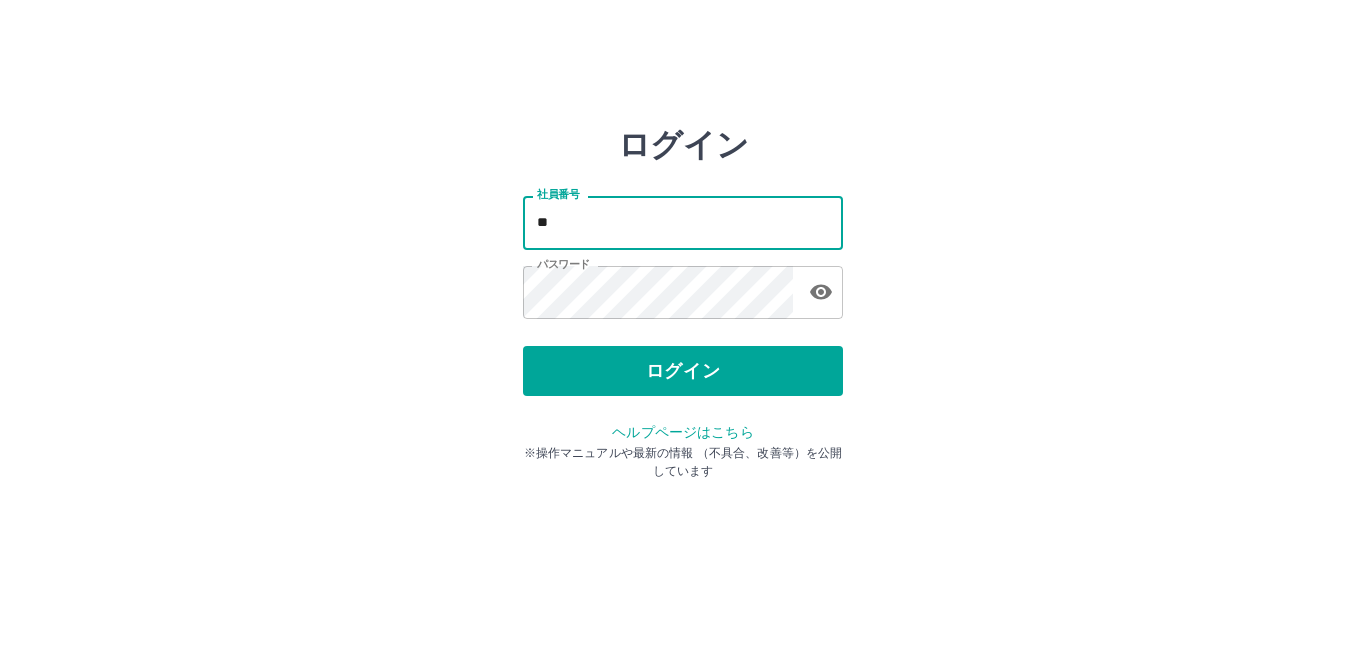 type on "*" 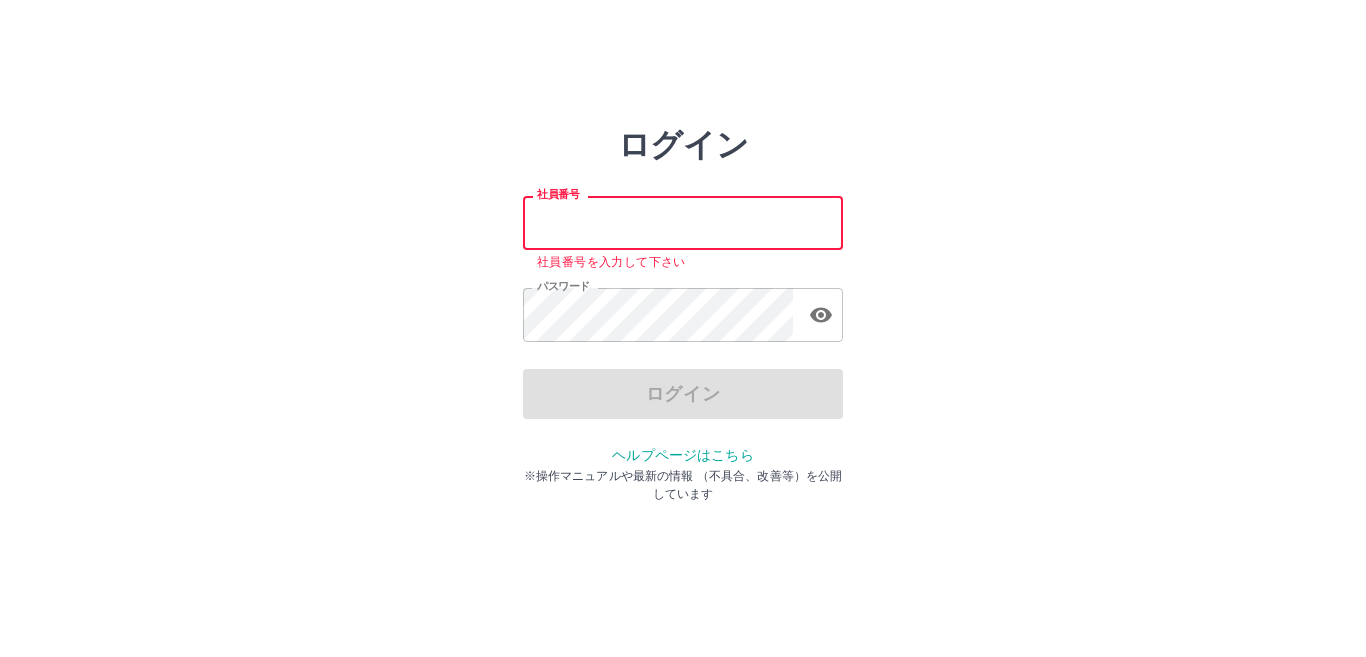 click on "社員番号" at bounding box center [683, 222] 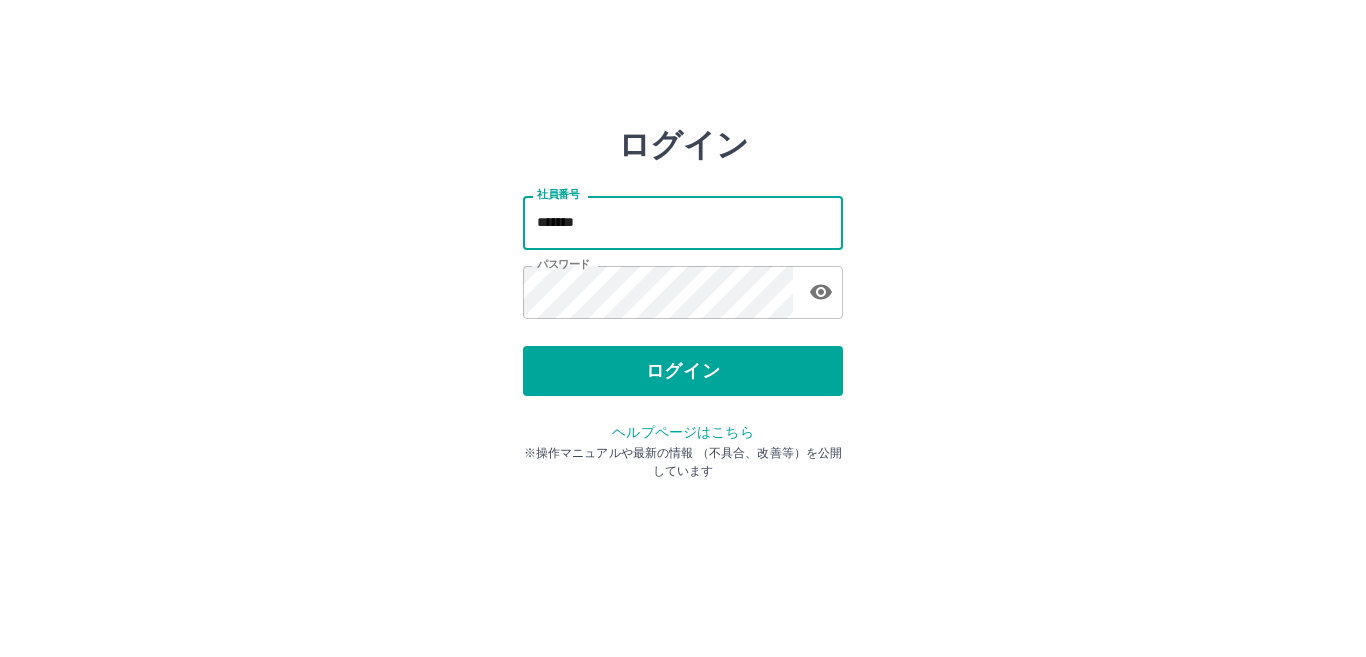 type on "*******" 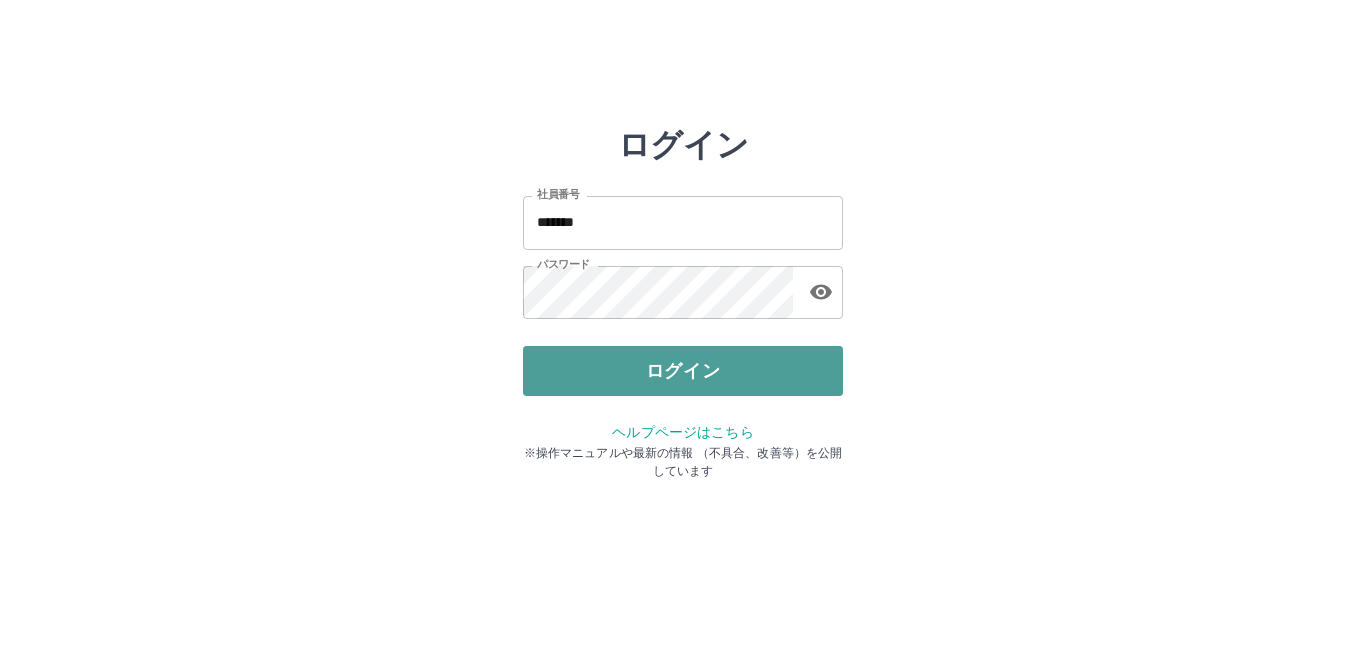 click on "ログイン" at bounding box center (683, 371) 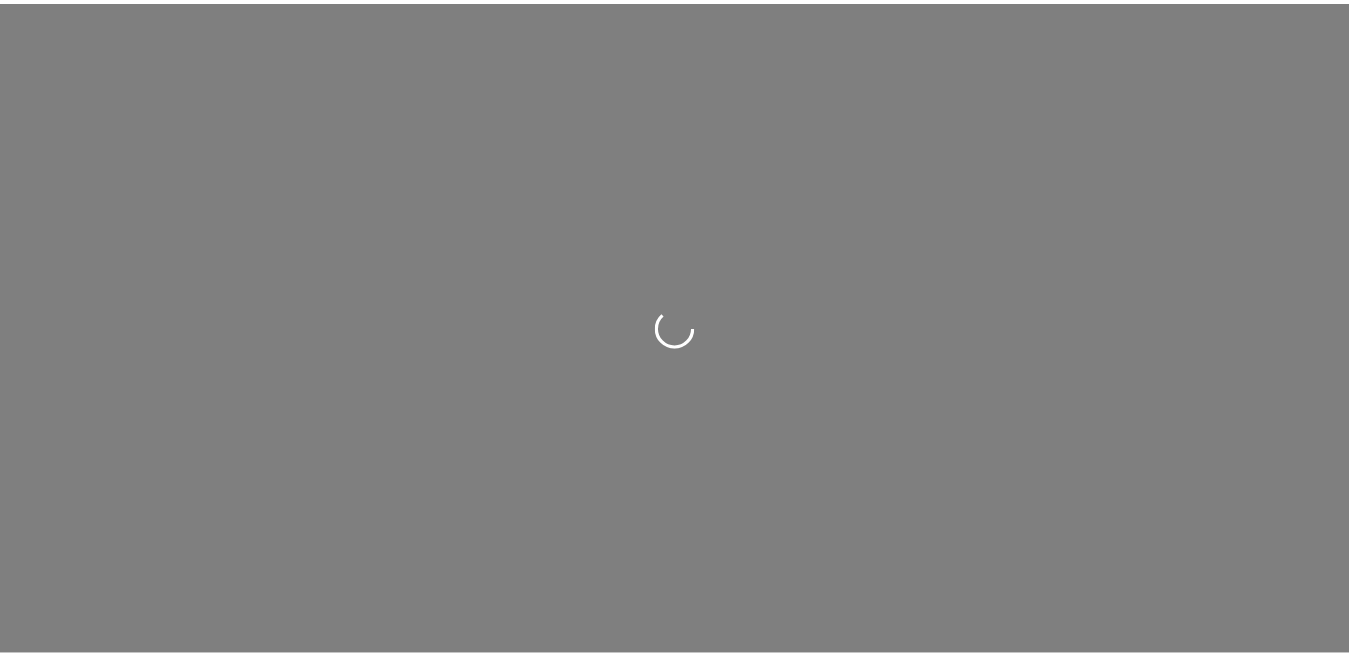 scroll, scrollTop: 0, scrollLeft: 0, axis: both 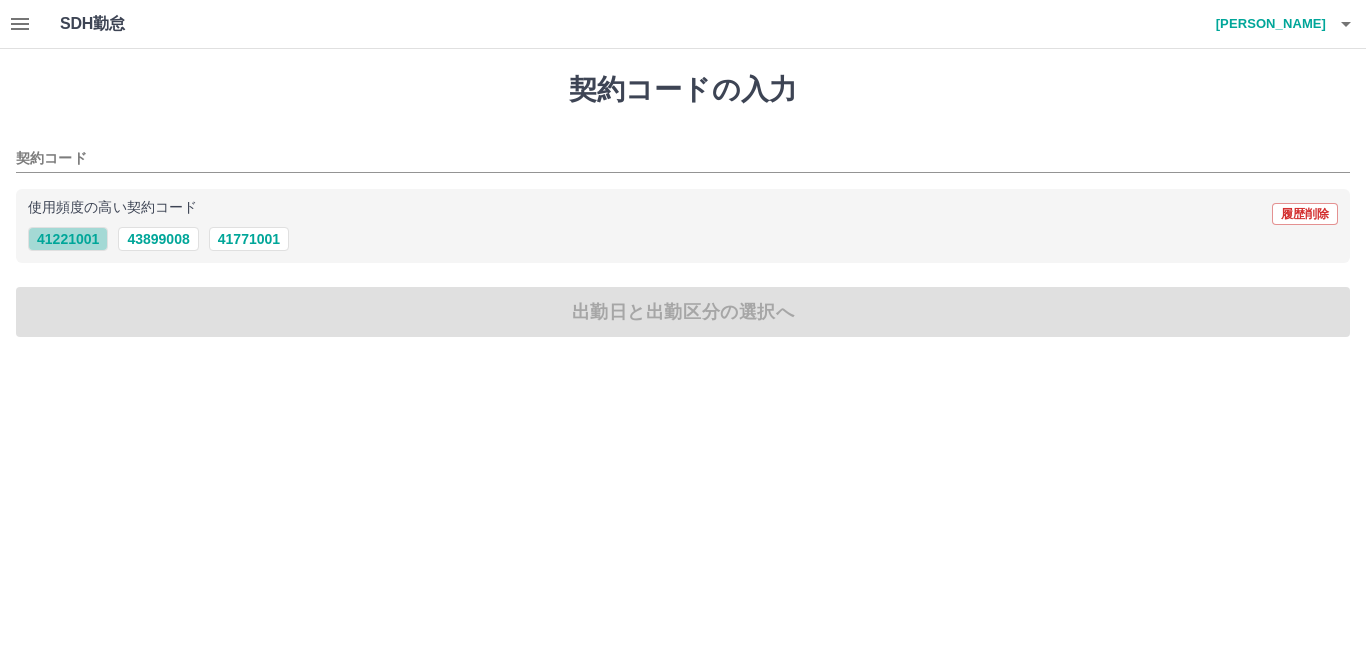 click on "41221001" at bounding box center [68, 239] 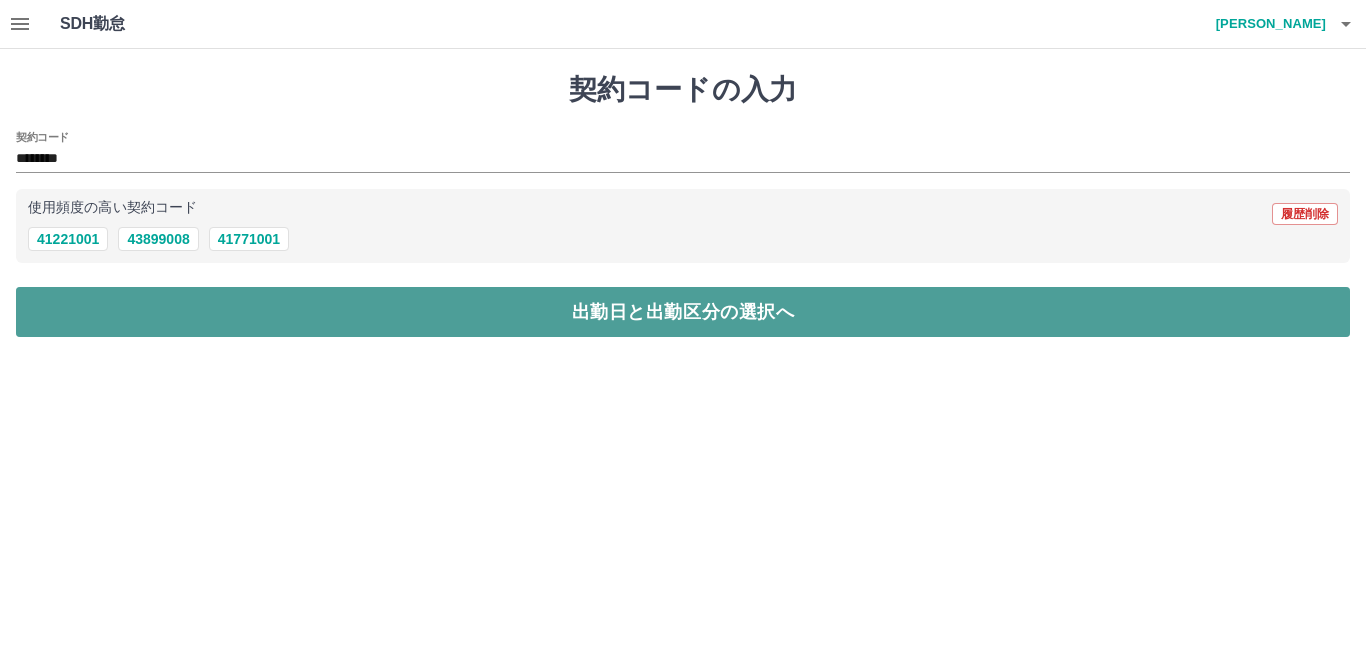click on "出勤日と出勤区分の選択へ" at bounding box center (683, 312) 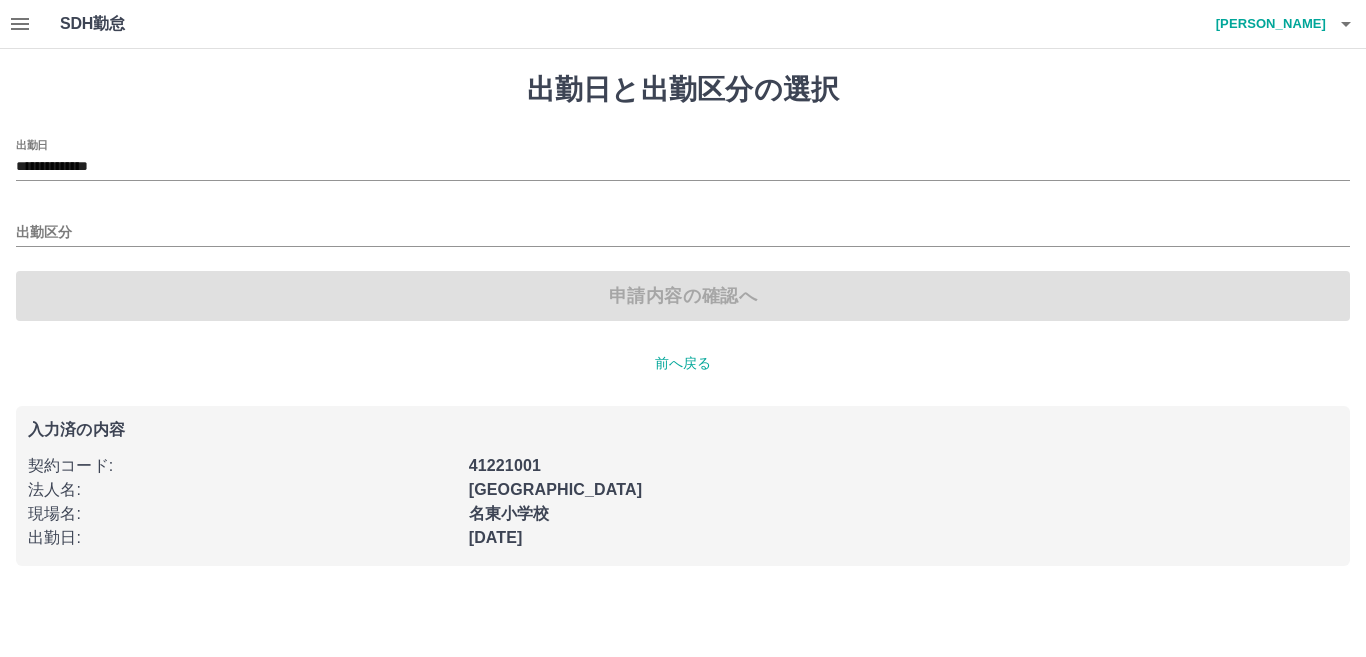 click on "申請内容の確認へ" at bounding box center (683, 296) 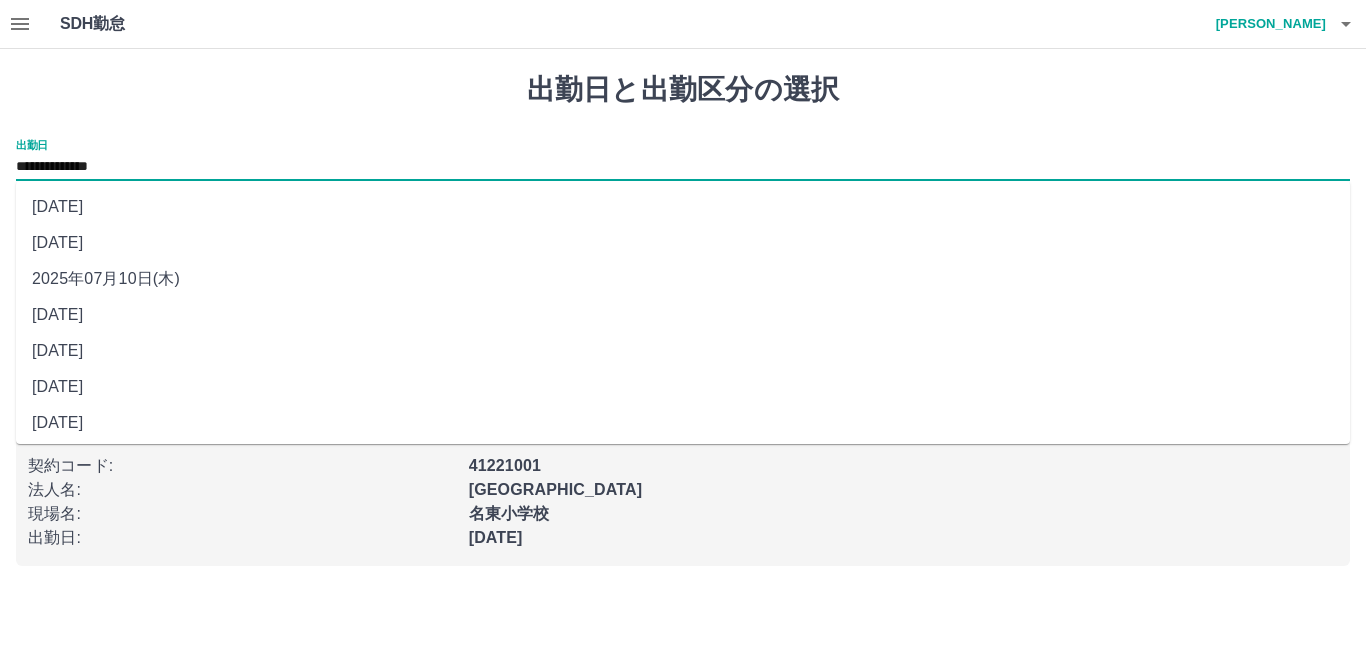 click on "**********" at bounding box center [683, 167] 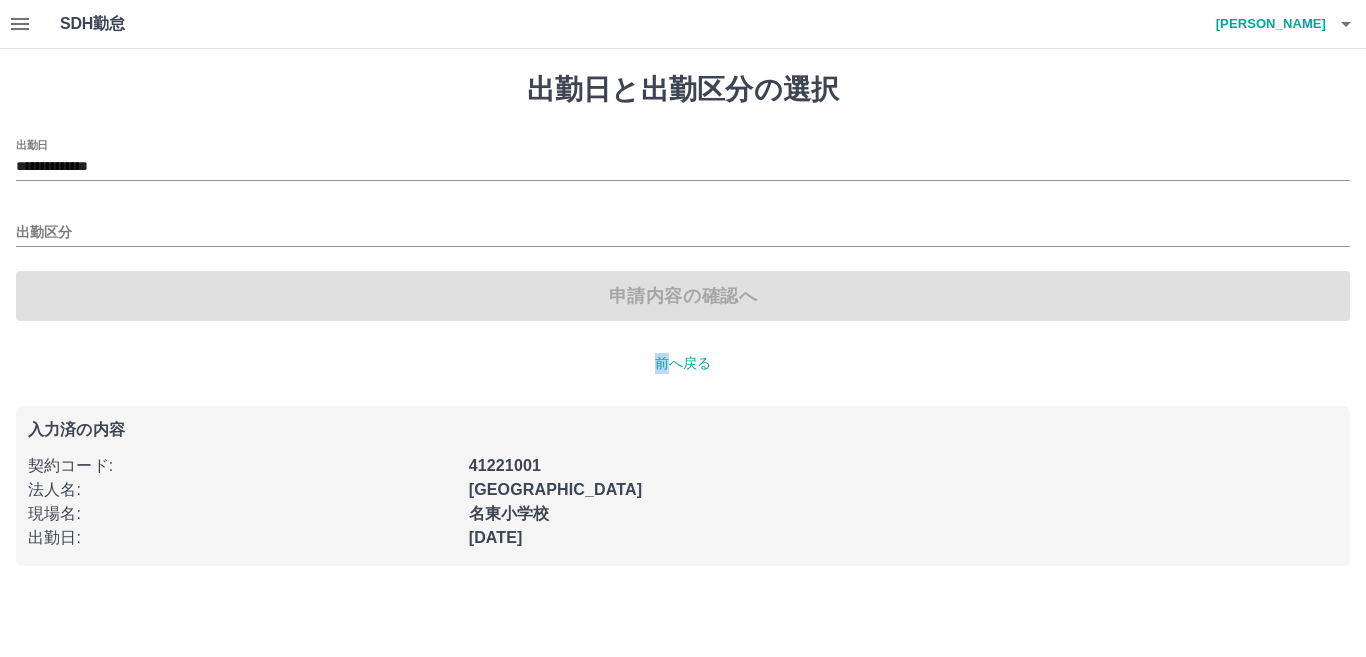 click on "申請内容の確認へ" at bounding box center (683, 296) 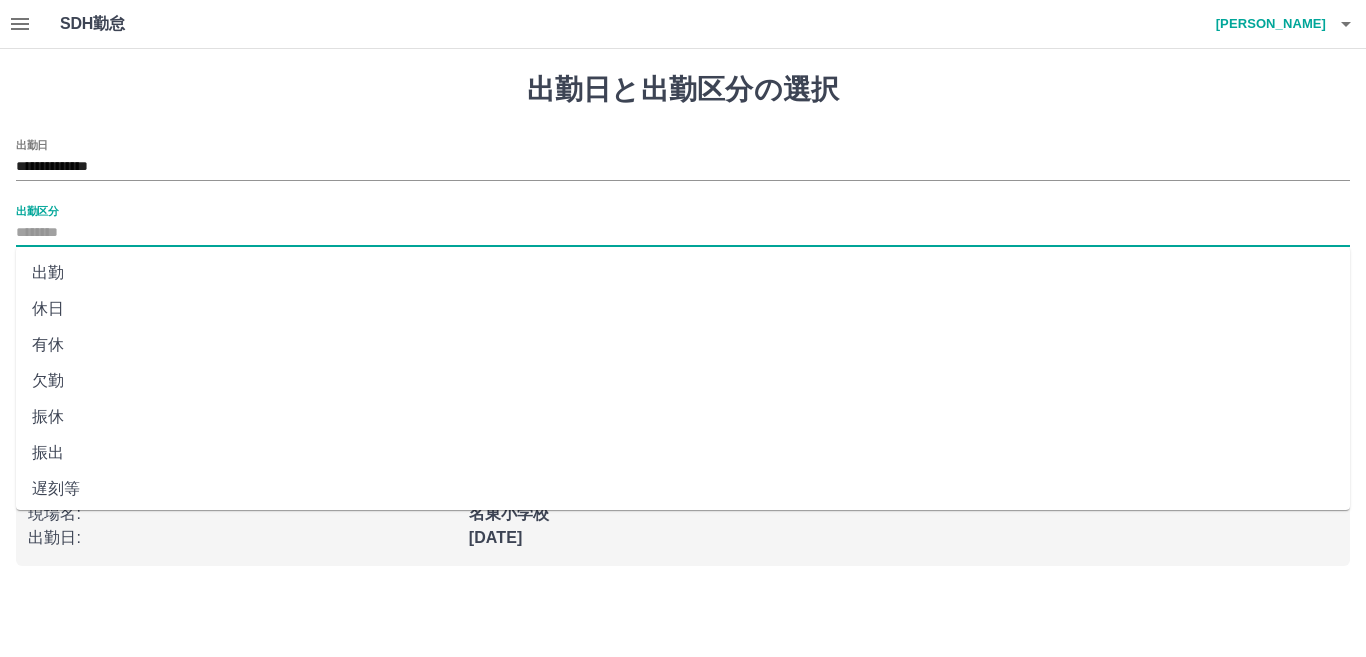 click on "出勤区分" at bounding box center (683, 233) 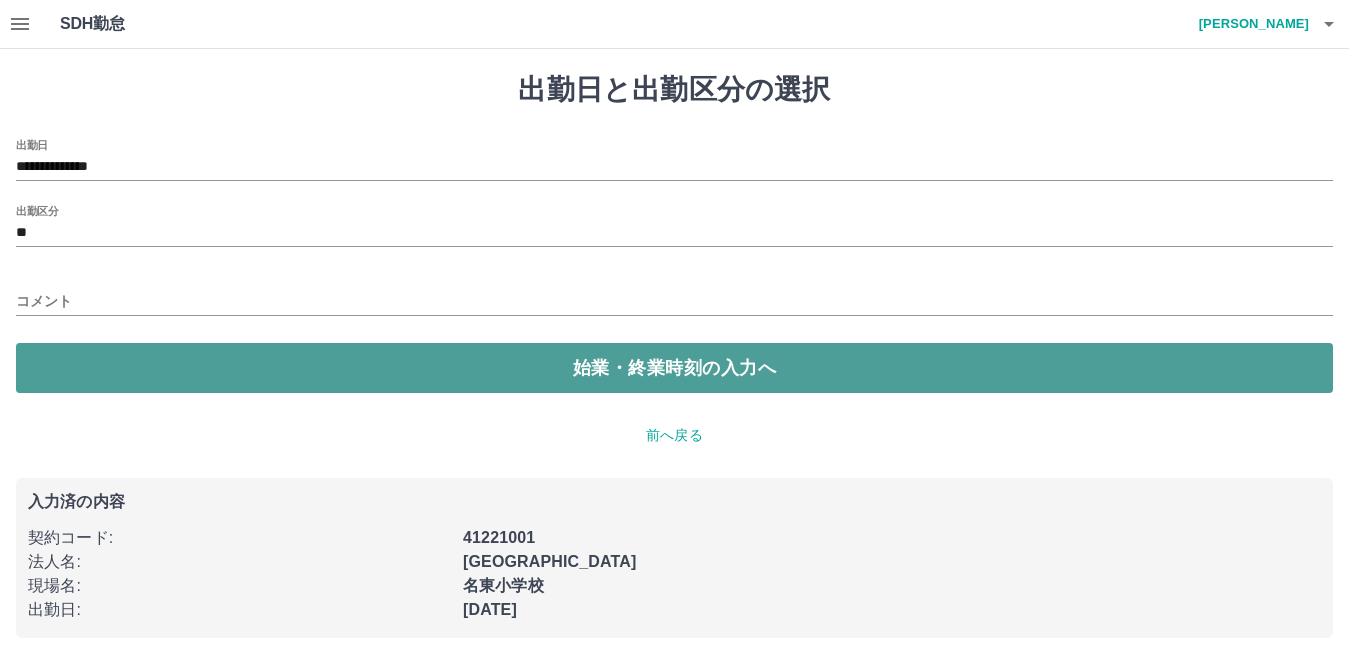 click on "始業・終業時刻の入力へ" at bounding box center (674, 368) 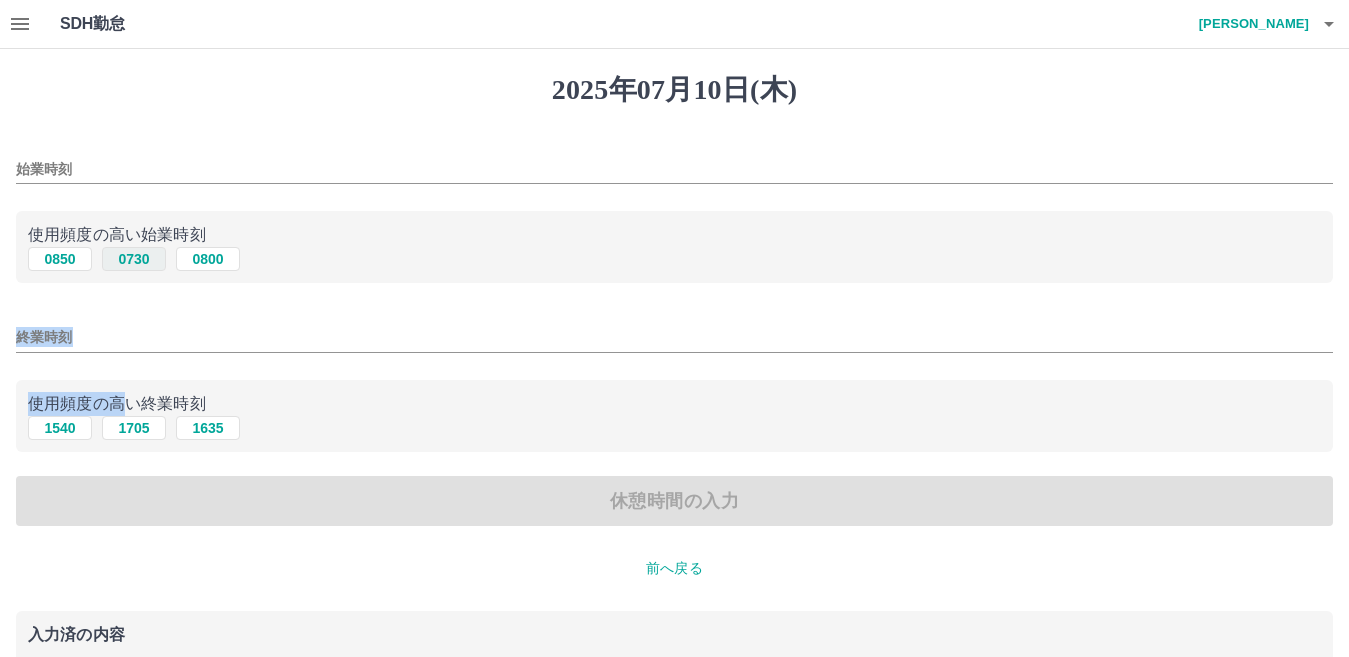 drag, startPoint x: 125, startPoint y: 369, endPoint x: 151, endPoint y: 265, distance: 107.200745 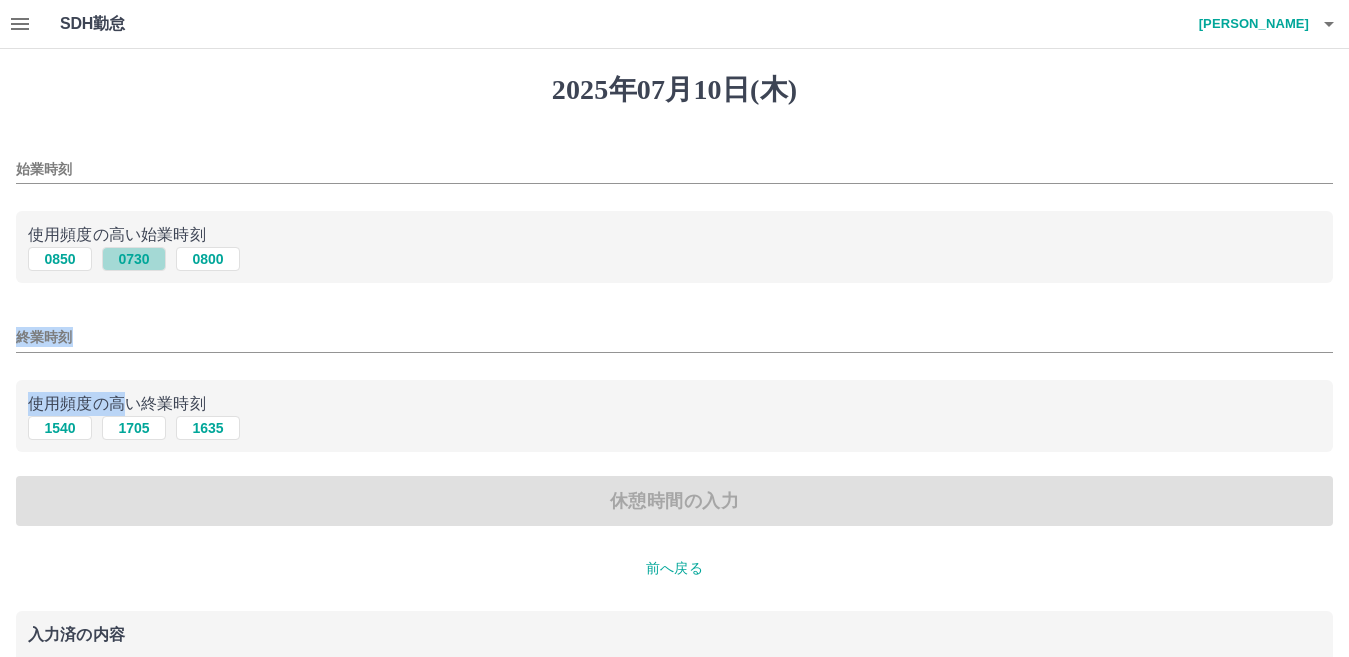 click on "0730" at bounding box center [134, 259] 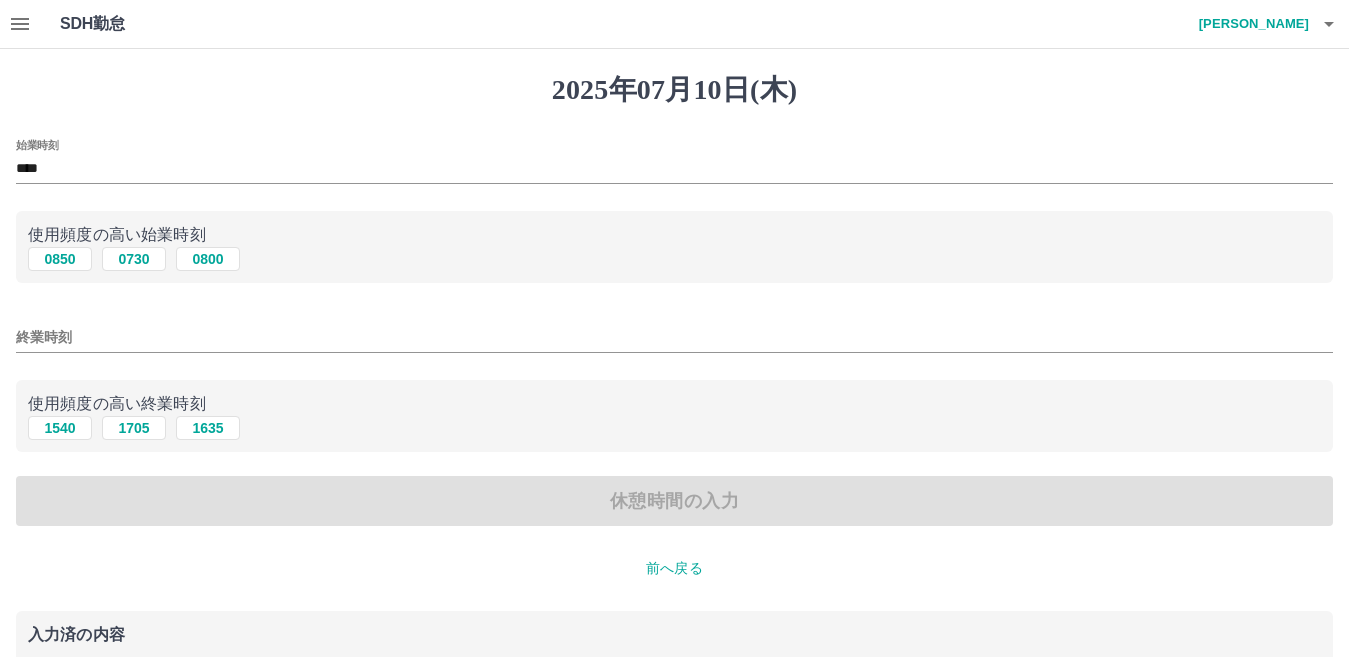 click on "始業時刻 **** 使用頻度の高い始業時刻 0850 0730 0800 終業時刻 使用頻度の高い終業時刻 1540 1705 1635 休憩時間の入力" at bounding box center (674, 333) 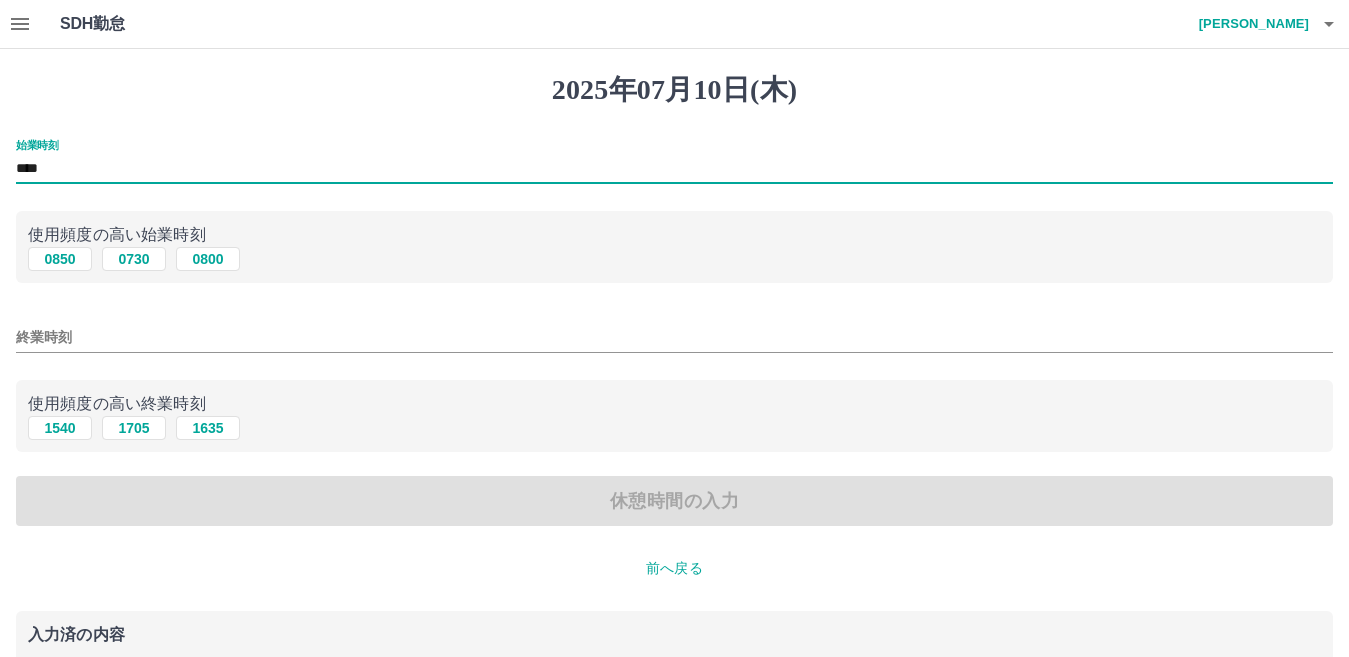 click on "****" at bounding box center (674, 169) 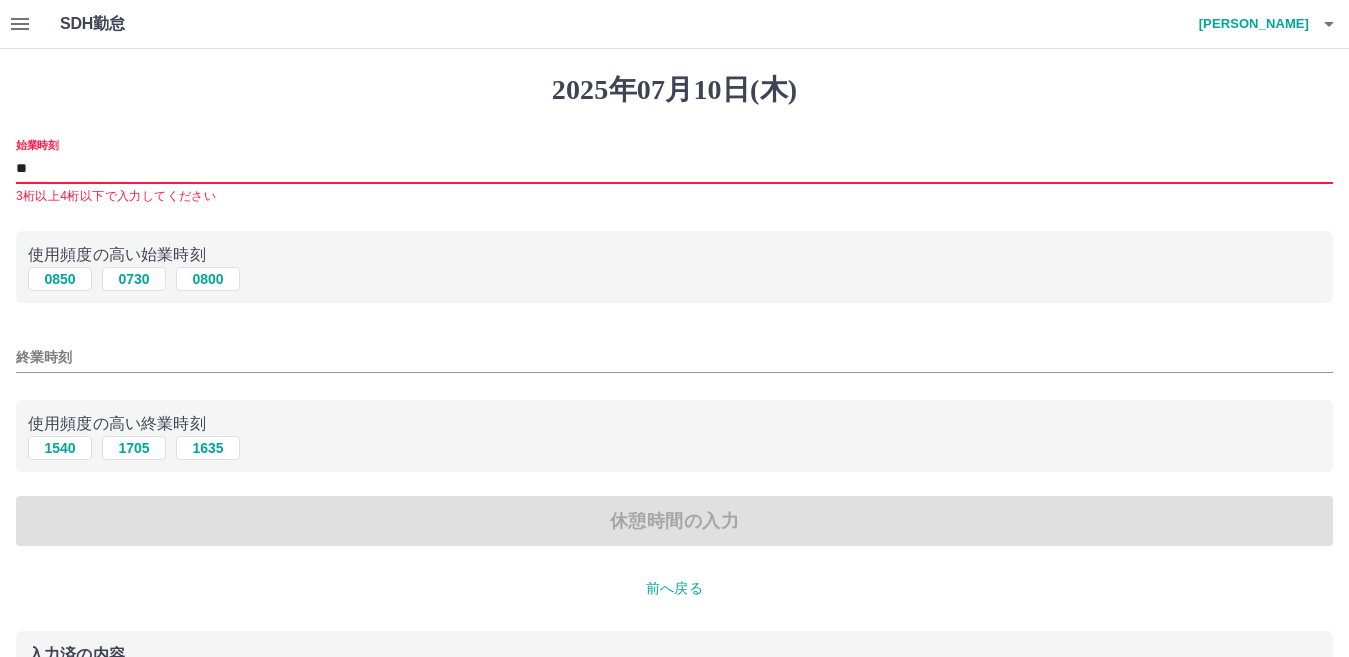 type on "*" 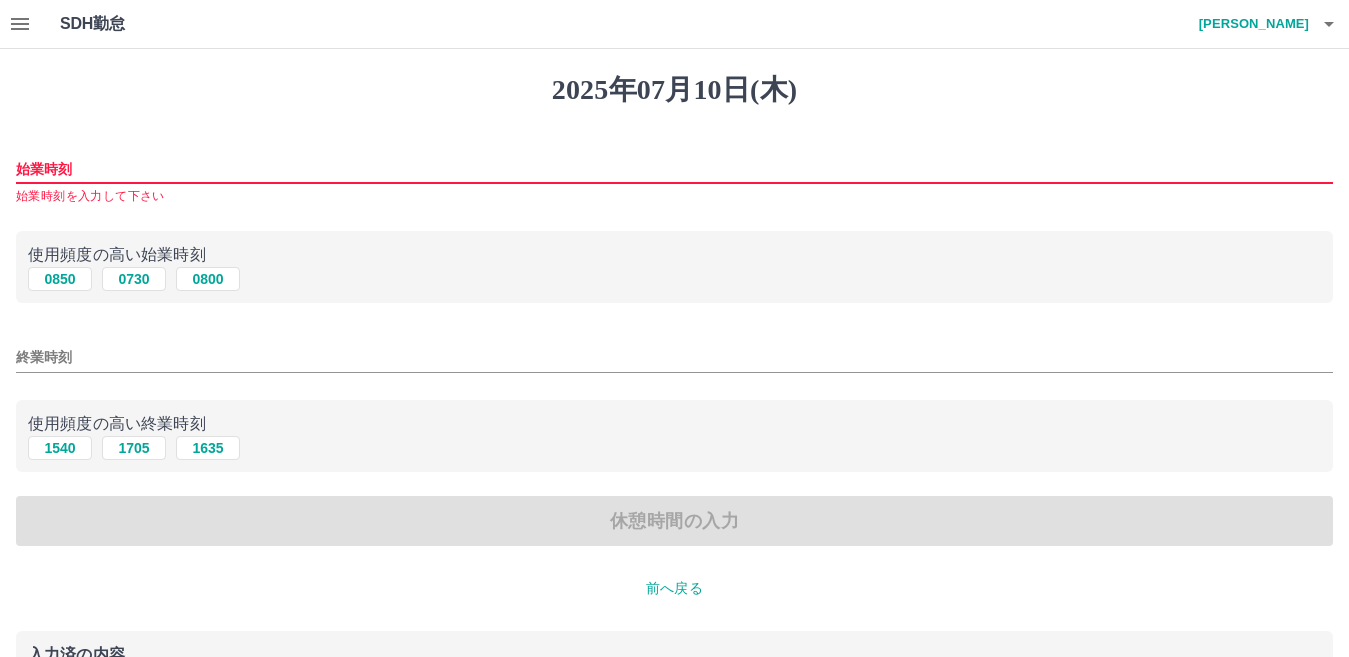 click on "始業時刻" at bounding box center [674, 169] 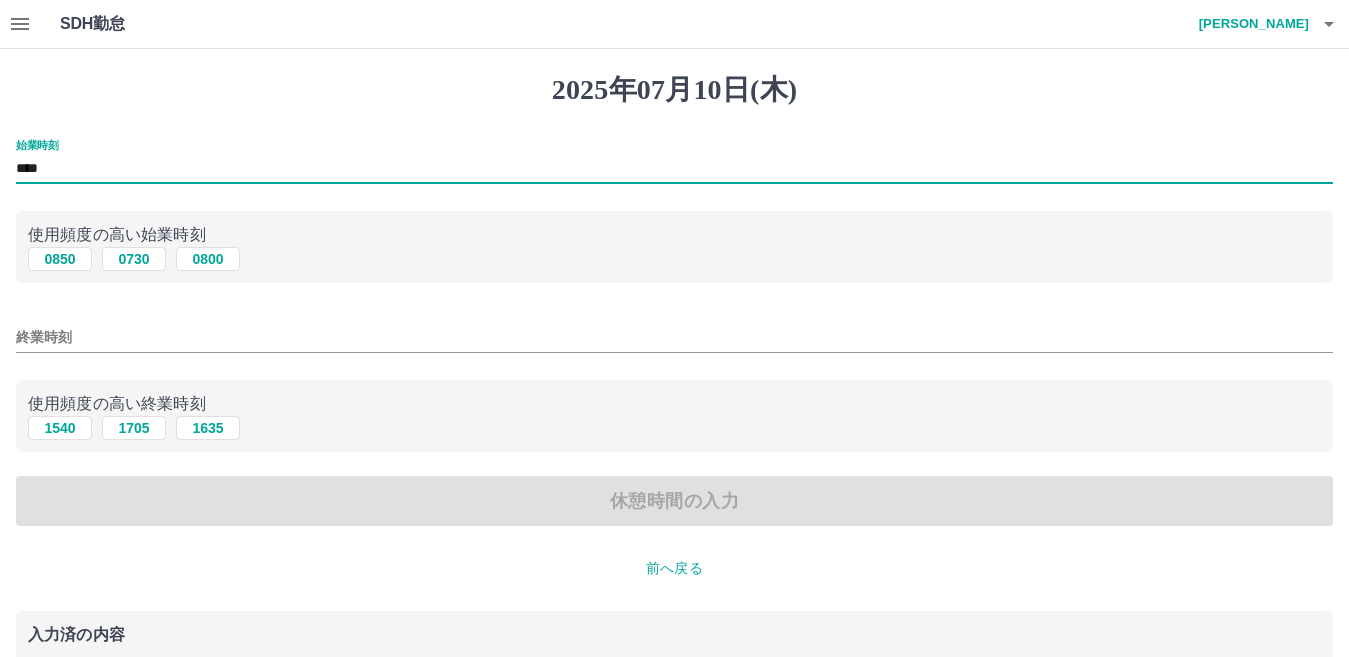 type on "****" 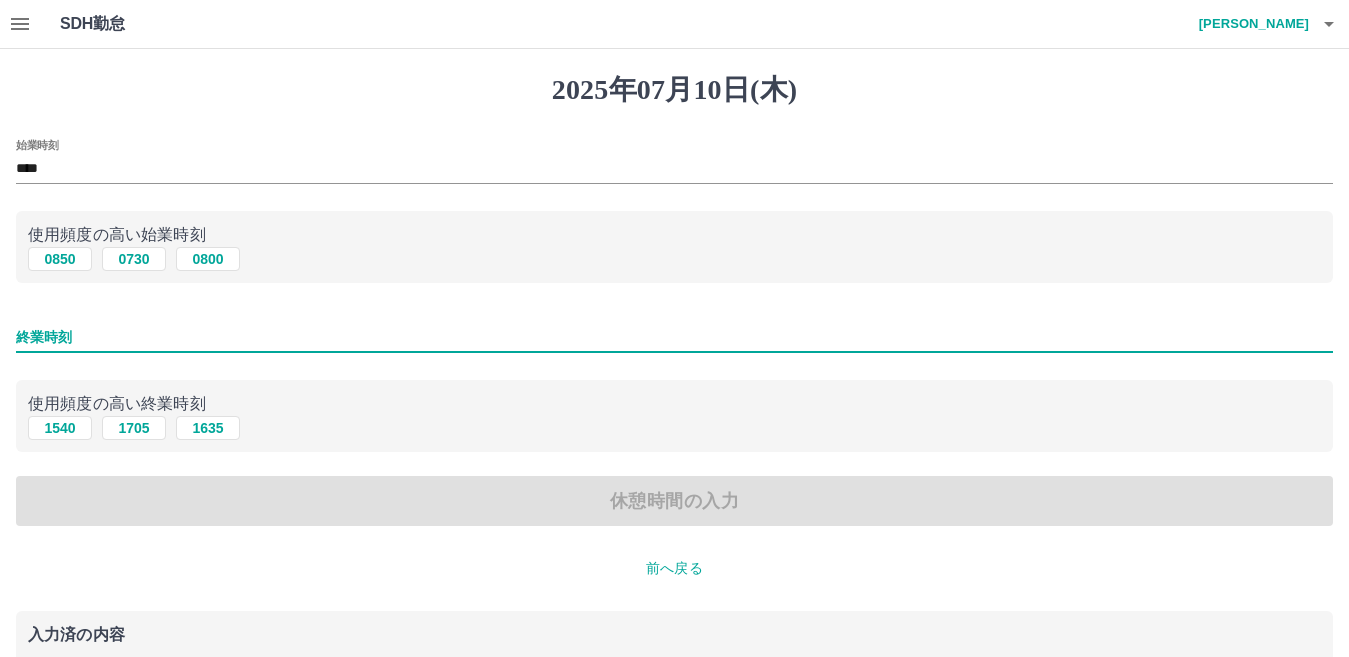 click on "終業時刻" at bounding box center [674, 337] 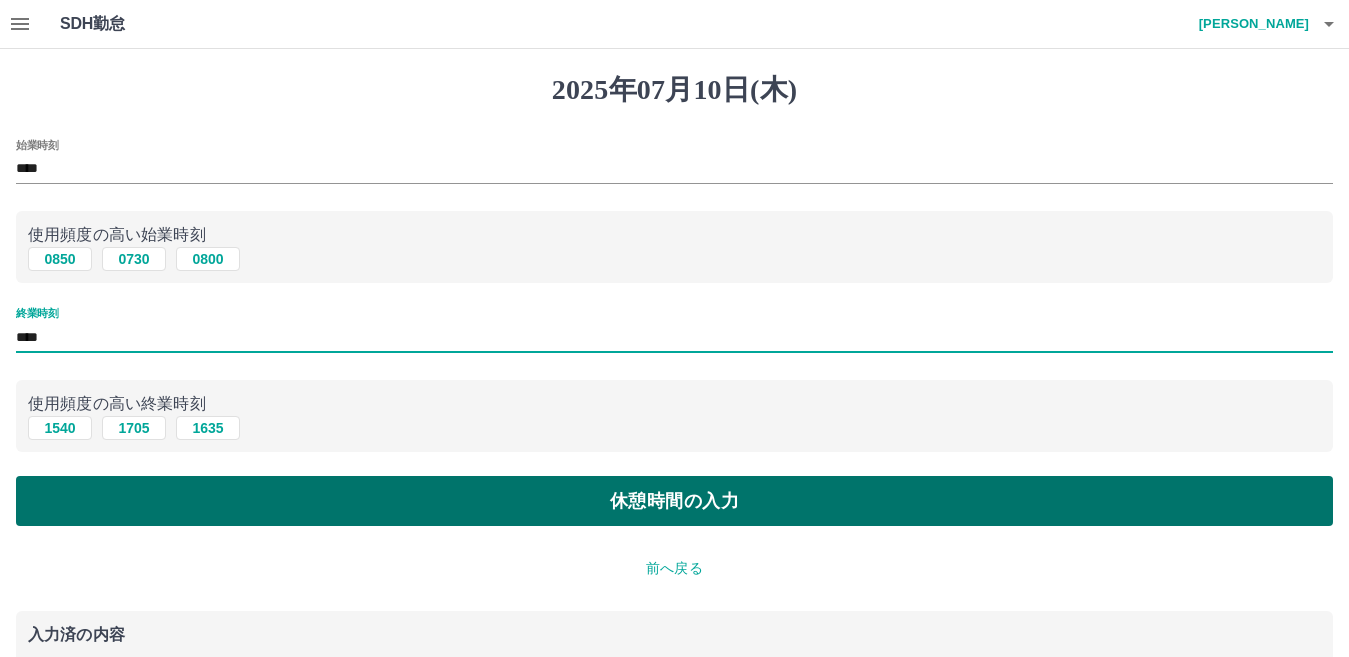 type on "****" 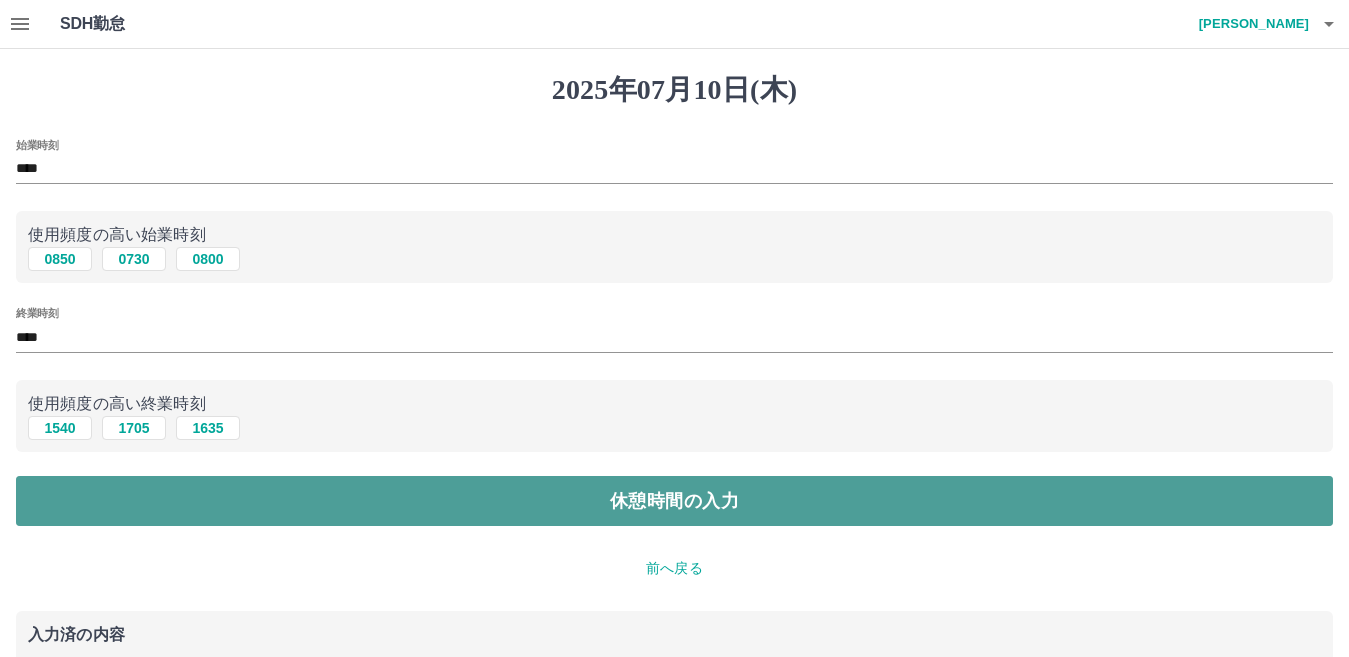click on "休憩時間の入力" at bounding box center [674, 501] 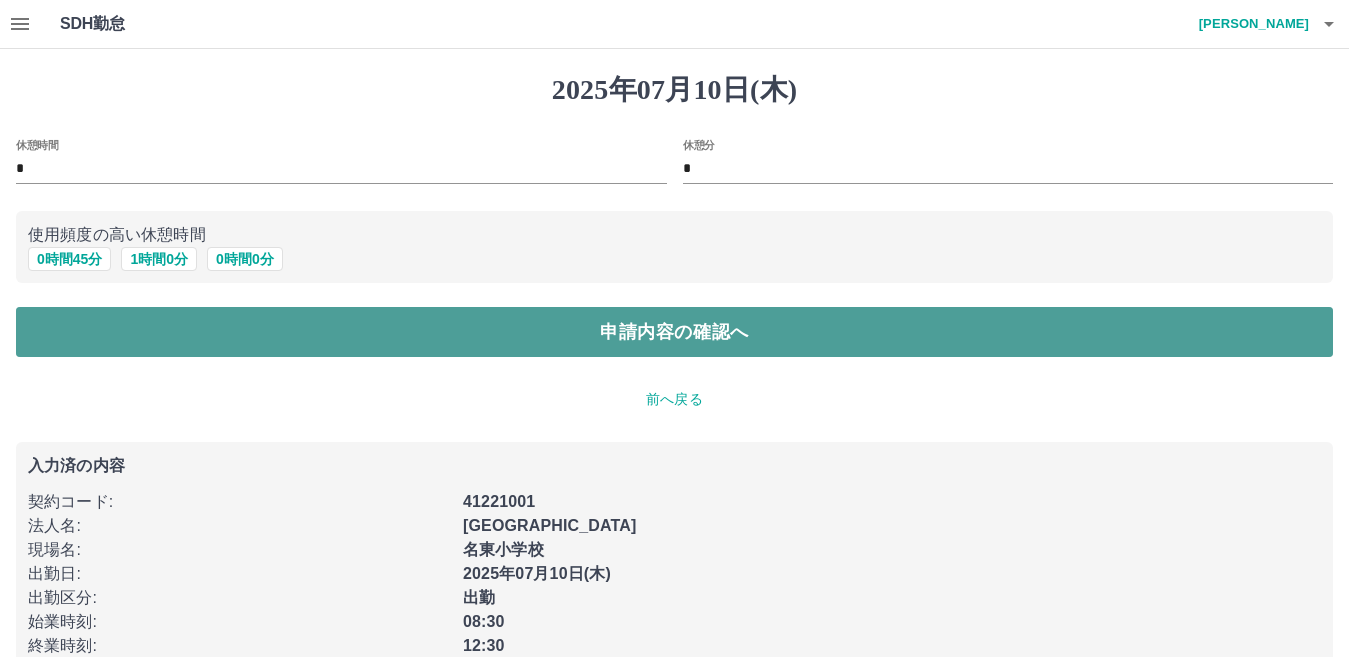 click on "申請内容の確認へ" at bounding box center [674, 332] 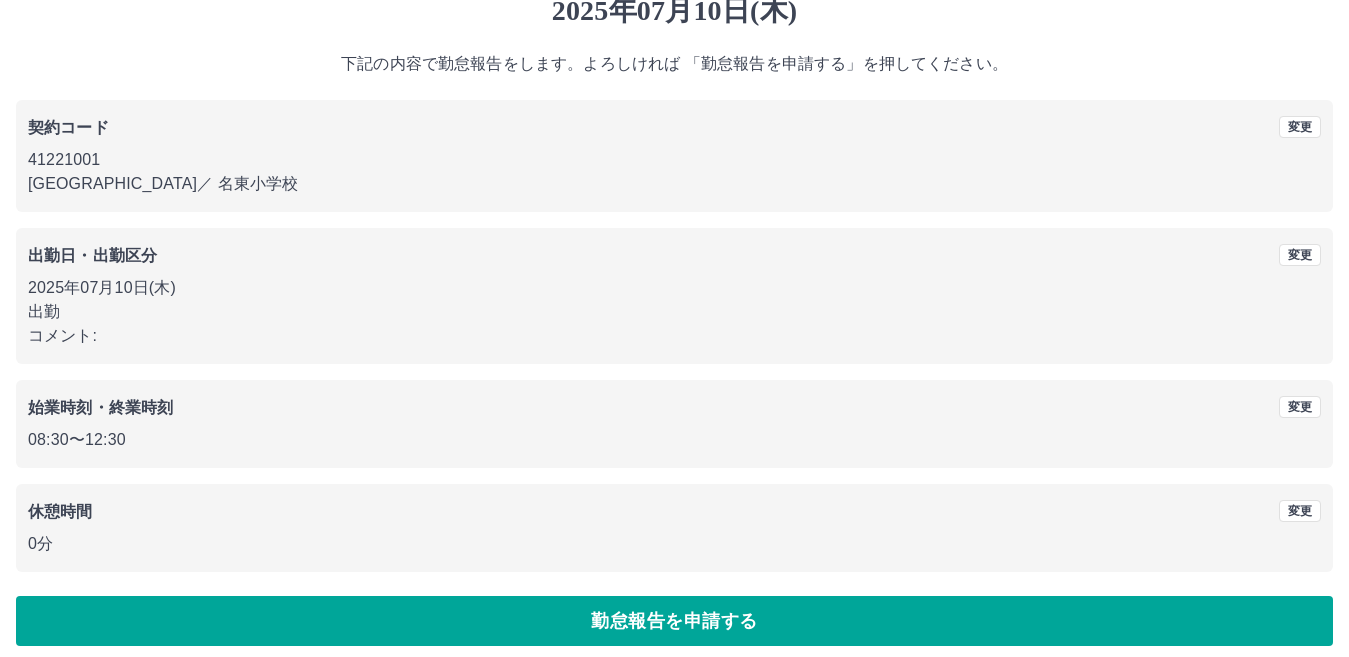scroll, scrollTop: 92, scrollLeft: 0, axis: vertical 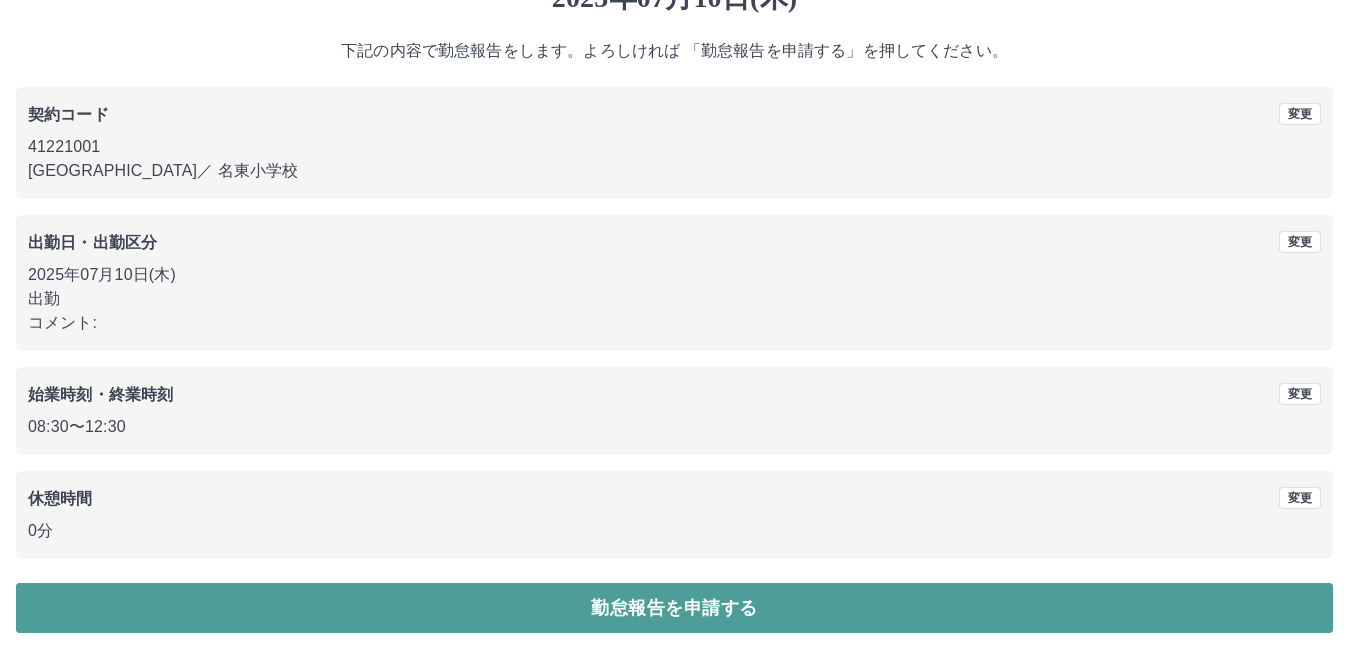 click on "勤怠報告を申請する" at bounding box center (674, 608) 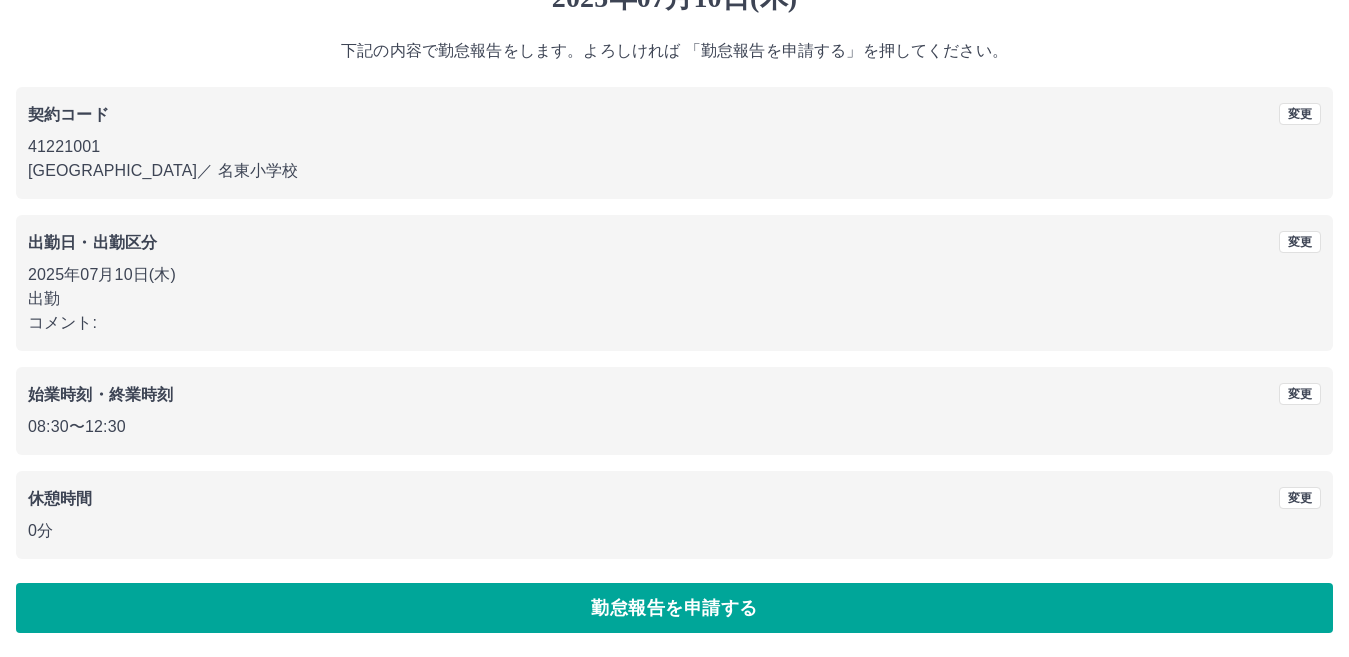 scroll, scrollTop: 0, scrollLeft: 0, axis: both 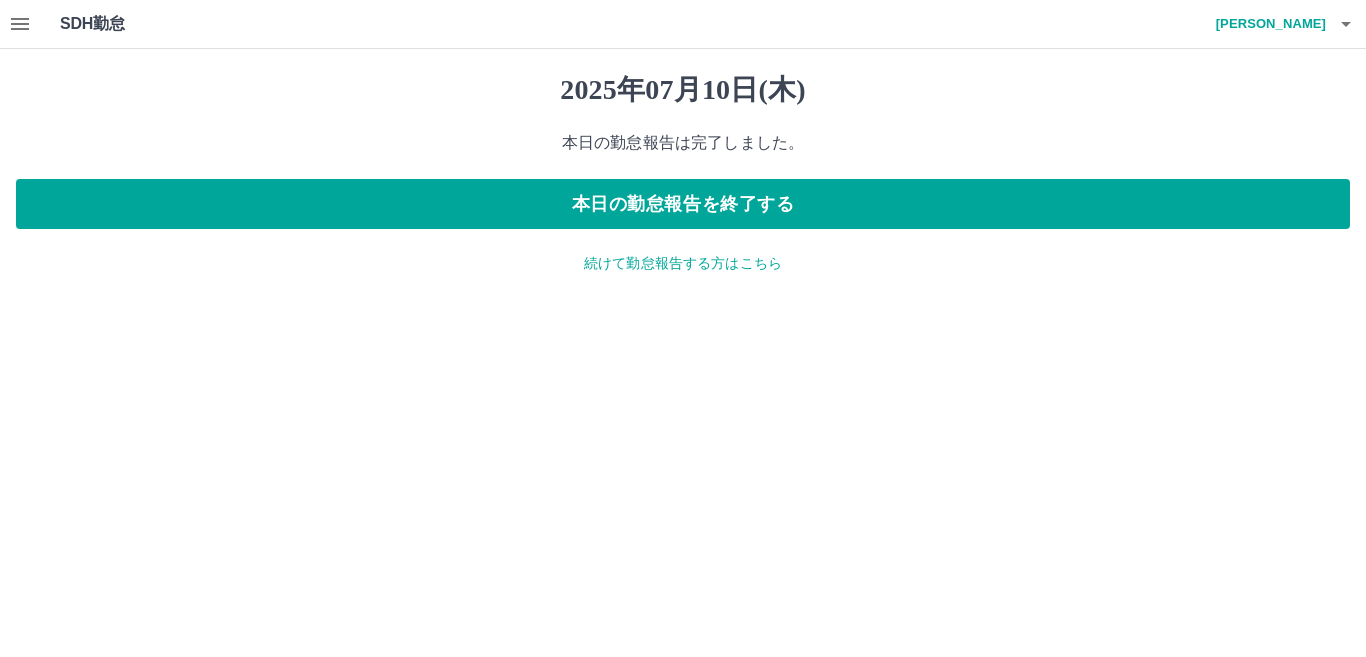click on "続けて勤怠報告する方はこちら" at bounding box center (683, 263) 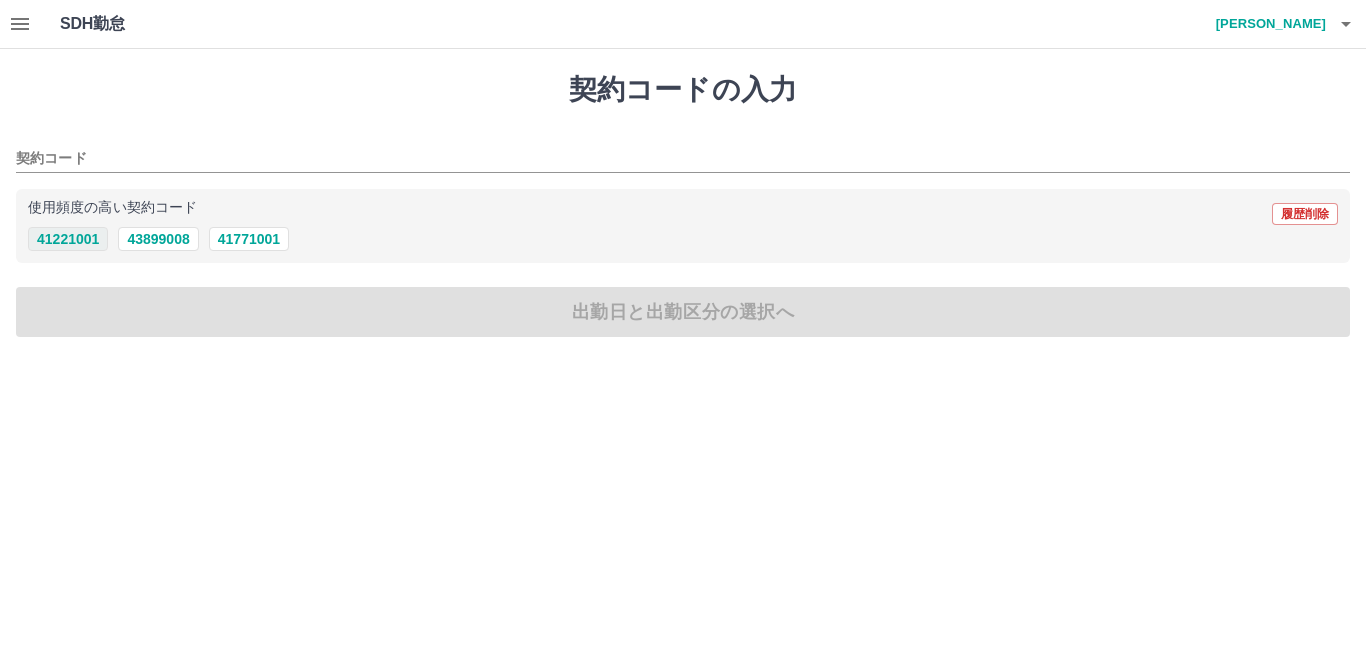 click on "41221001" at bounding box center [68, 239] 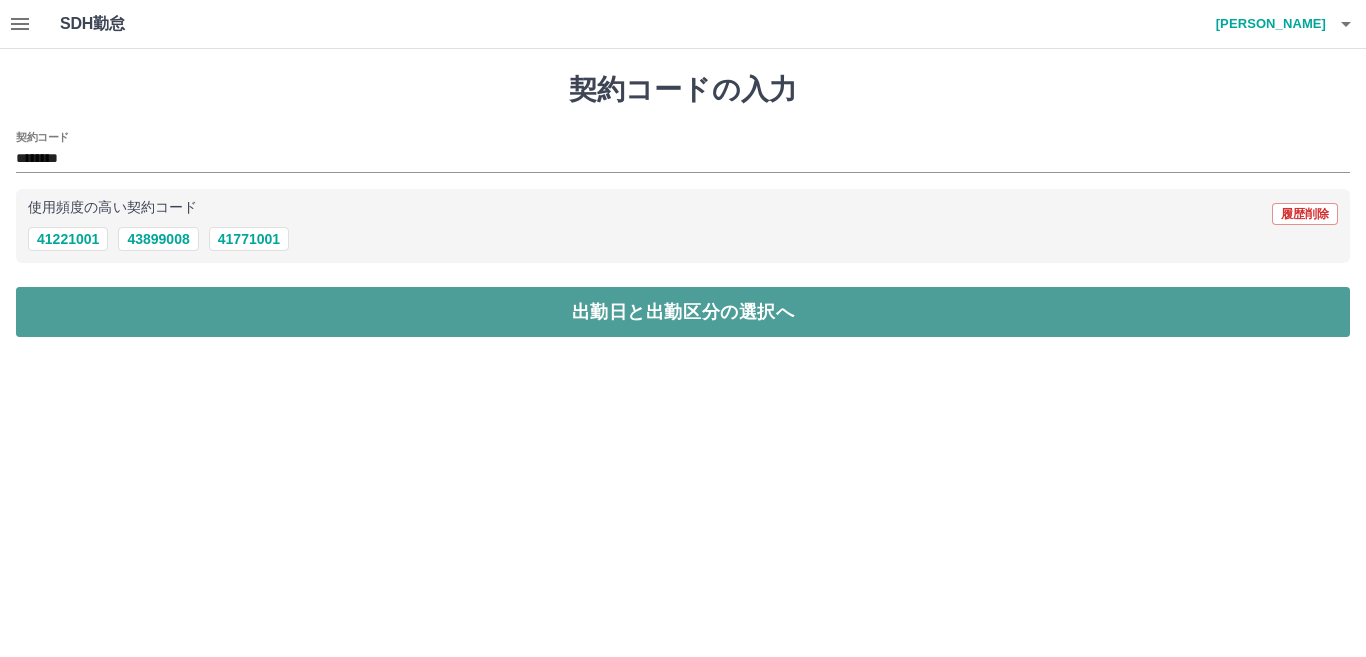 click on "出勤日と出勤区分の選択へ" at bounding box center (683, 312) 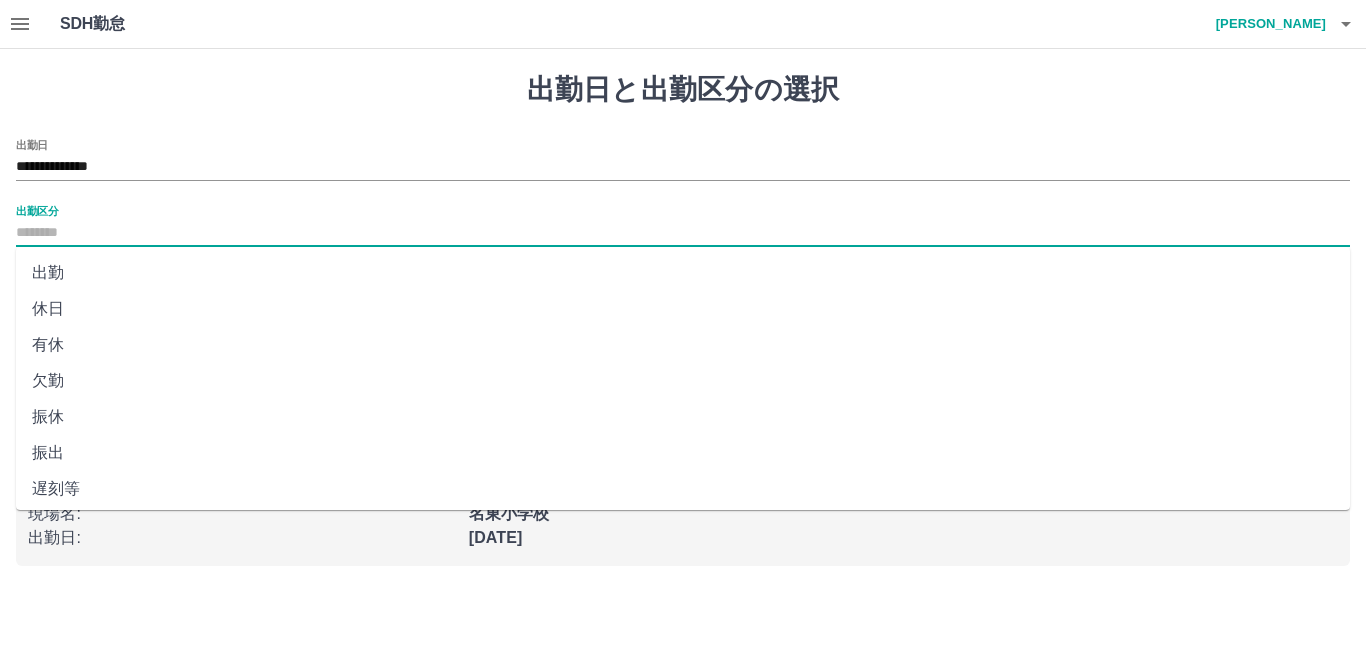 click on "出勤区分" at bounding box center [683, 233] 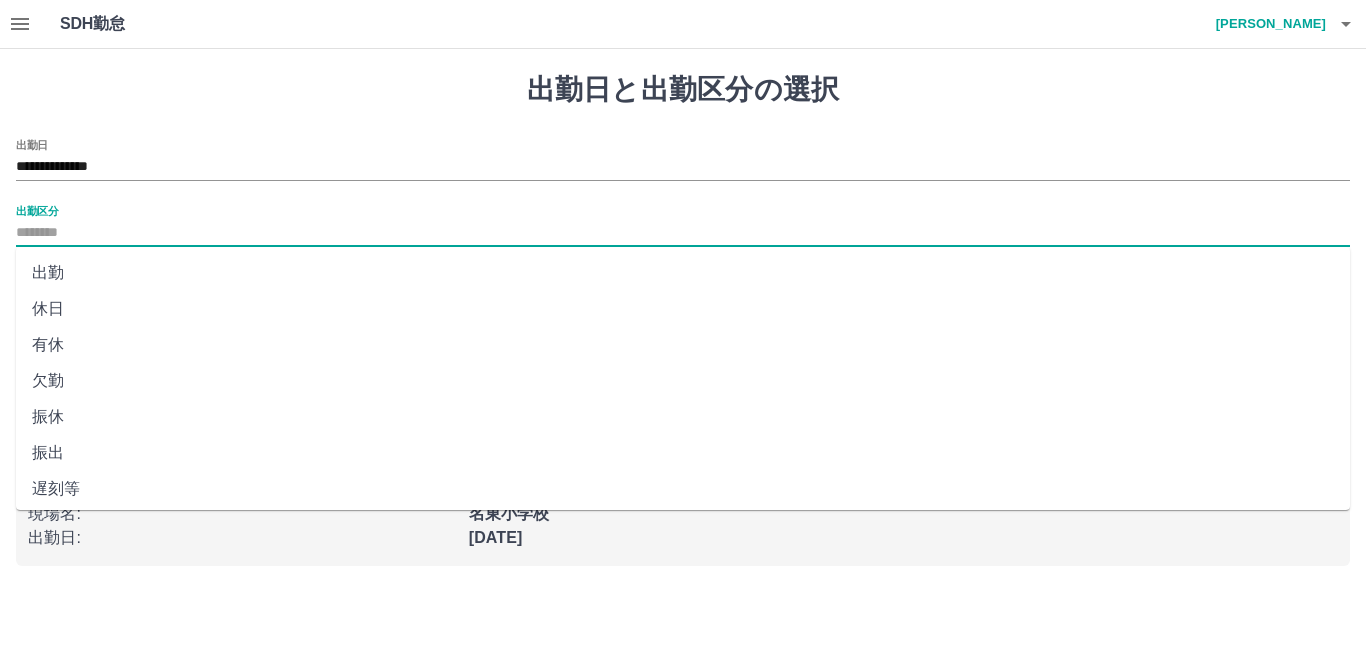 click on "出勤" at bounding box center (683, 273) 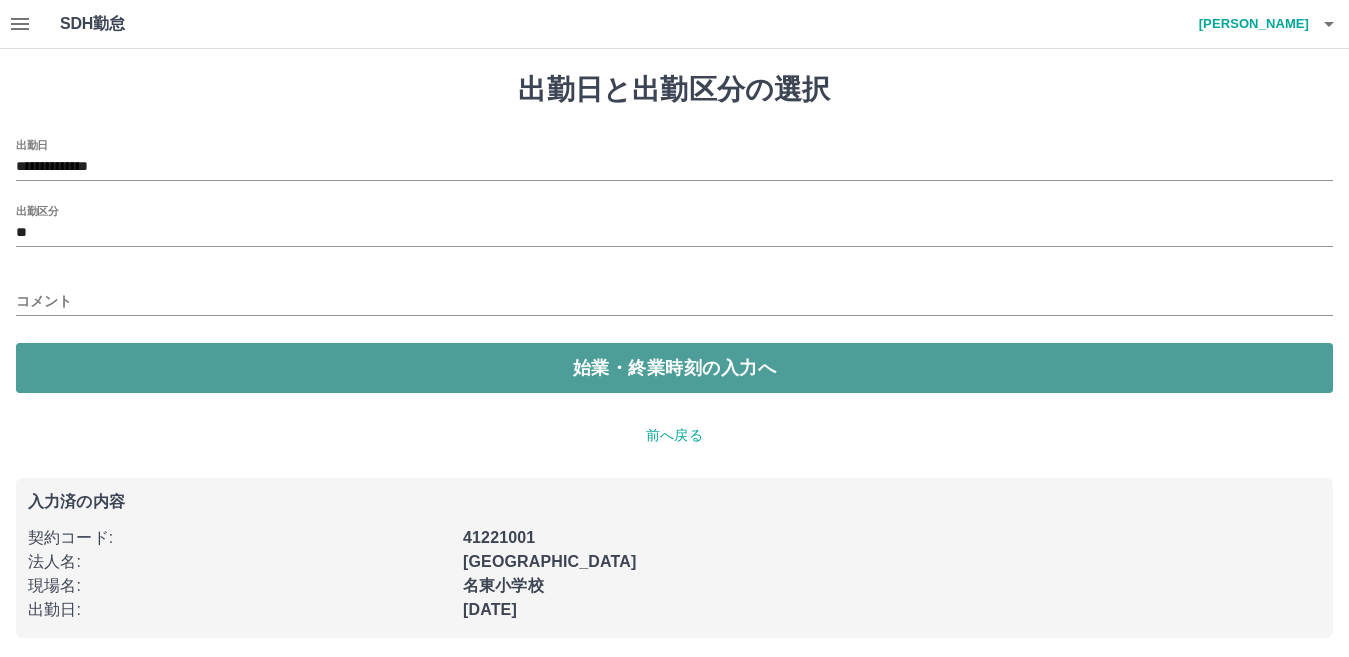 click on "始業・終業時刻の入力へ" at bounding box center (674, 368) 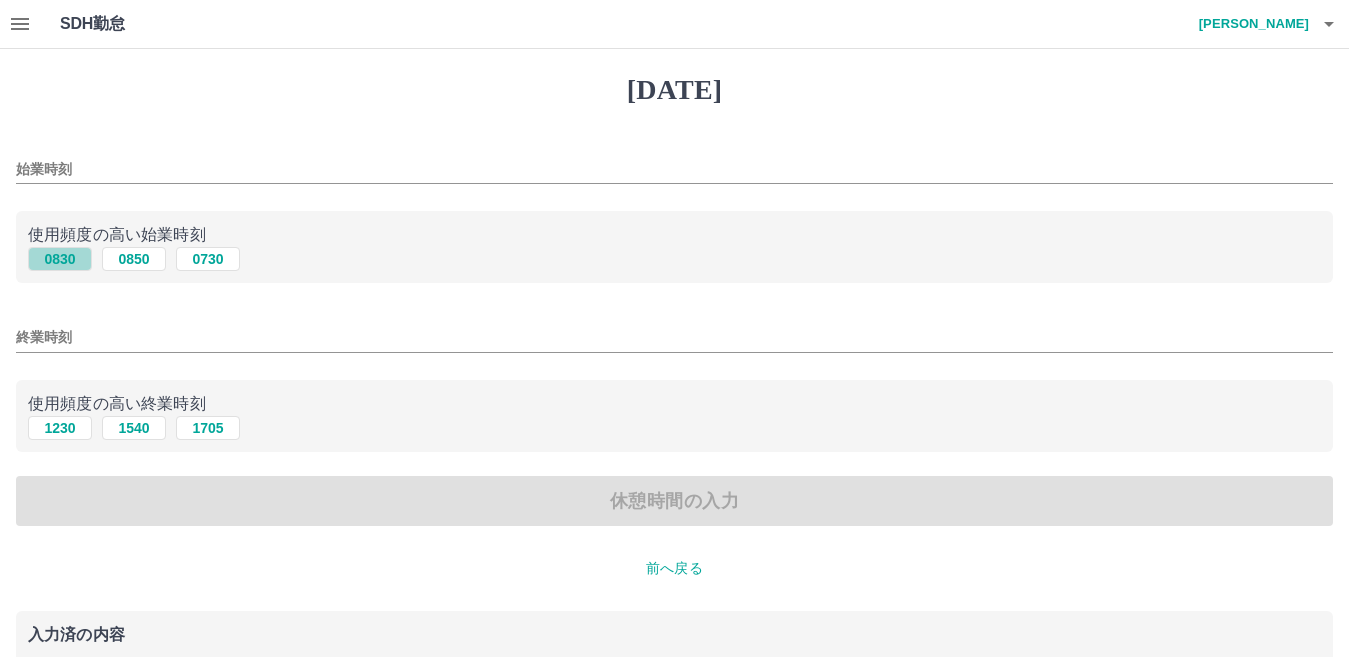 click on "0830" at bounding box center (60, 259) 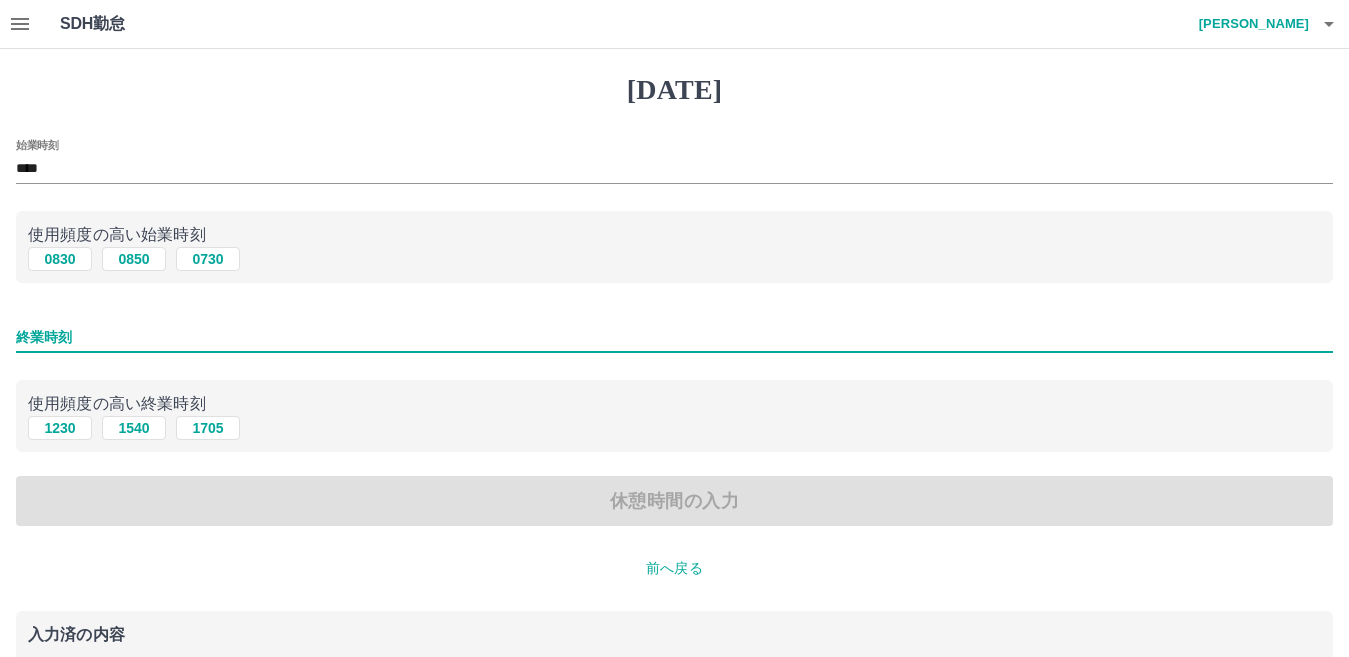 click on "終業時刻" at bounding box center [674, 337] 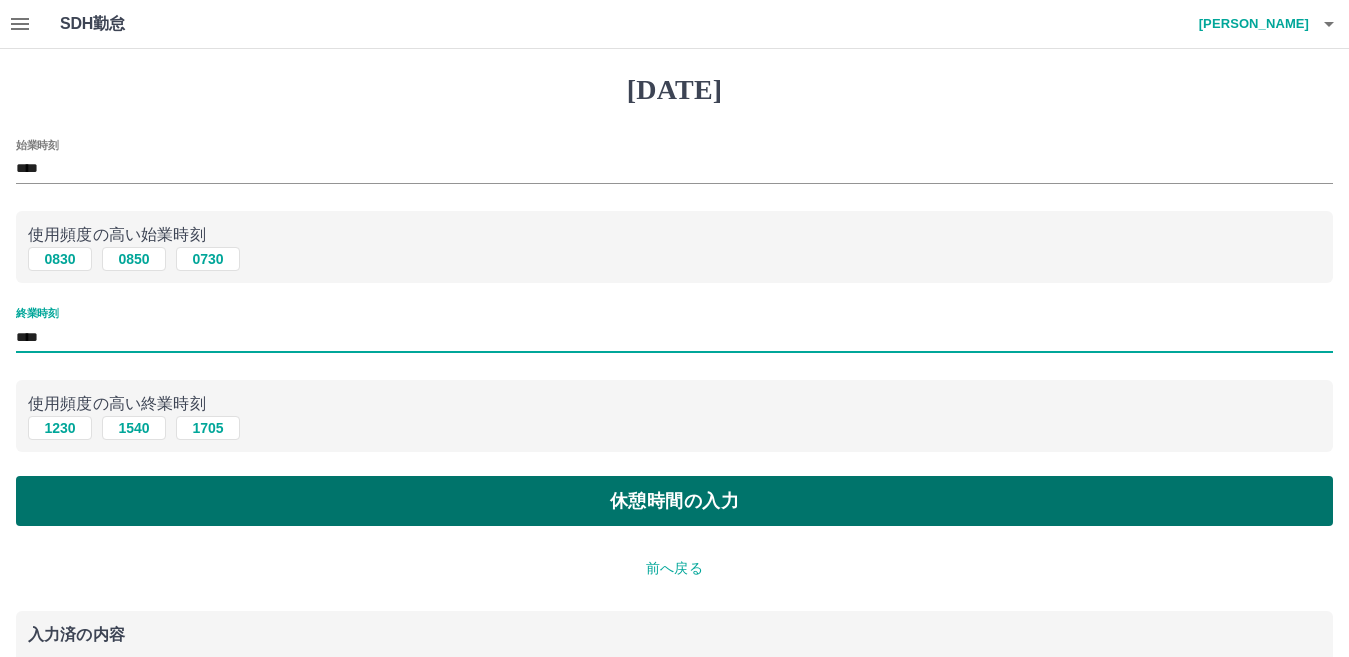 type on "****" 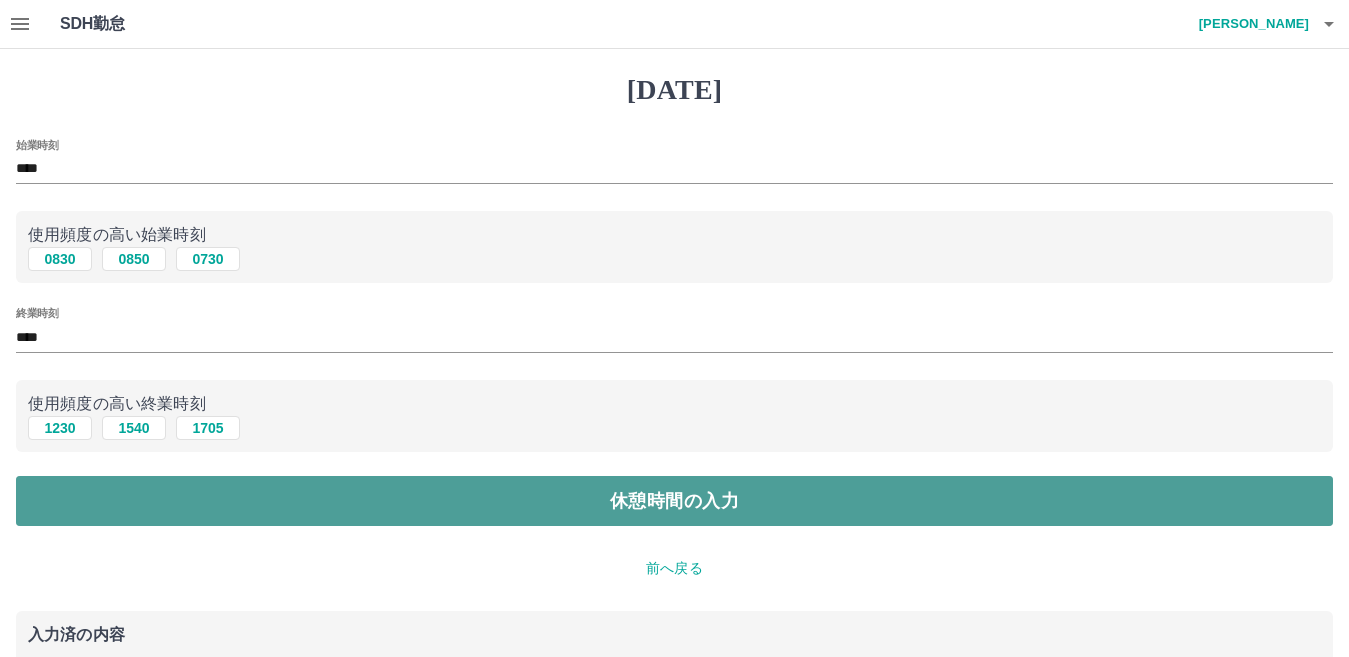 click on "休憩時間の入力" at bounding box center [674, 501] 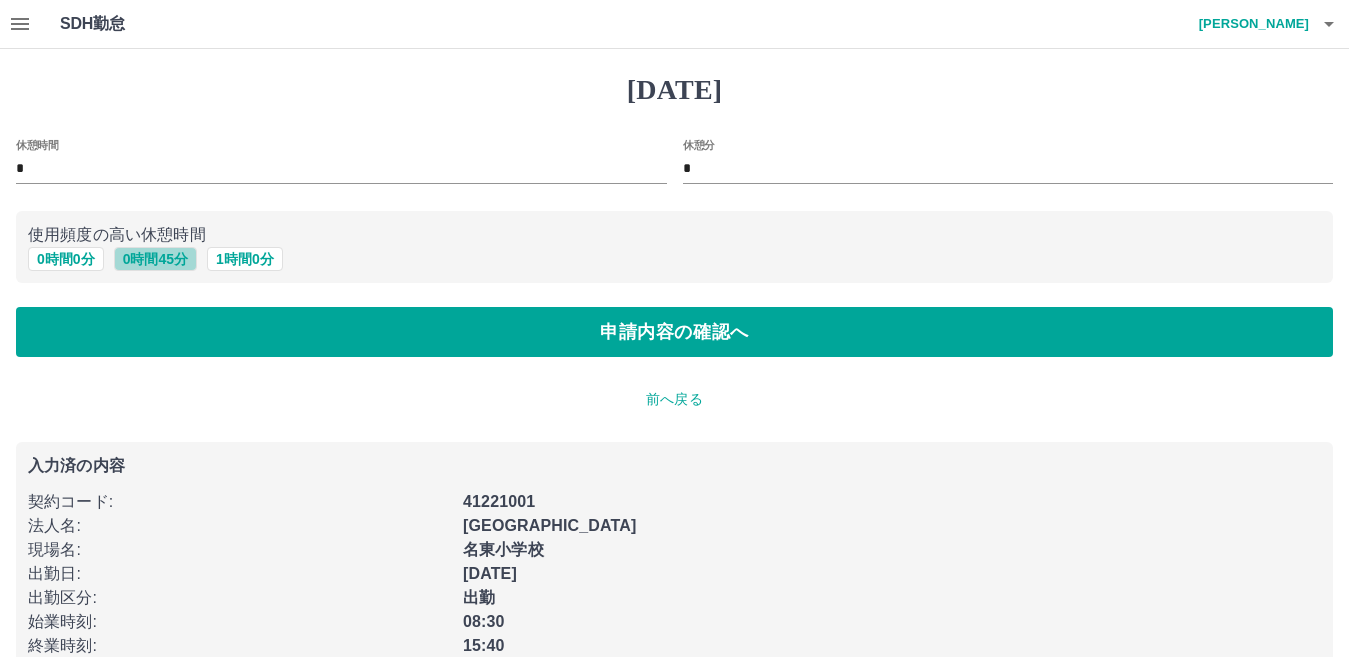click on "0 時間 45 分" at bounding box center (155, 259) 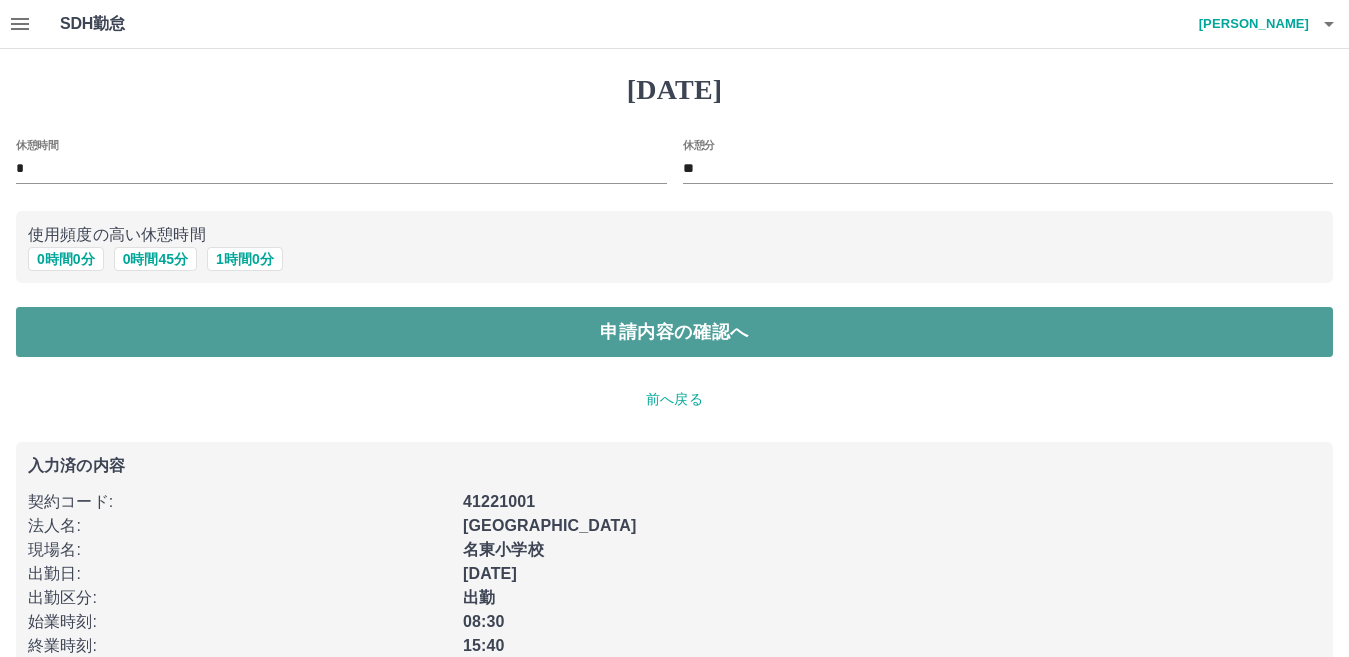 click on "申請内容の確認へ" at bounding box center (674, 332) 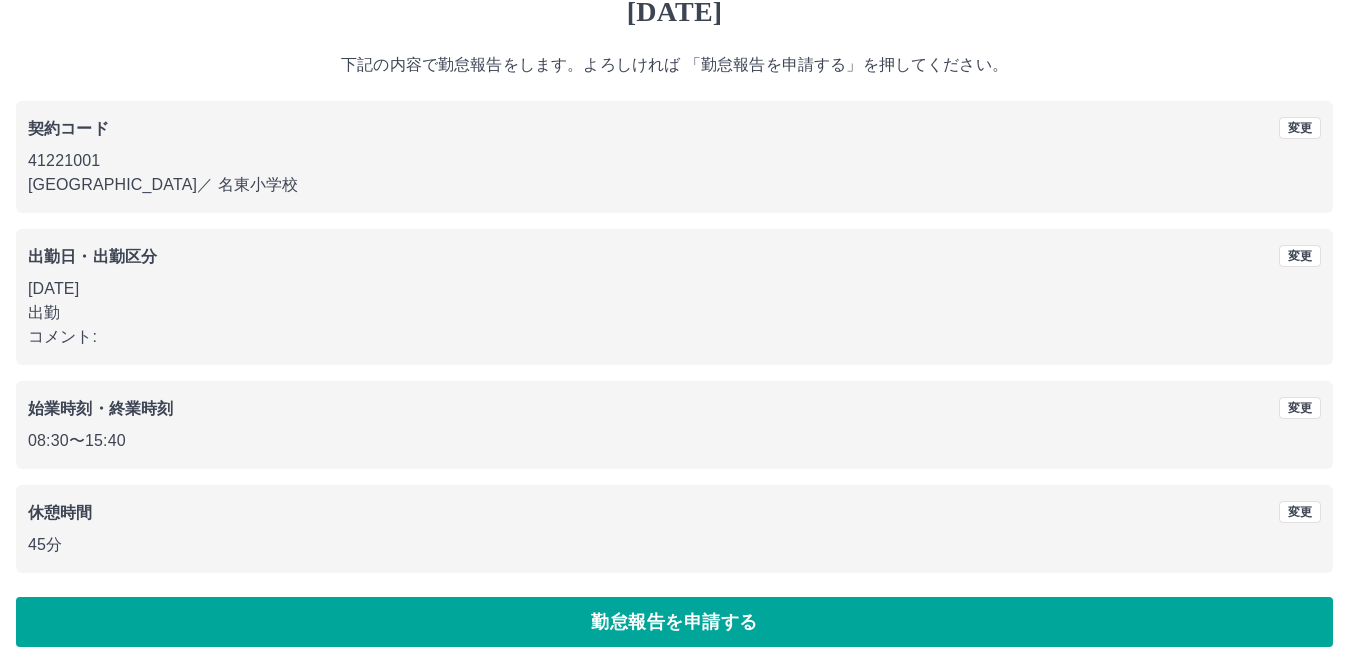 scroll, scrollTop: 92, scrollLeft: 0, axis: vertical 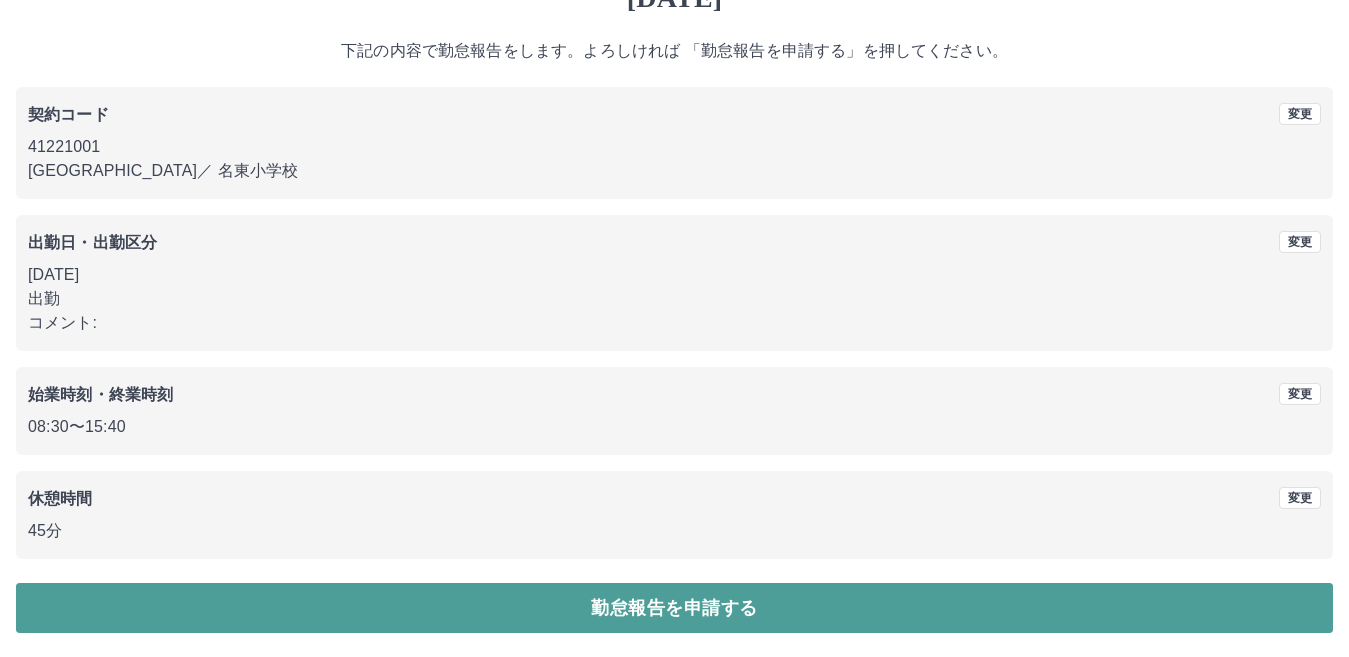 click on "勤怠報告を申請する" at bounding box center (674, 608) 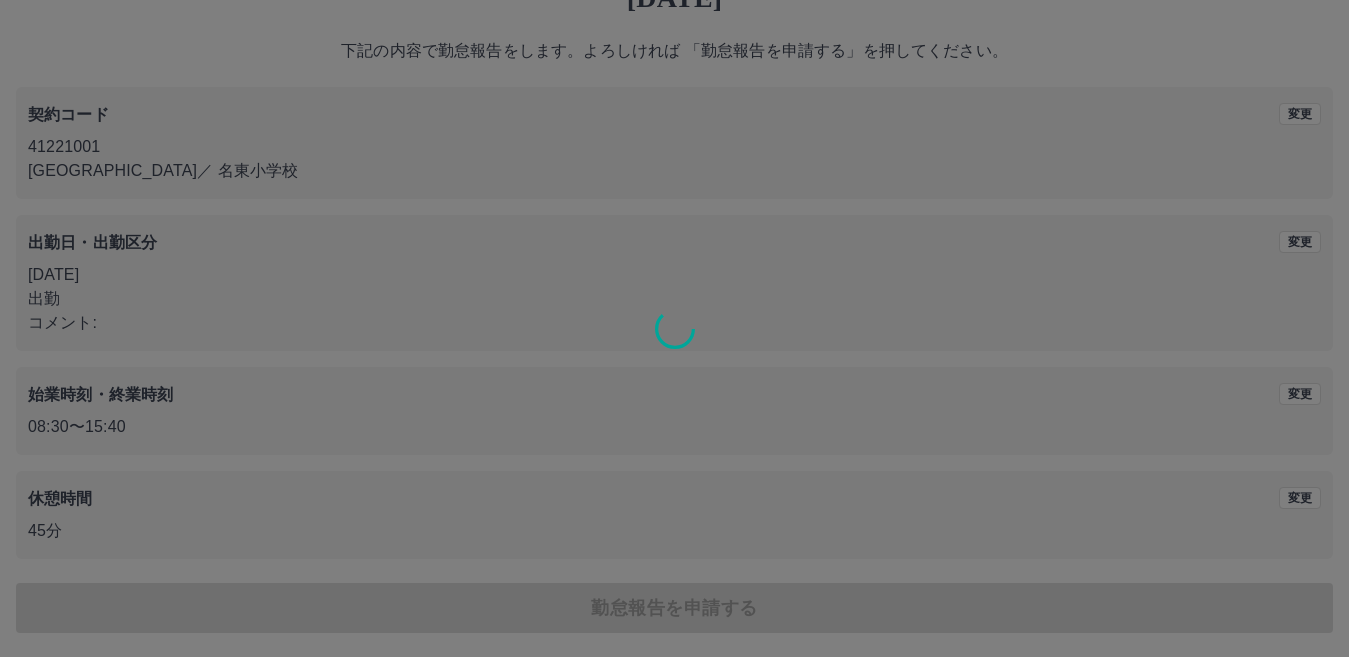 click at bounding box center (674, 328) 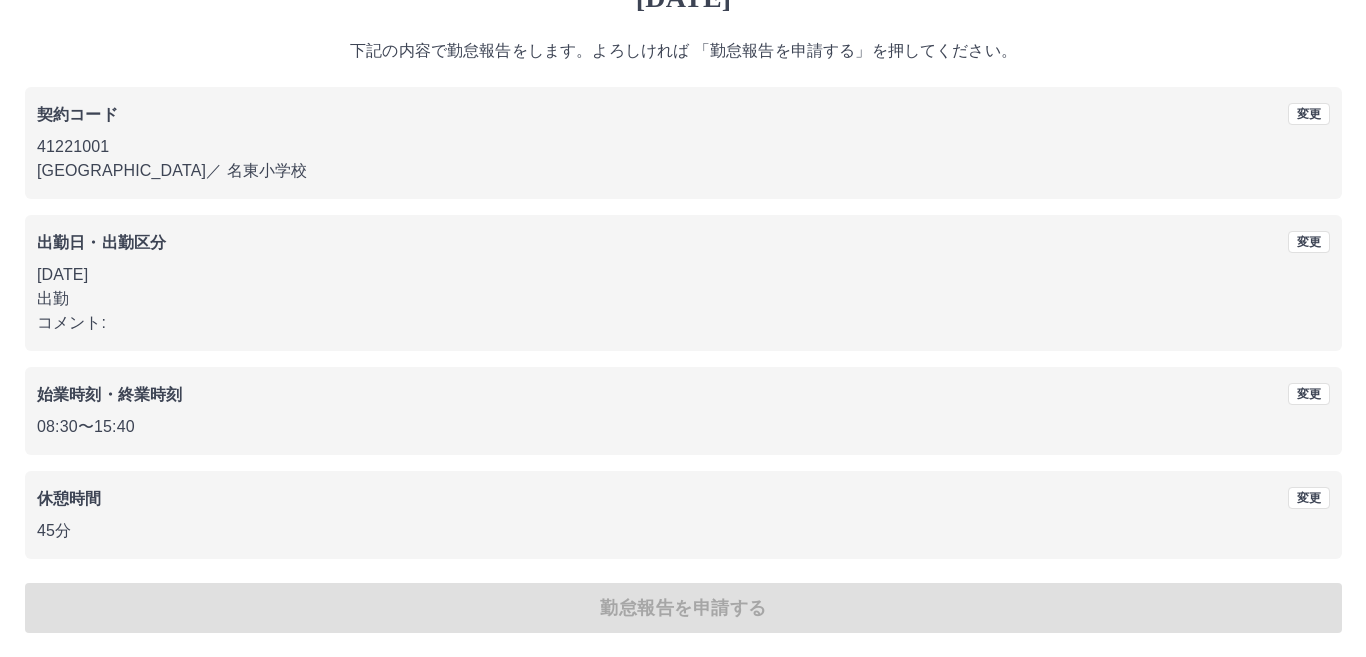 scroll, scrollTop: 0, scrollLeft: 0, axis: both 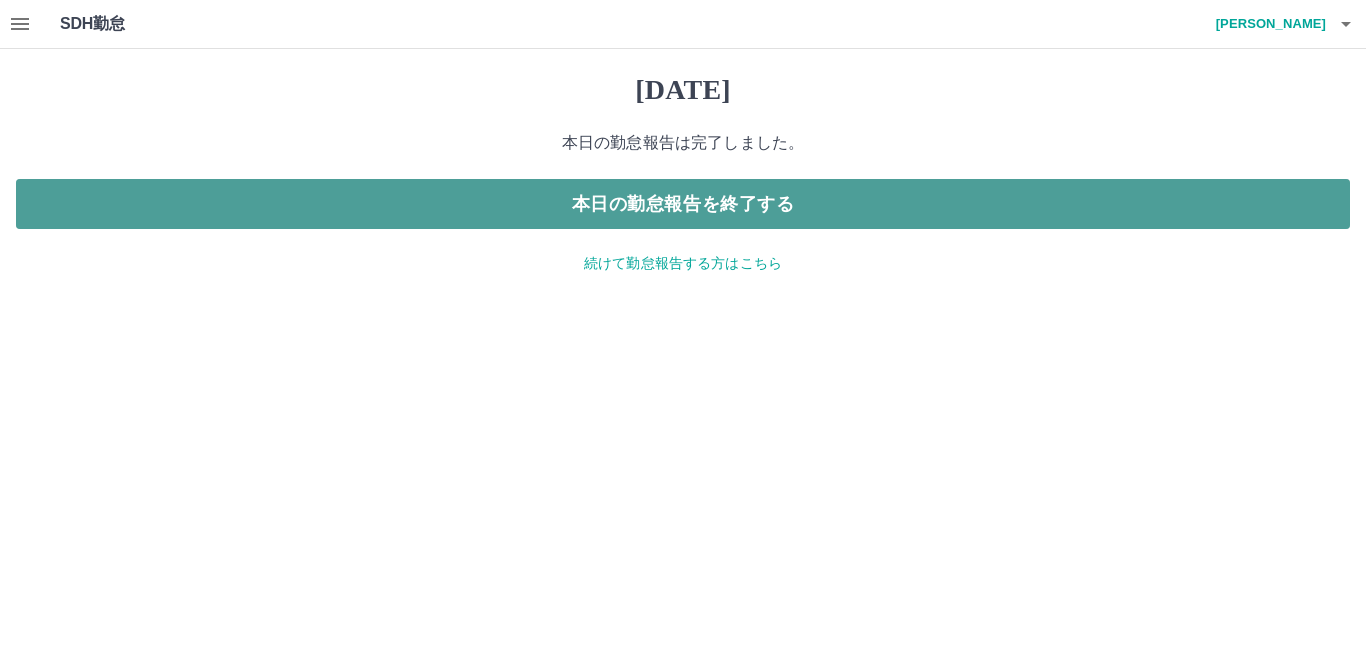 click on "本日の勤怠報告を終了する" at bounding box center (683, 204) 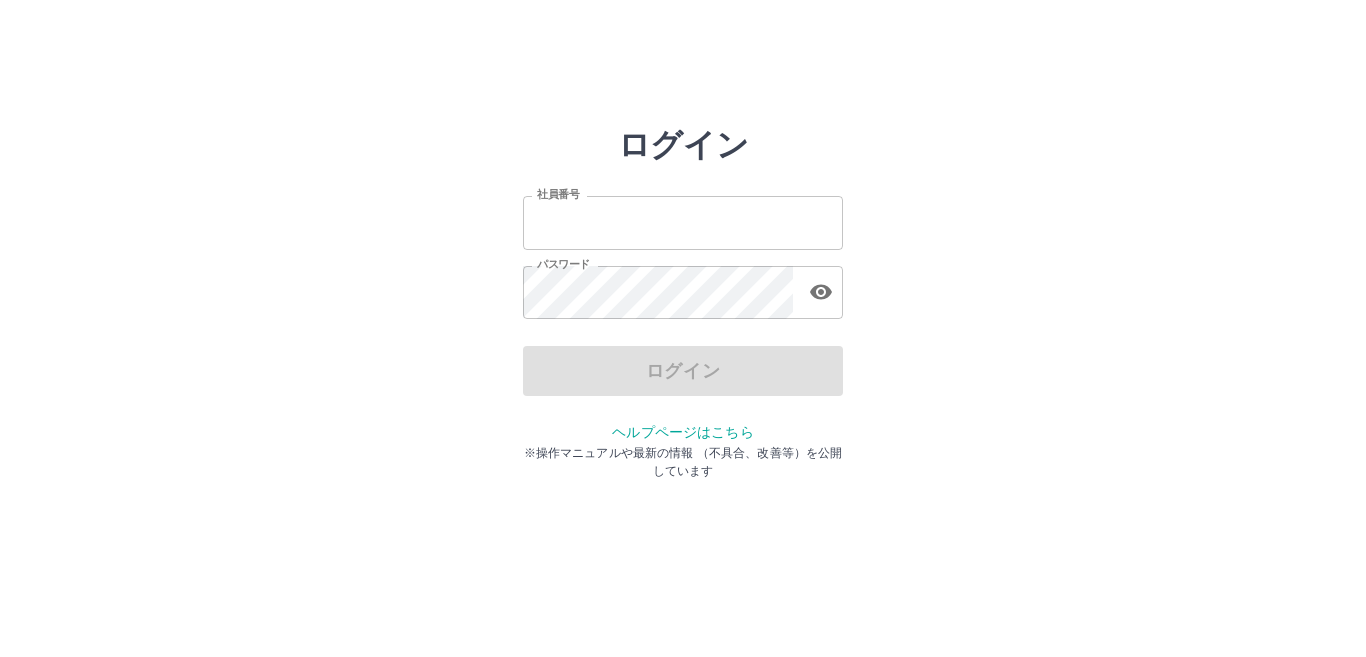 scroll, scrollTop: 0, scrollLeft: 0, axis: both 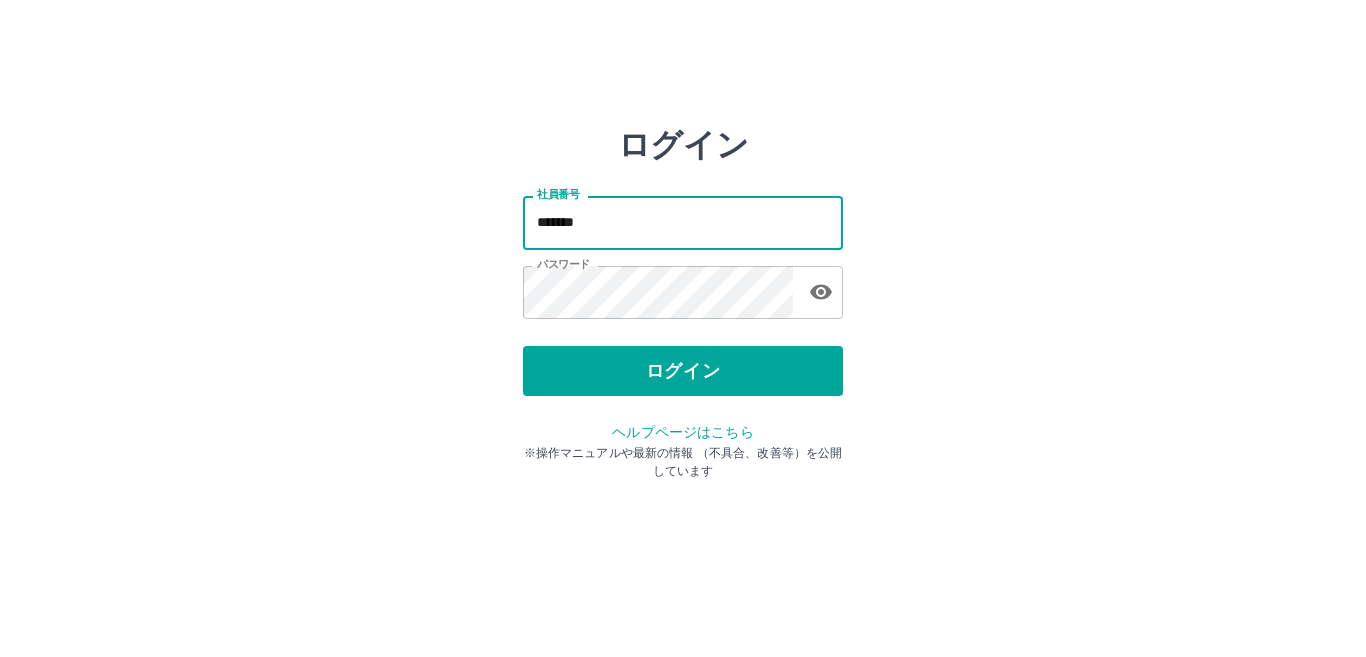 click on "*******" at bounding box center [683, 222] 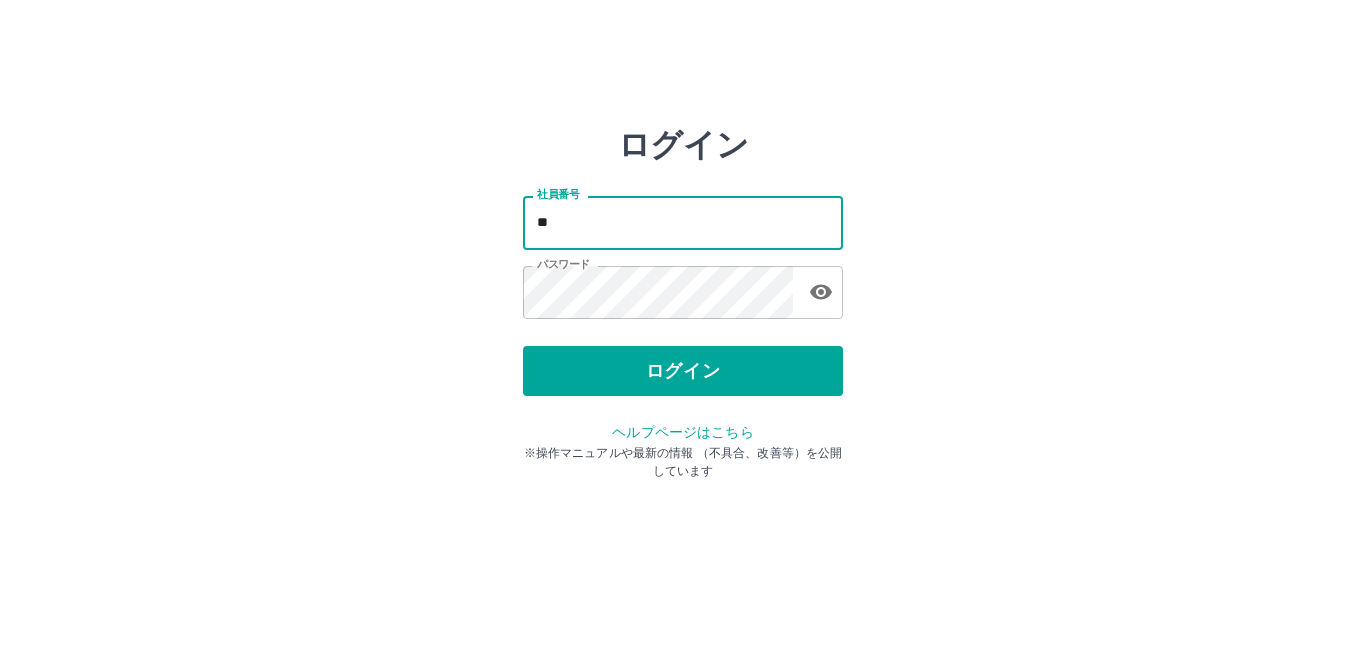 type on "*" 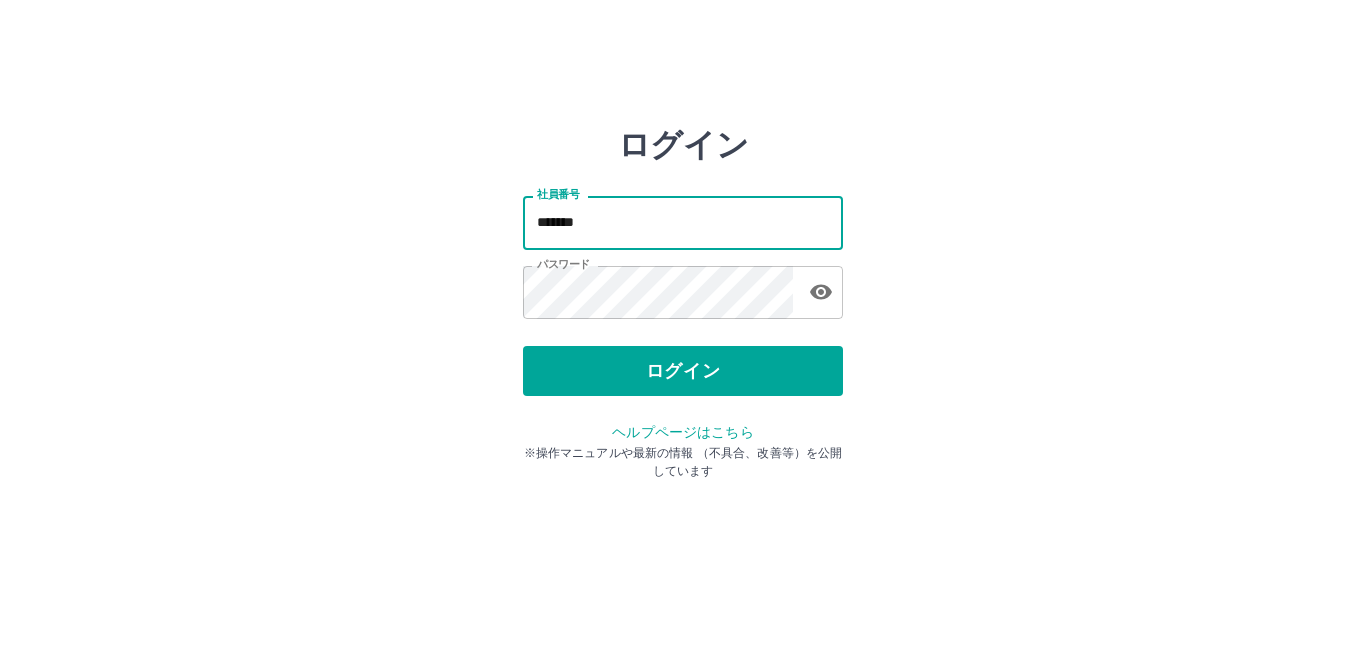 type on "*******" 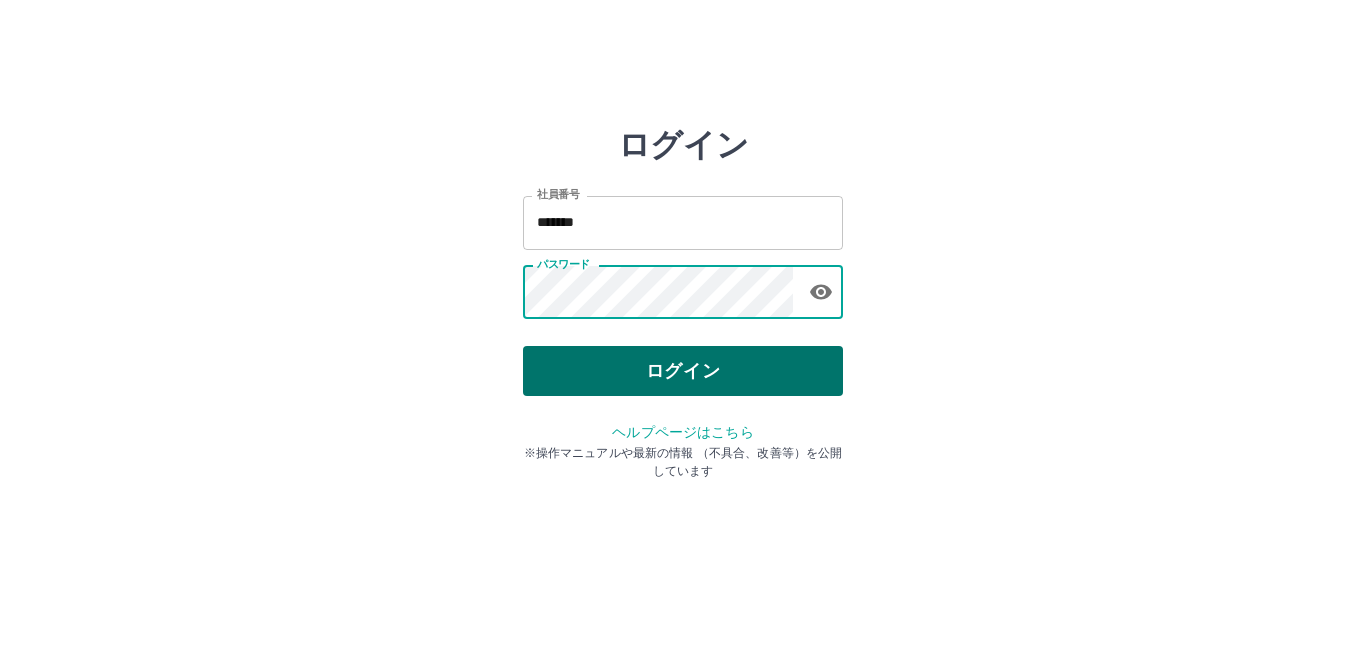 click on "ログイン" at bounding box center (683, 371) 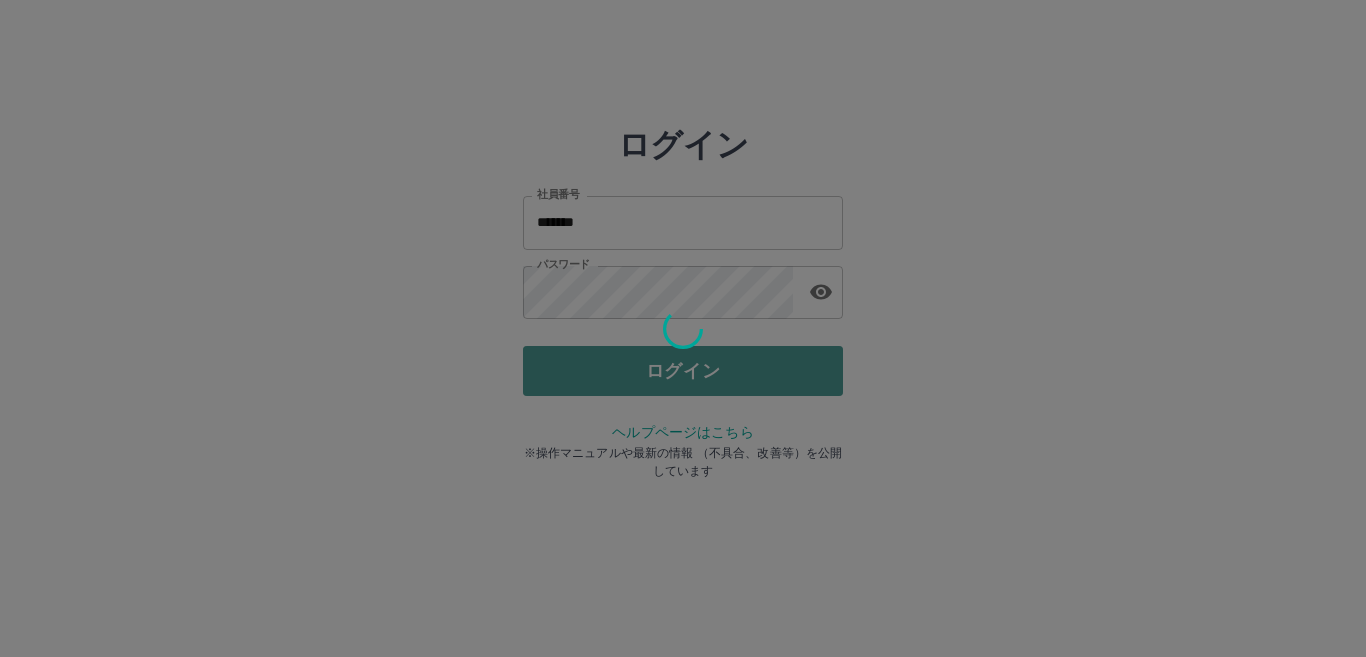 click on "ログイン 社員番号 ******* 社員番号 パスワード パスワード ログイン ヘルプページはこちら ※操作マニュアルや最新の情報 （不具合、改善等）を公開しています" at bounding box center [683, 286] 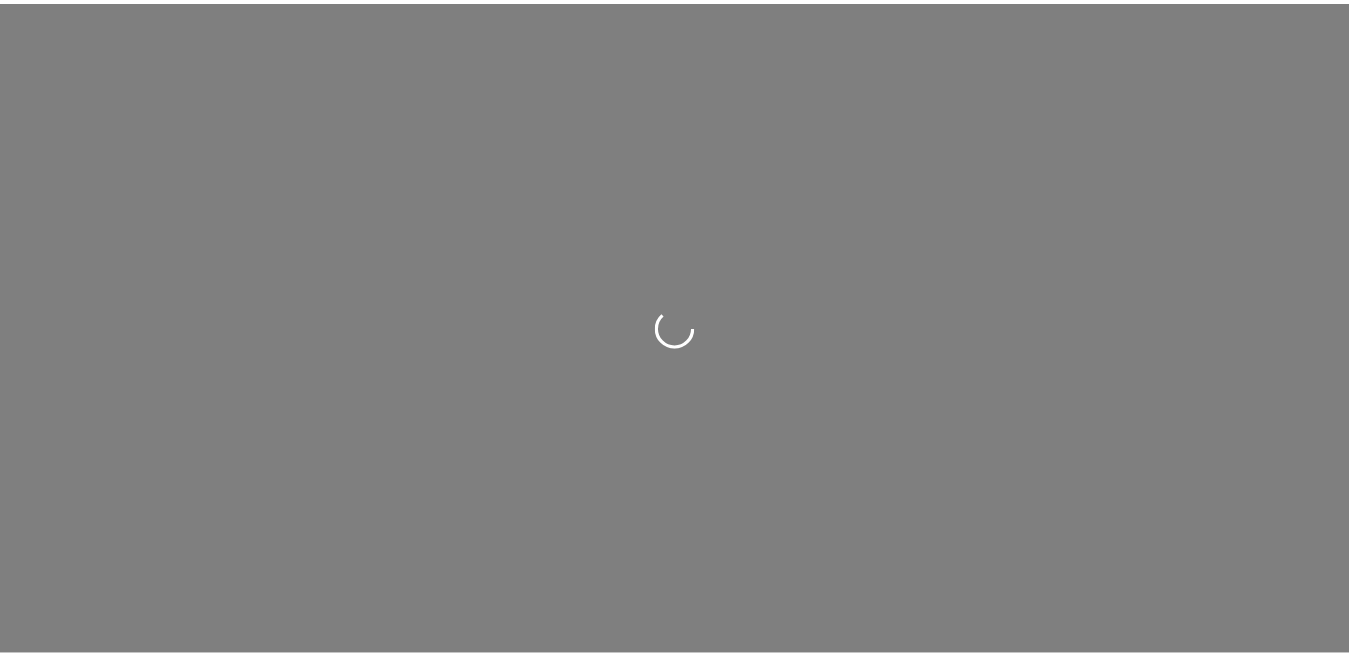 scroll, scrollTop: 0, scrollLeft: 0, axis: both 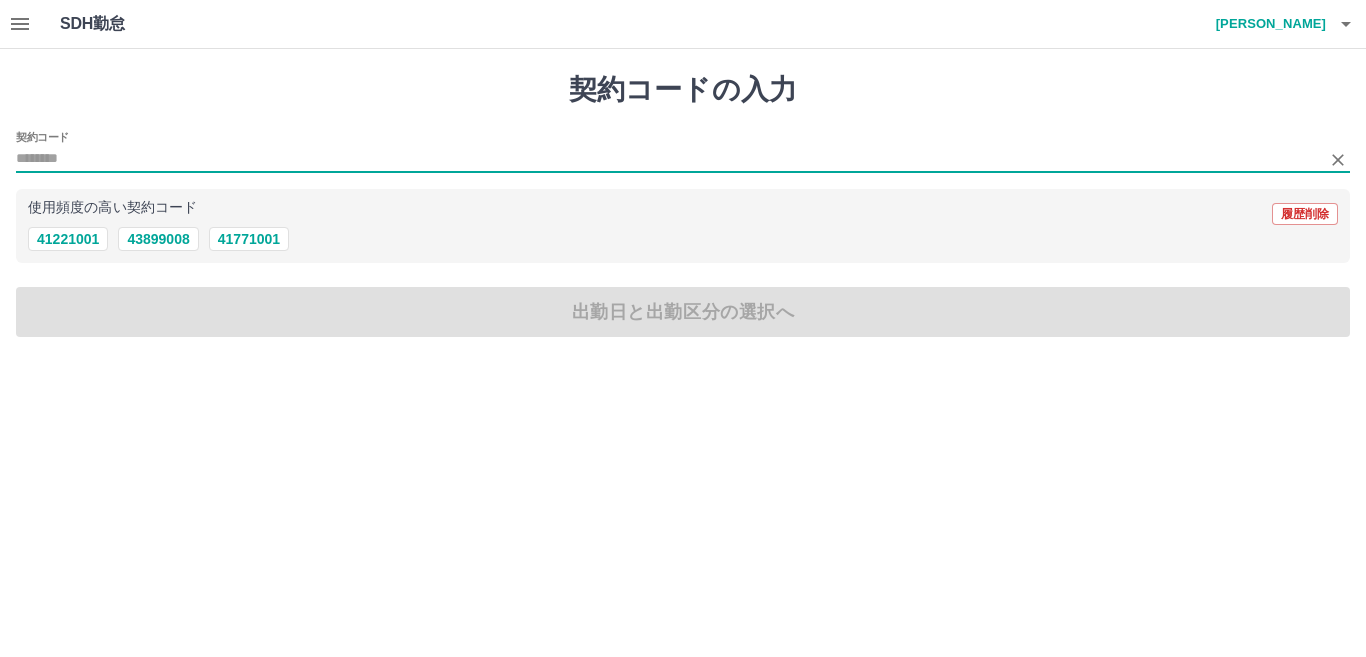 click on "契約コード" at bounding box center [668, 159] 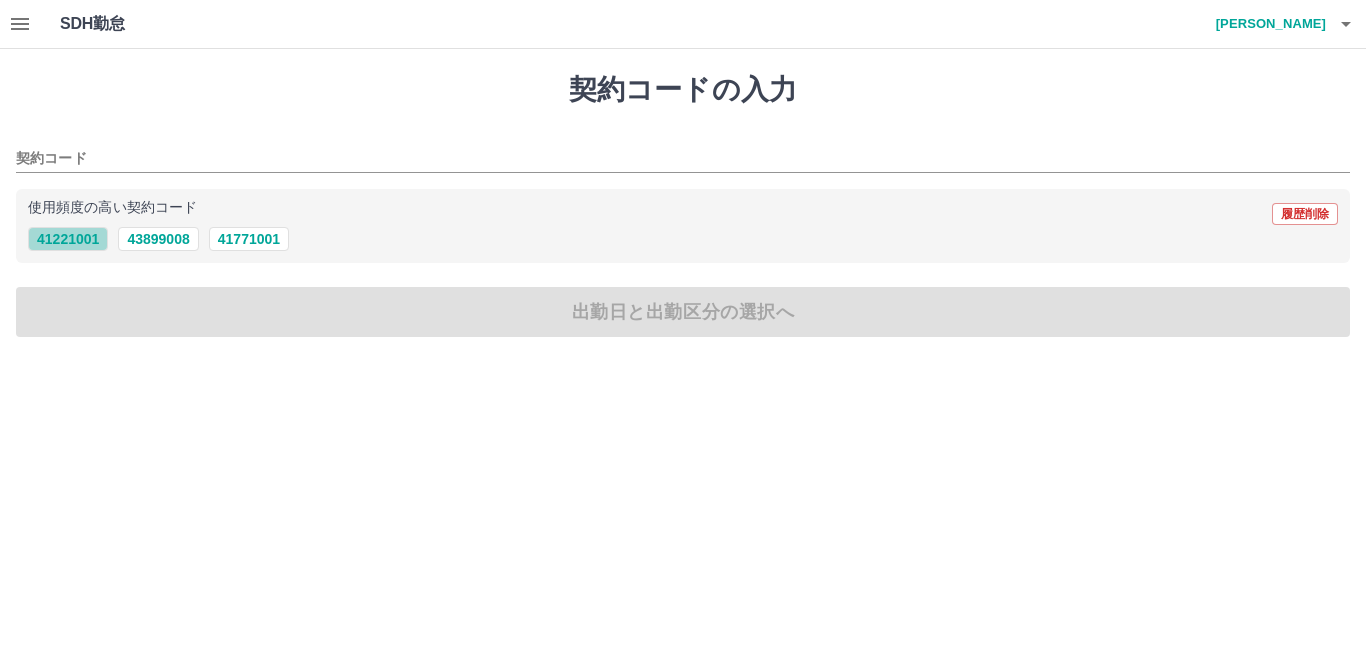 click on "41221001" at bounding box center [68, 239] 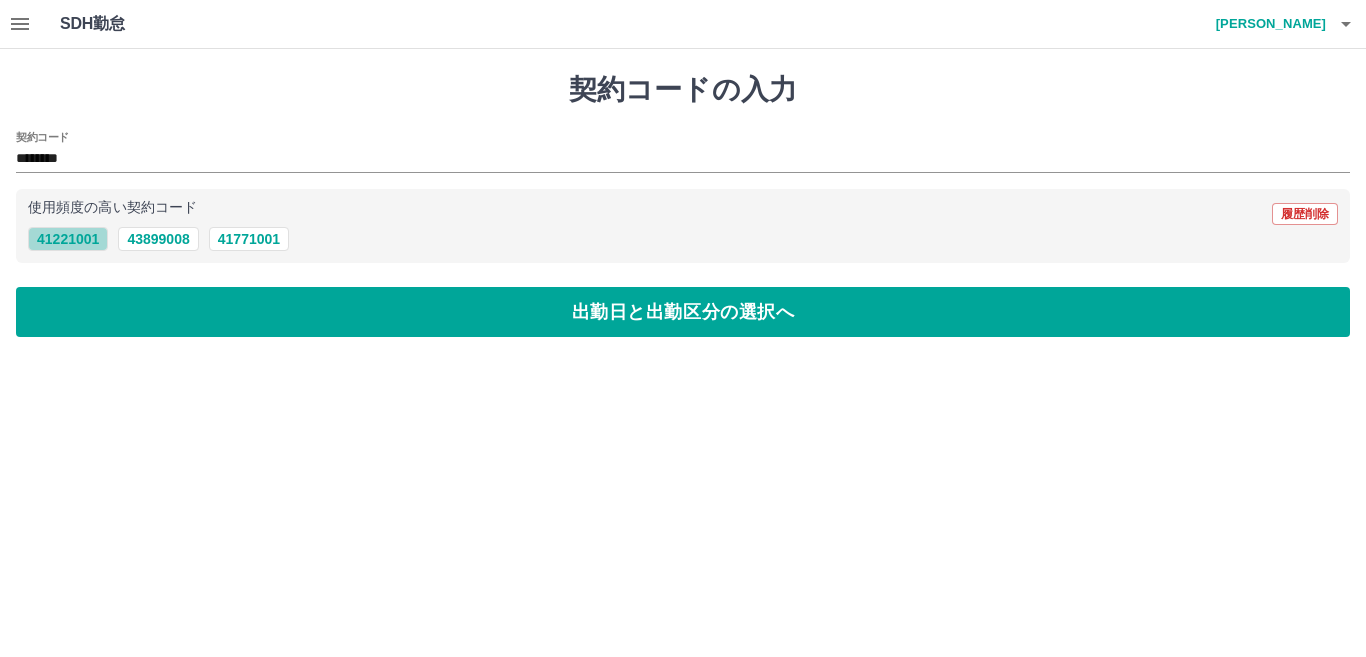 click on "41221001" at bounding box center (68, 239) 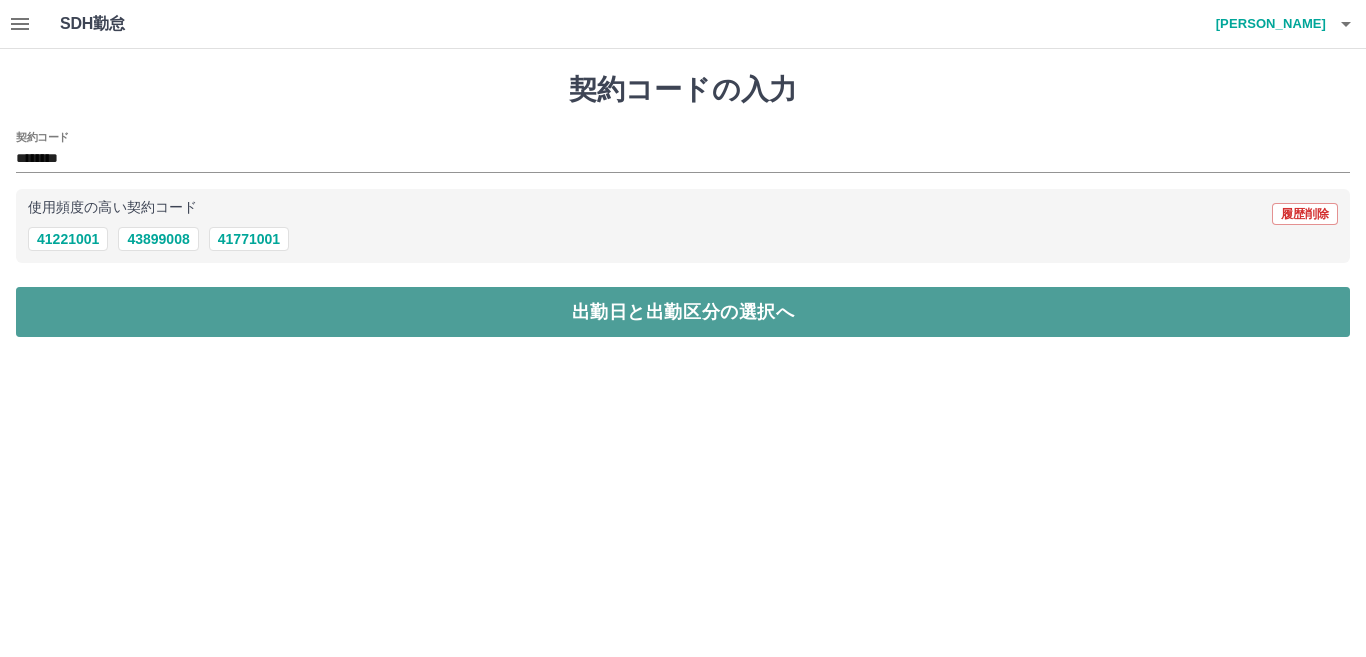click on "出勤日と出勤区分の選択へ" at bounding box center [683, 312] 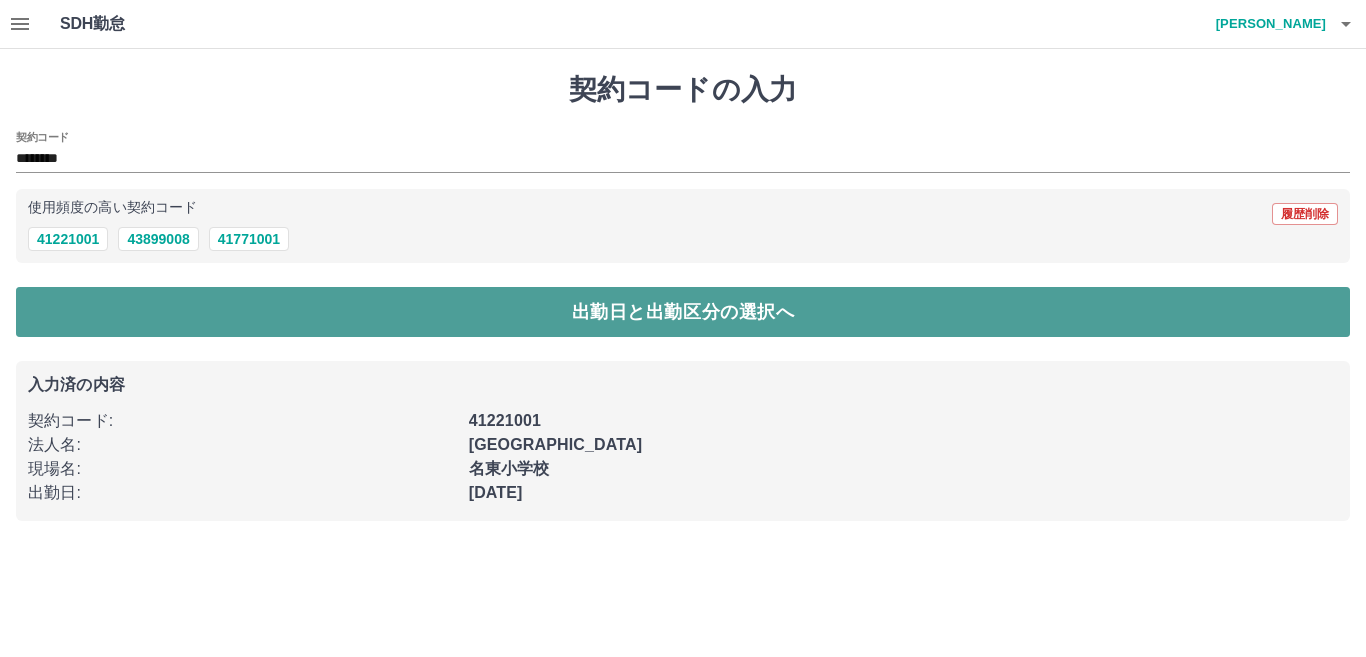 click on "出勤日と出勤区分の選択へ" at bounding box center (683, 312) 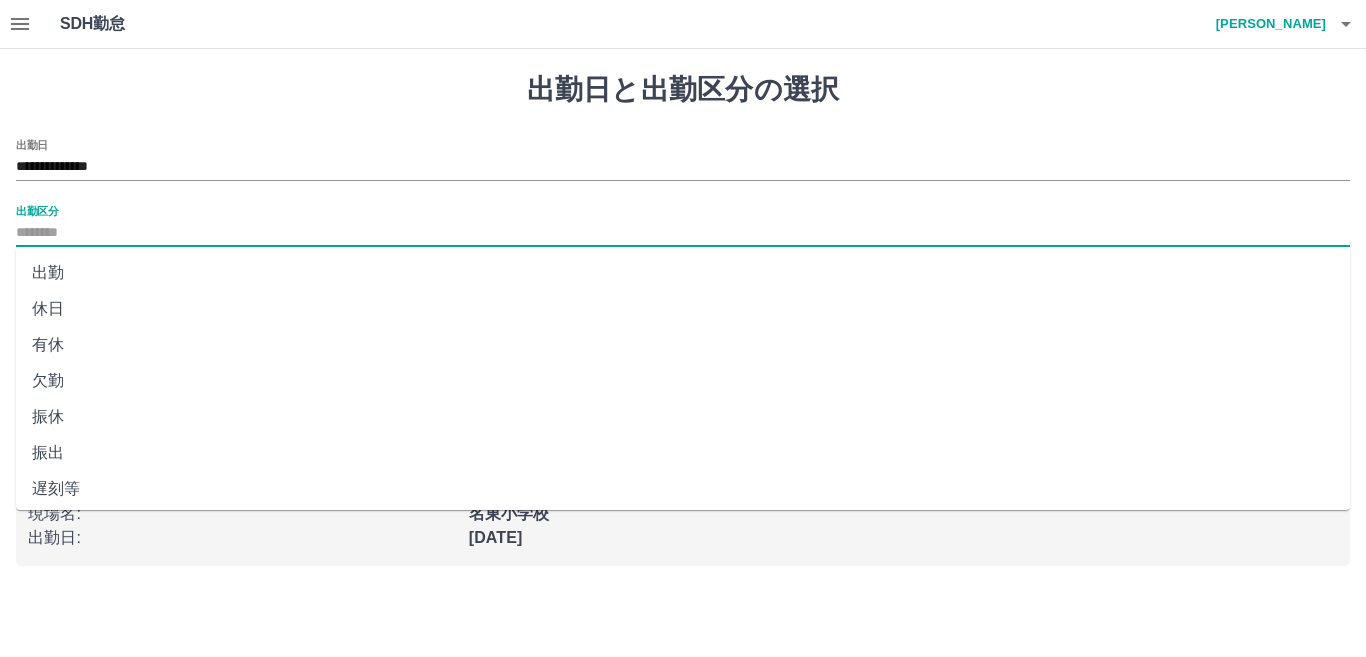 click on "出勤区分" at bounding box center (683, 233) 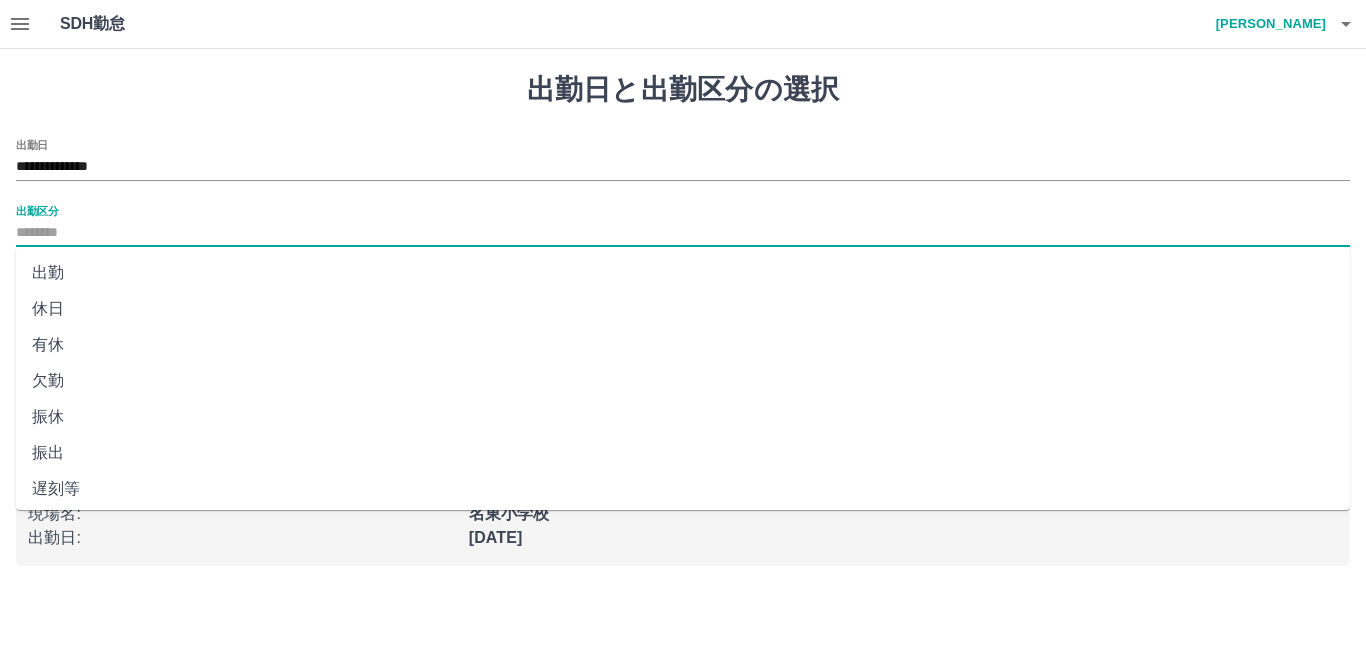 click on "出勤" at bounding box center (683, 273) 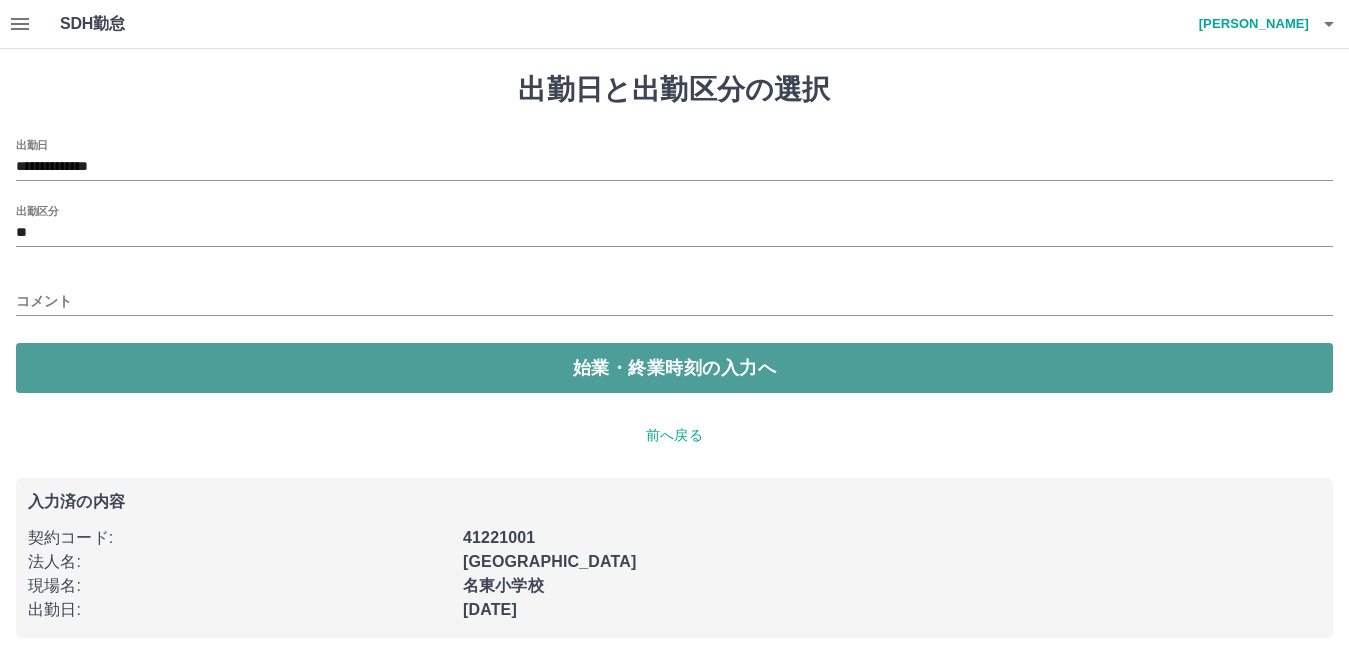 click on "始業・終業時刻の入力へ" at bounding box center [674, 368] 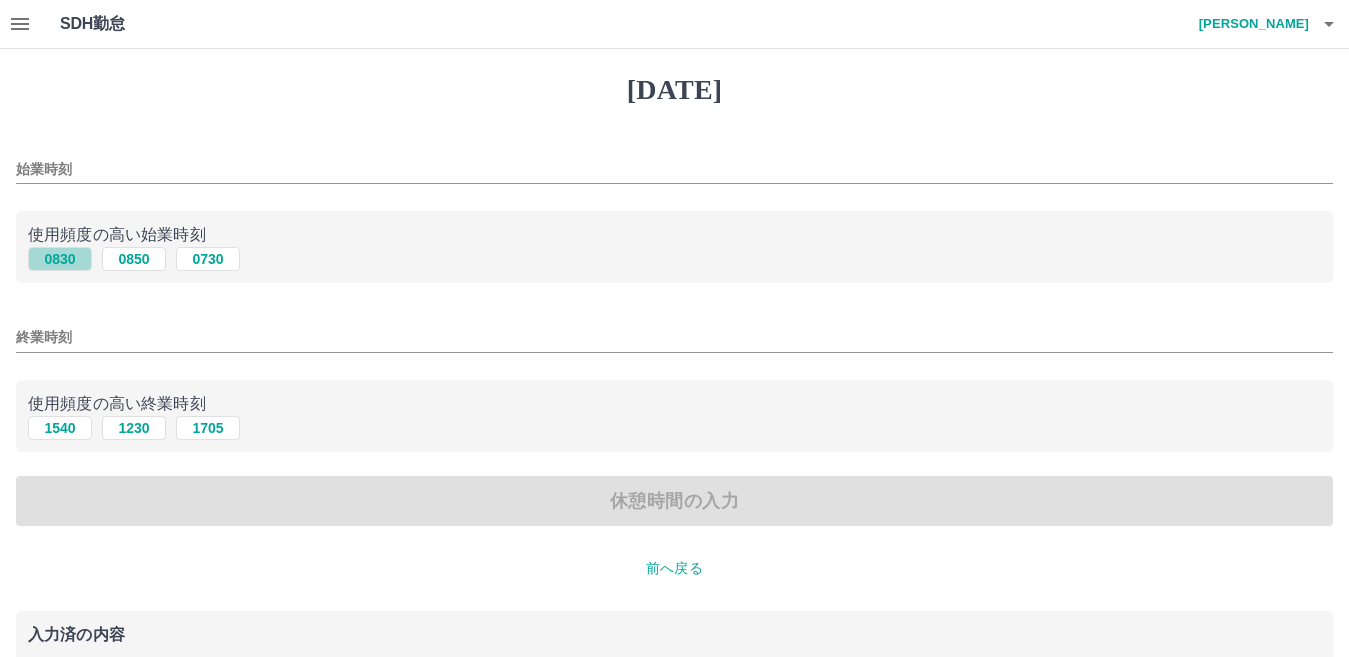 click on "0830" at bounding box center [60, 259] 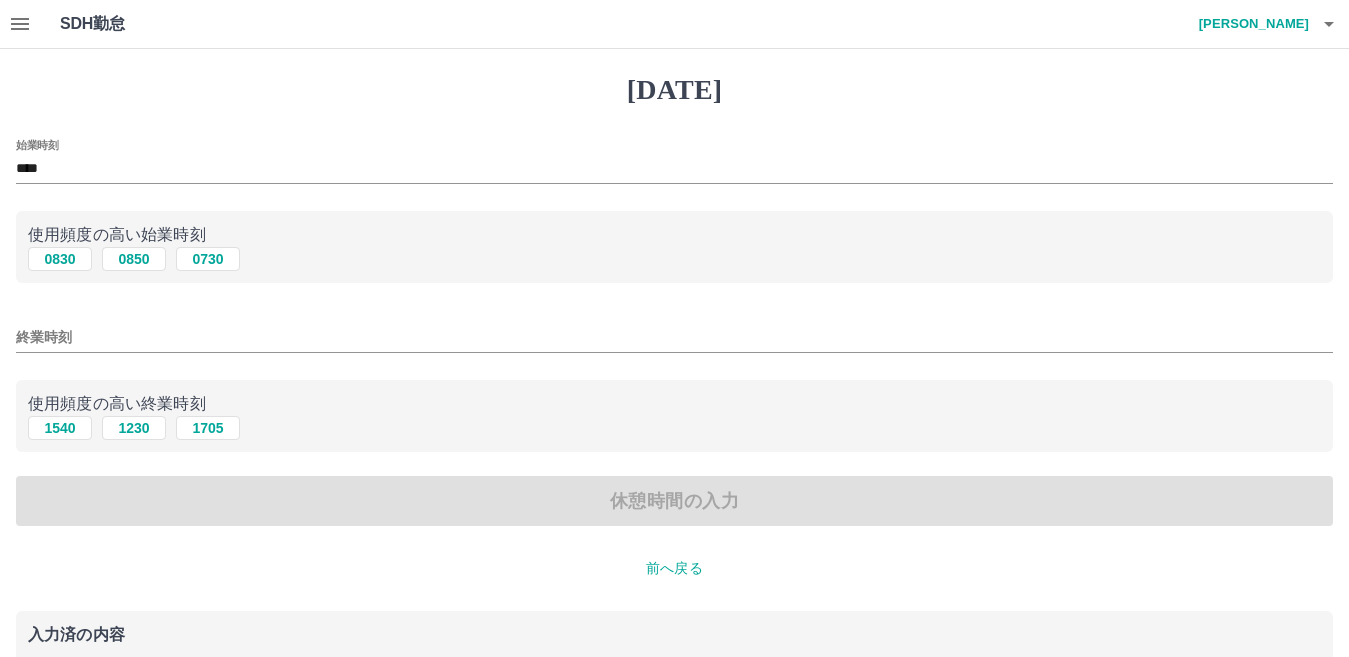 click on "使用頻度の高い終業時刻 1540 1230 1705" at bounding box center (674, 416) 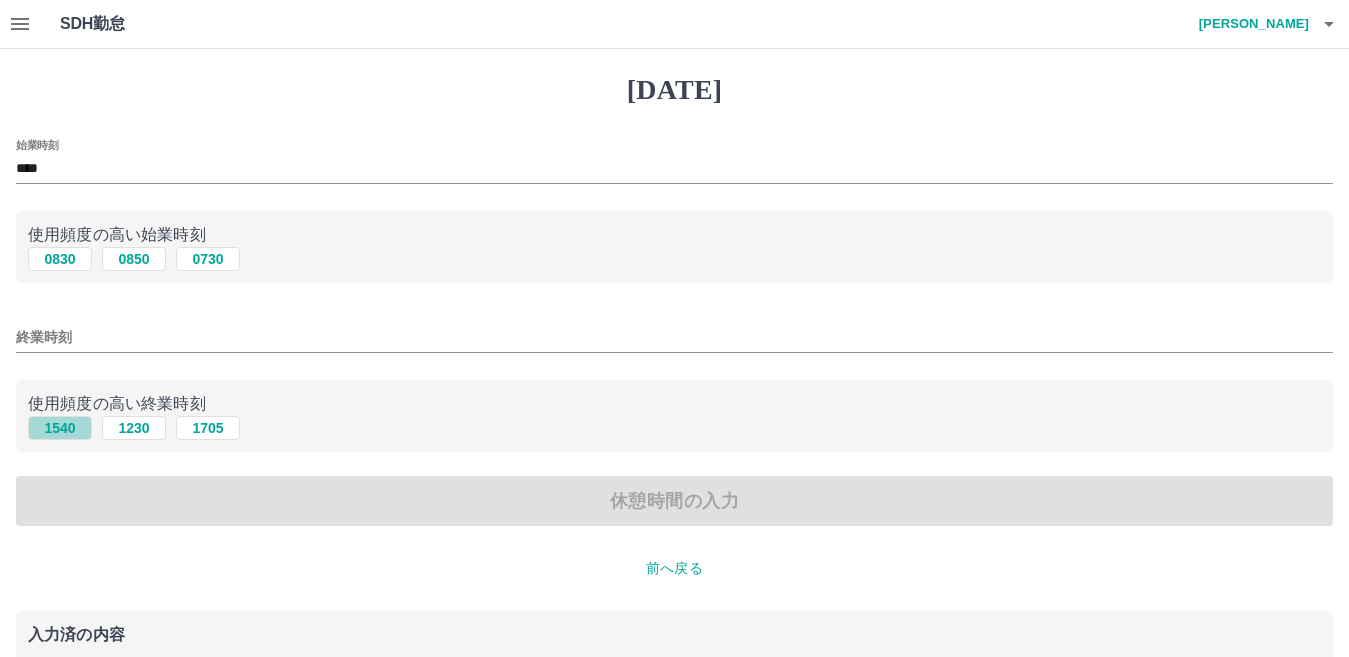 click on "1540" at bounding box center [60, 428] 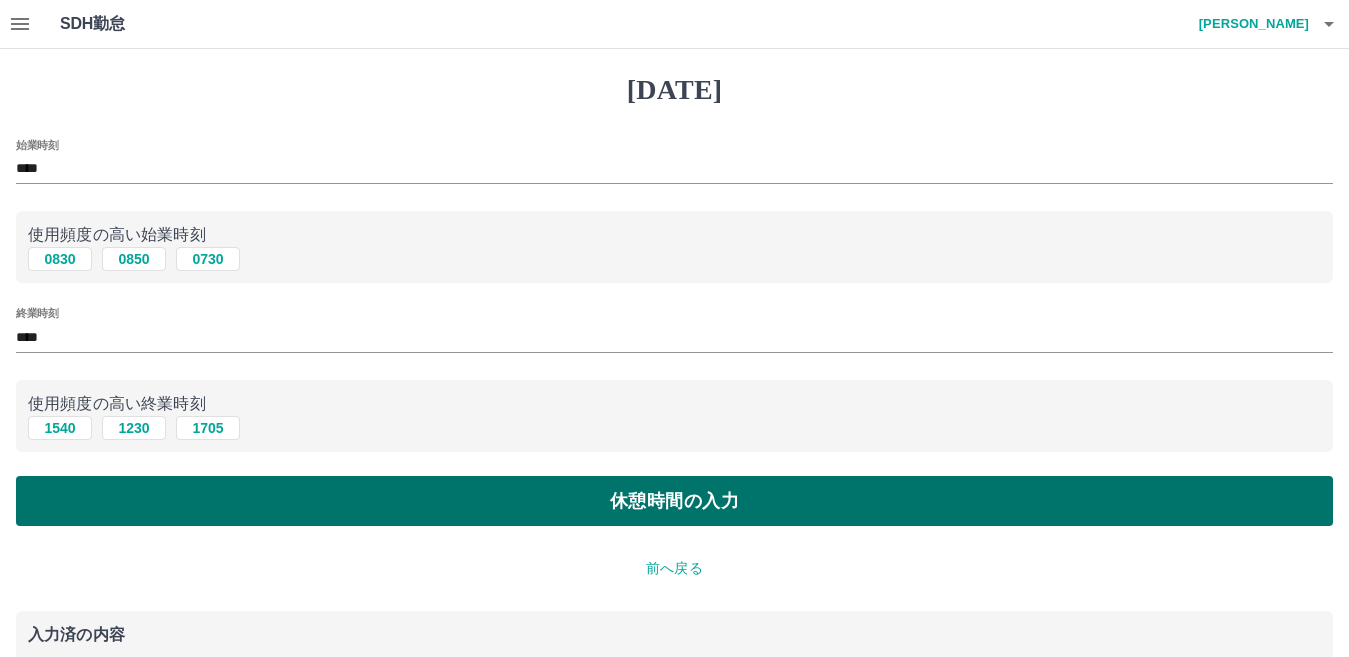 click on "休憩時間の入力" at bounding box center (674, 501) 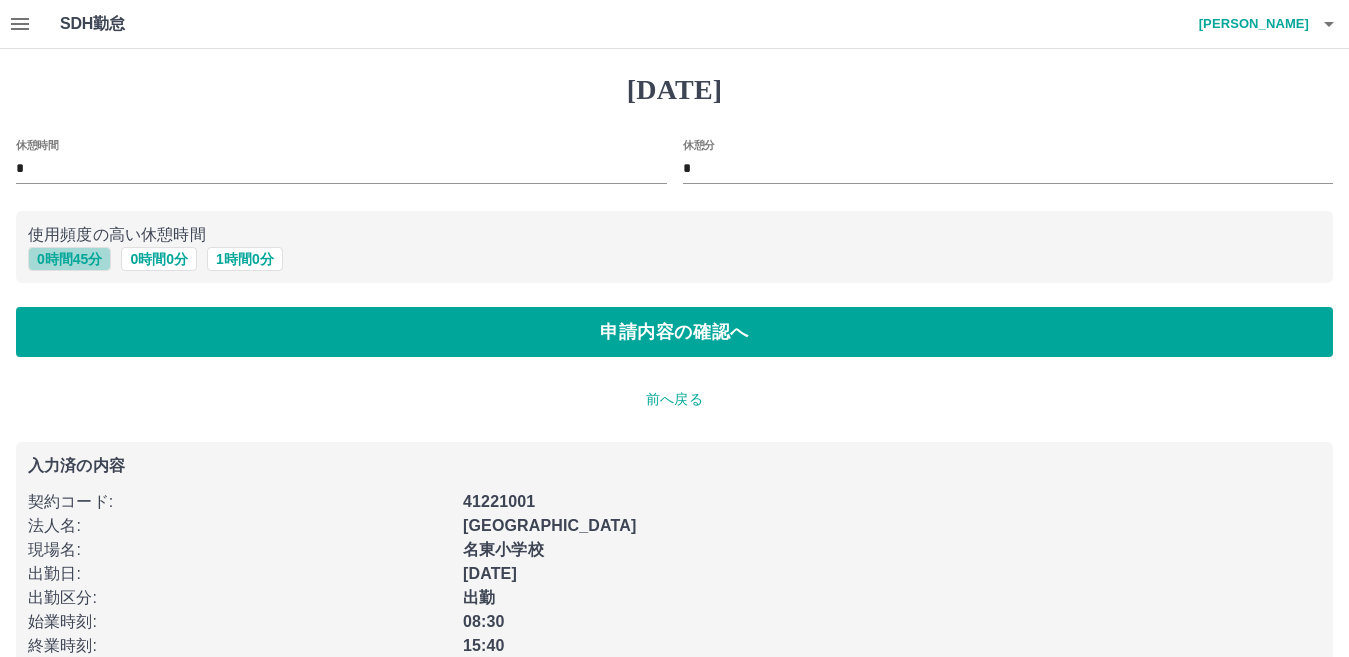click on "0 時間 45 分" at bounding box center [69, 259] 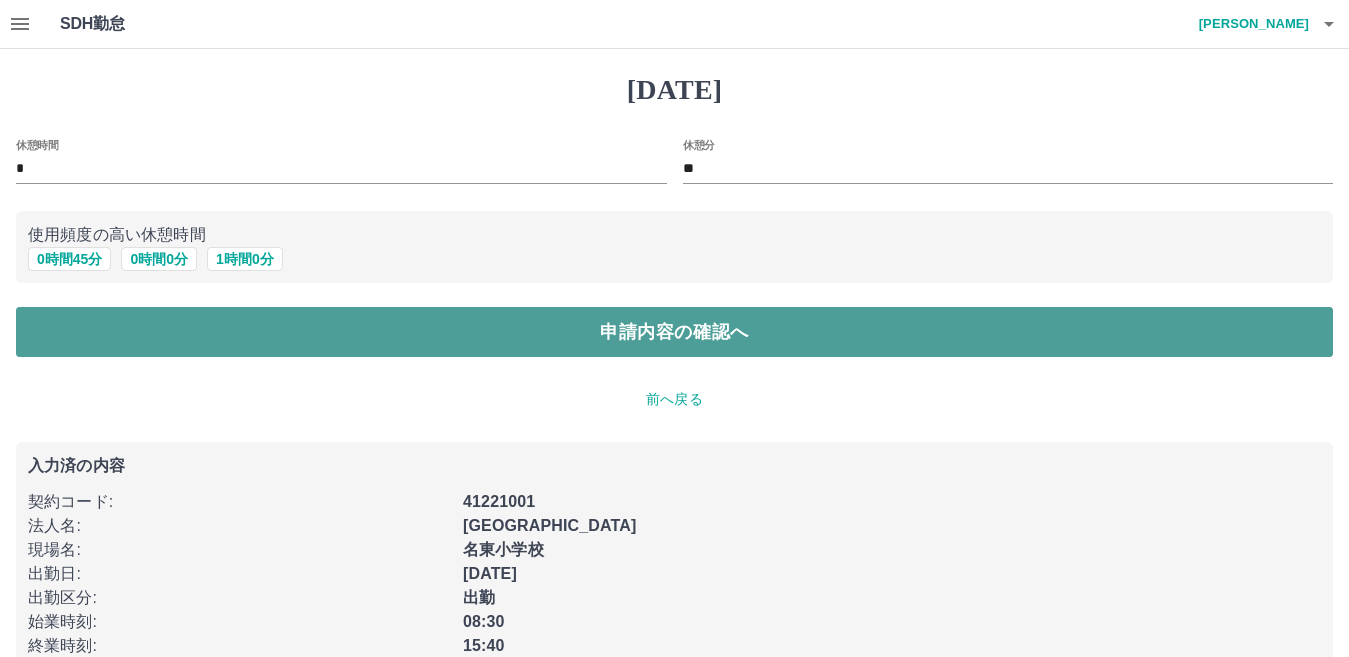 click on "申請内容の確認へ" at bounding box center [674, 332] 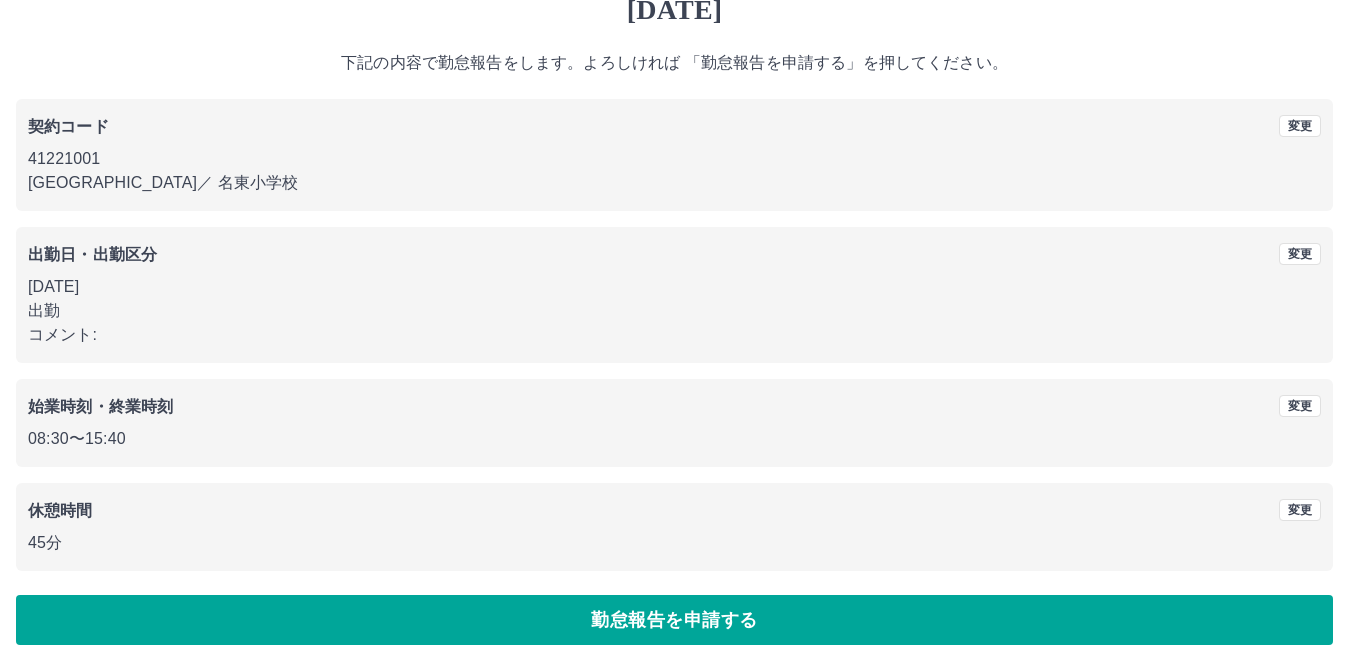 scroll, scrollTop: 92, scrollLeft: 0, axis: vertical 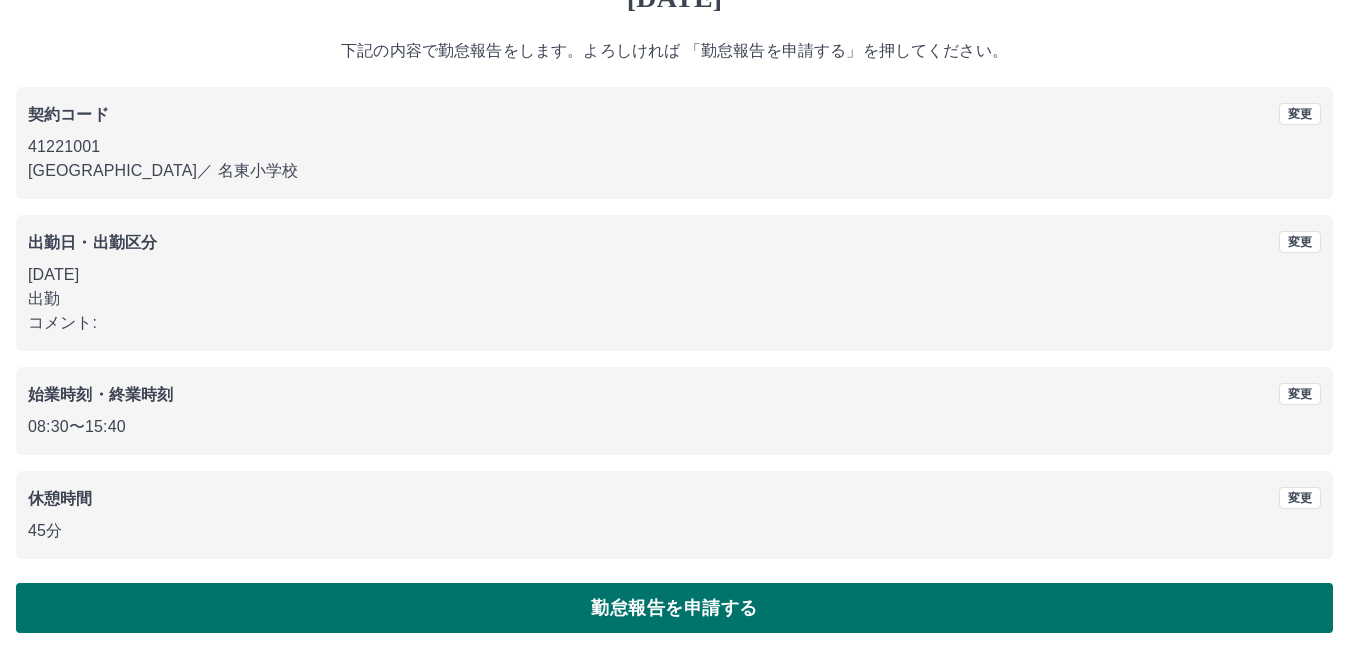 click on "勤怠報告を申請する" at bounding box center (674, 608) 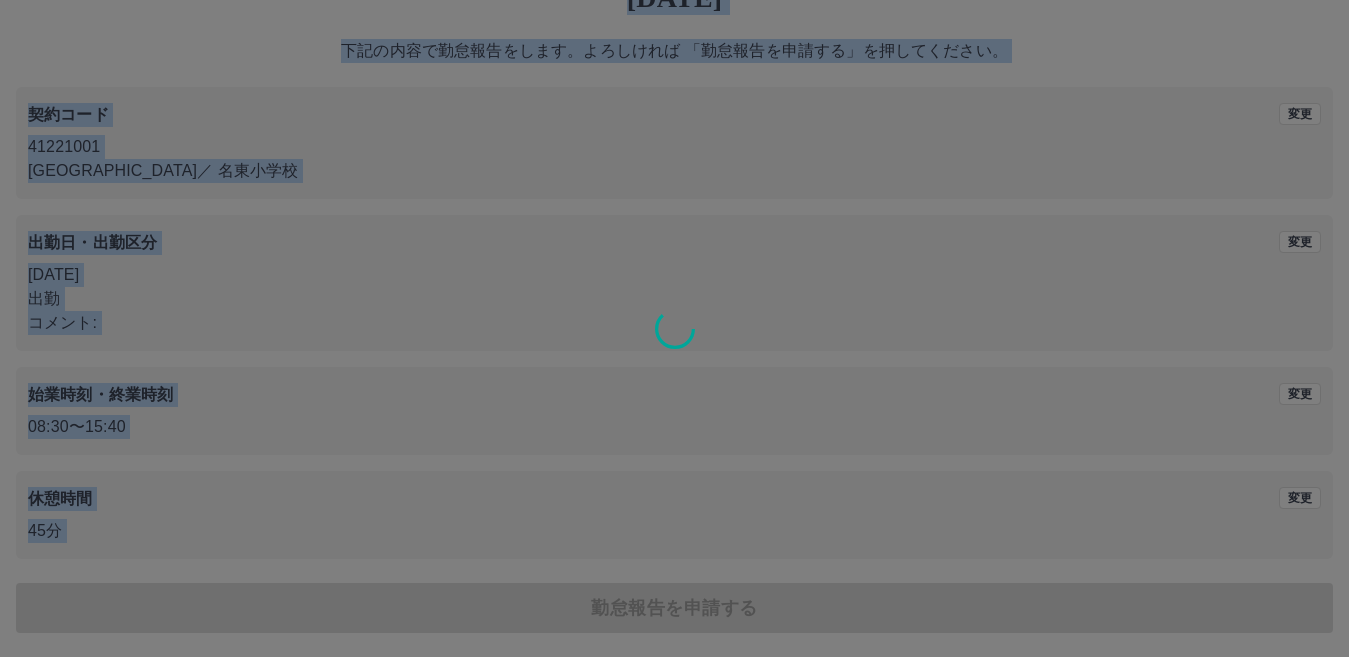 click on "2025年07月11日(金) 下記の内容で勤怠報告をします。よろしければ 「勤怠報告を申請する」を押してください。 契約コード 変更 41221001 名古屋市  ／   名東小学校 出勤日・出勤区分 変更 2025年07月11日(金) 出勤 コメント:  始業時刻・終業時刻 変更 08:30 〜 15:40 休憩時間 変更 45分 勤怠報告を申請する" at bounding box center [674, 307] 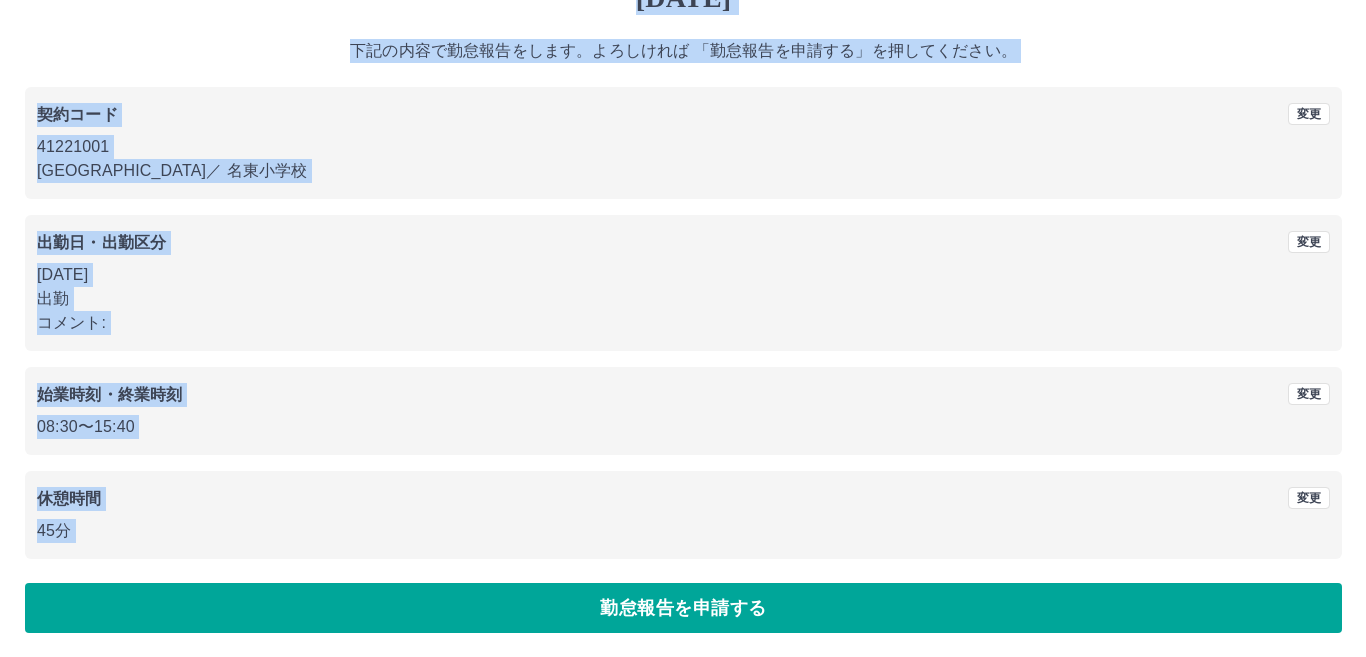 scroll, scrollTop: 0, scrollLeft: 0, axis: both 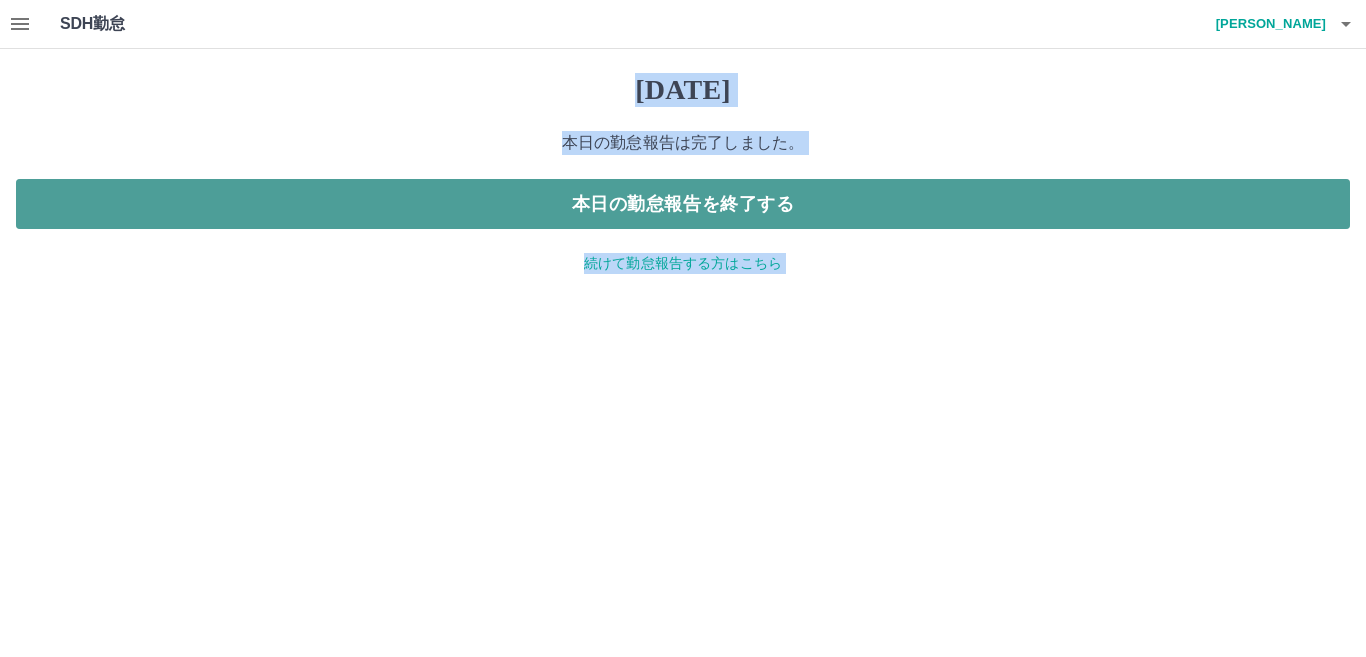 click on "本日の勤怠報告を終了する" at bounding box center (683, 204) 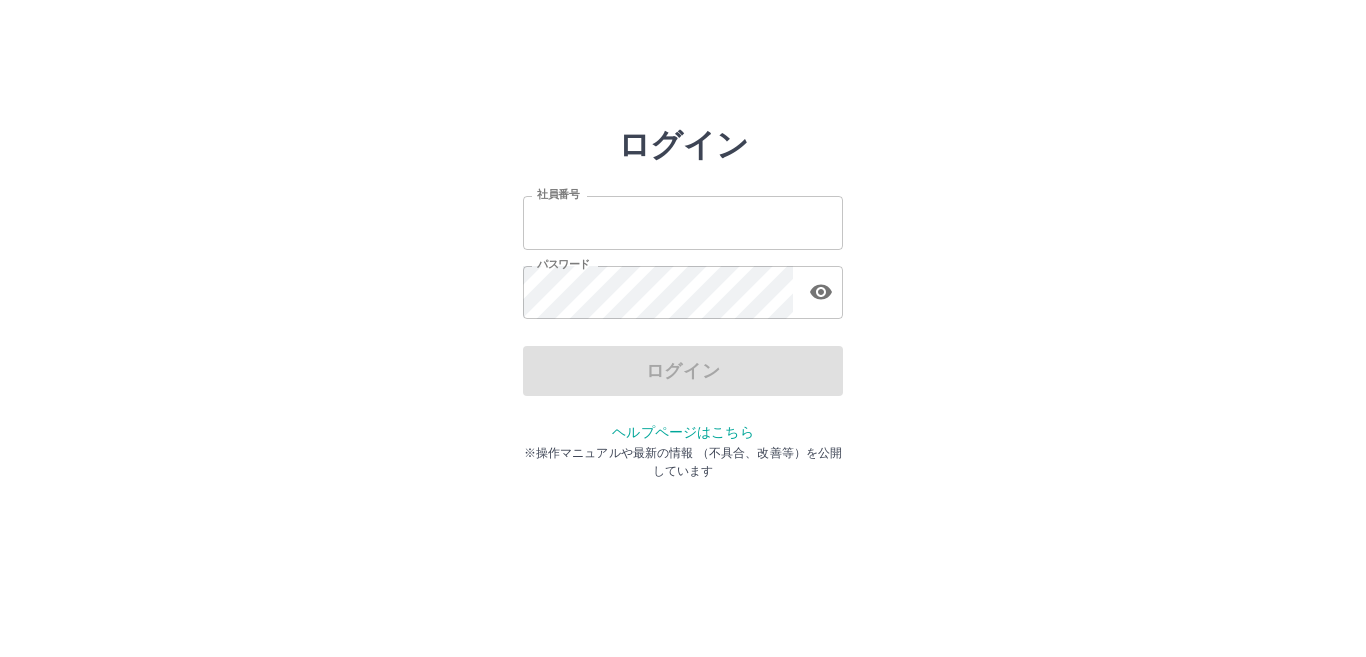 scroll, scrollTop: 0, scrollLeft: 0, axis: both 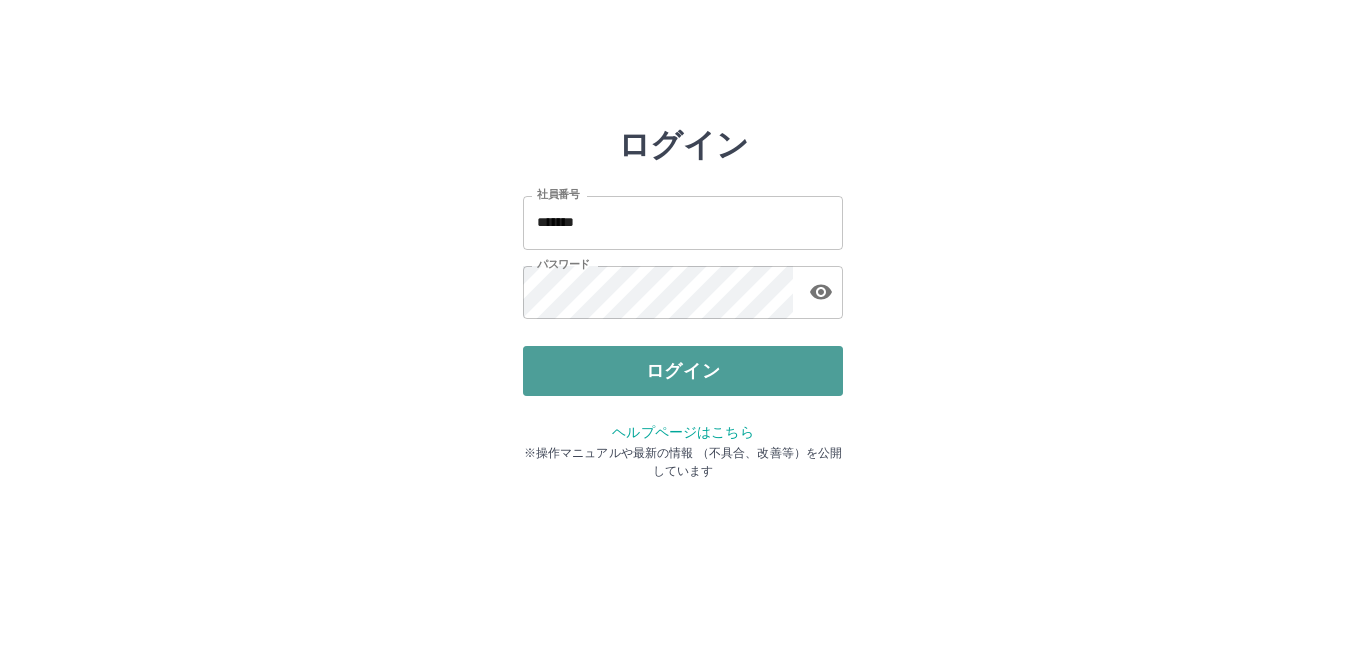 click on "ログイン" at bounding box center (683, 371) 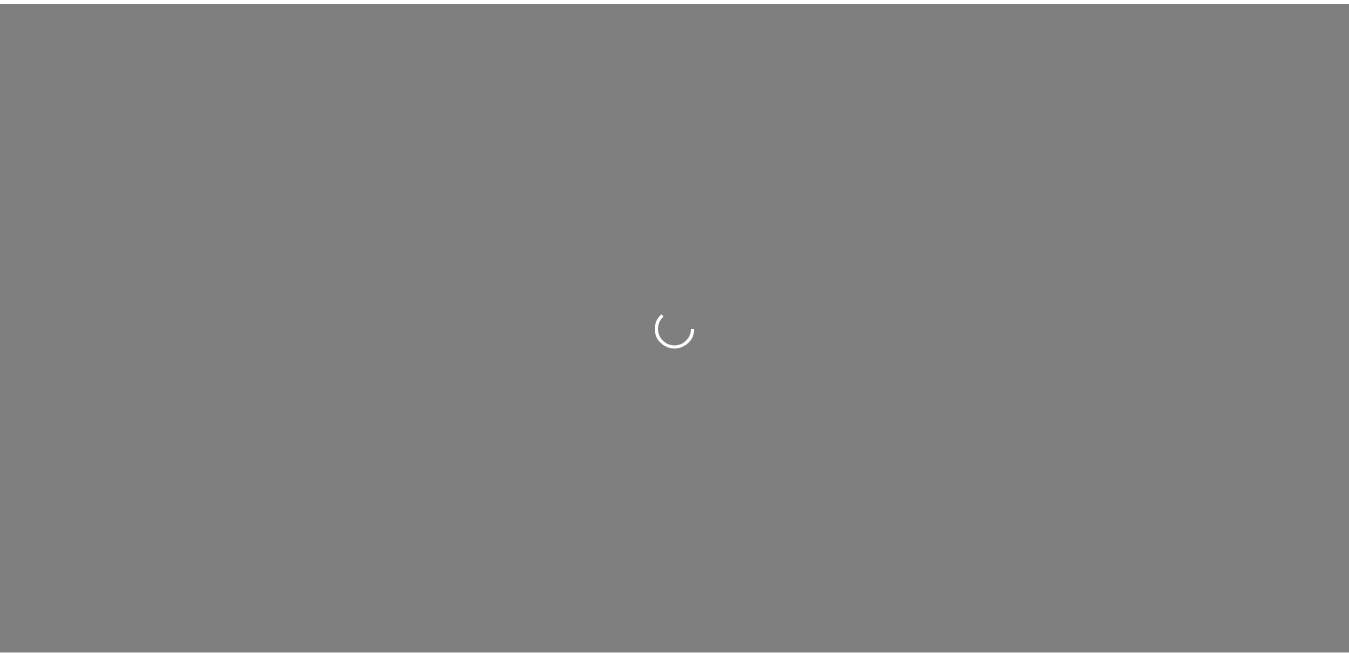 scroll, scrollTop: 0, scrollLeft: 0, axis: both 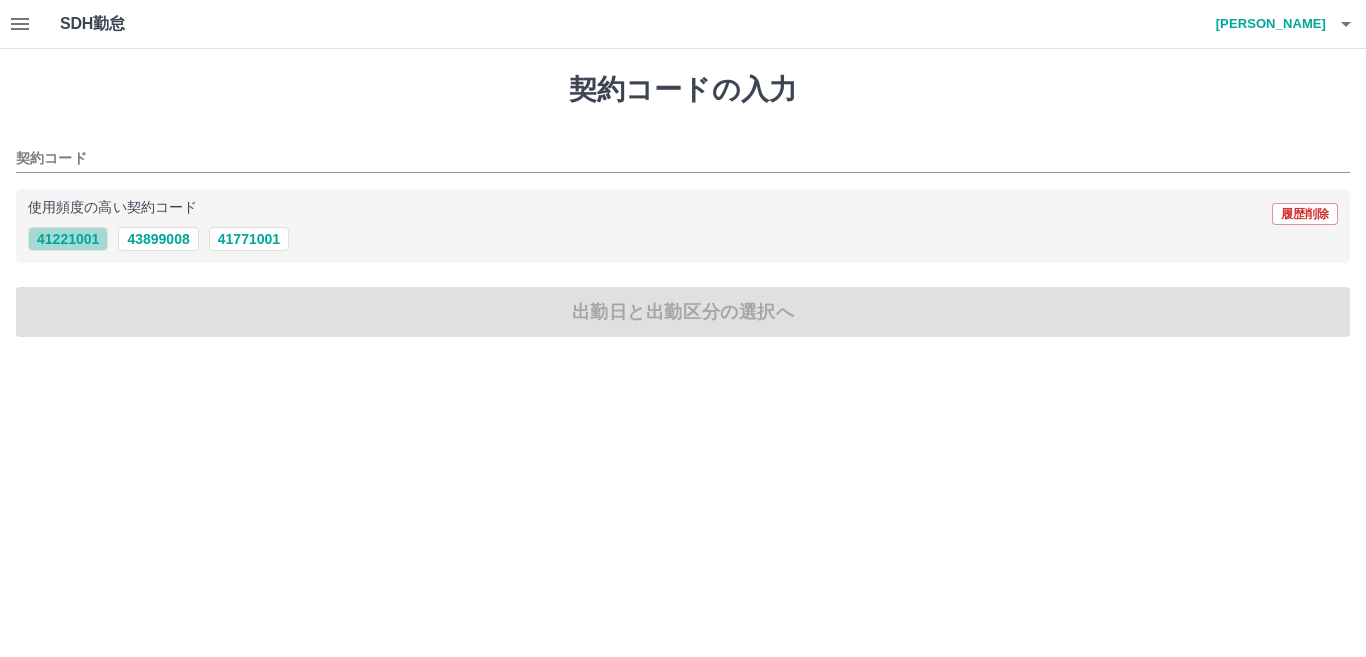 click on "41221001" at bounding box center [68, 239] 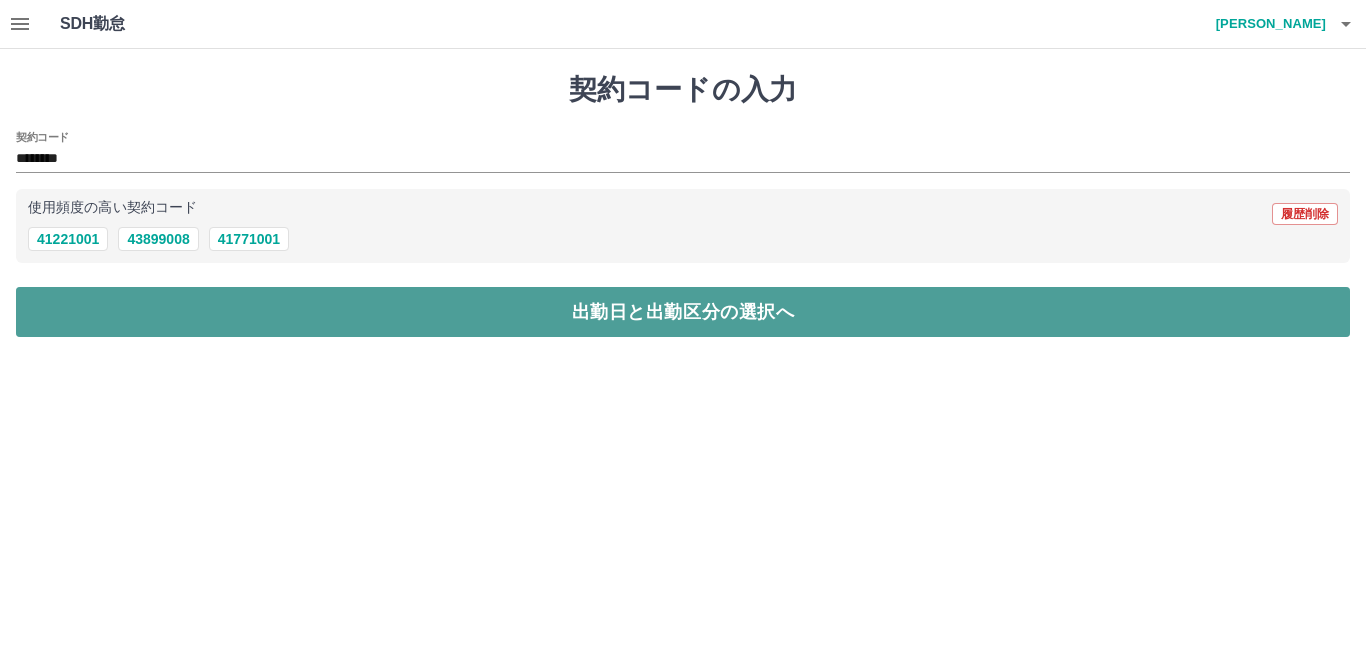click on "出勤日と出勤区分の選択へ" at bounding box center (683, 312) 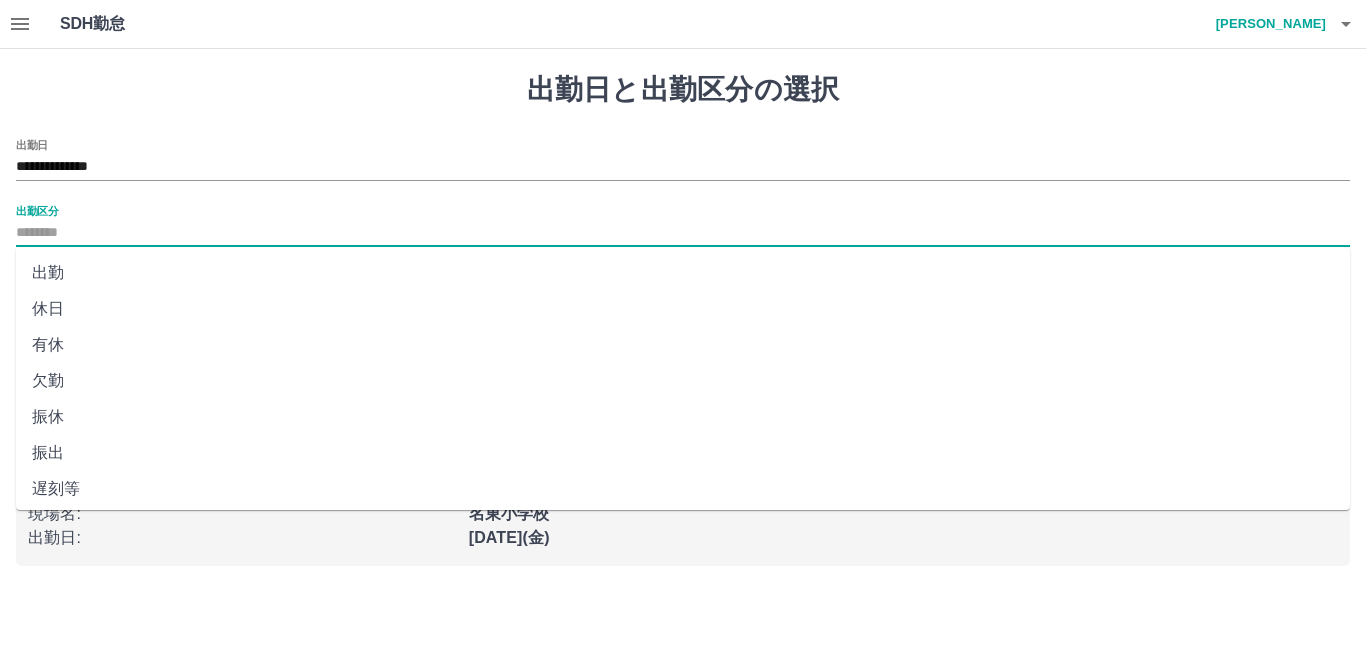 click on "出勤区分" at bounding box center (683, 233) 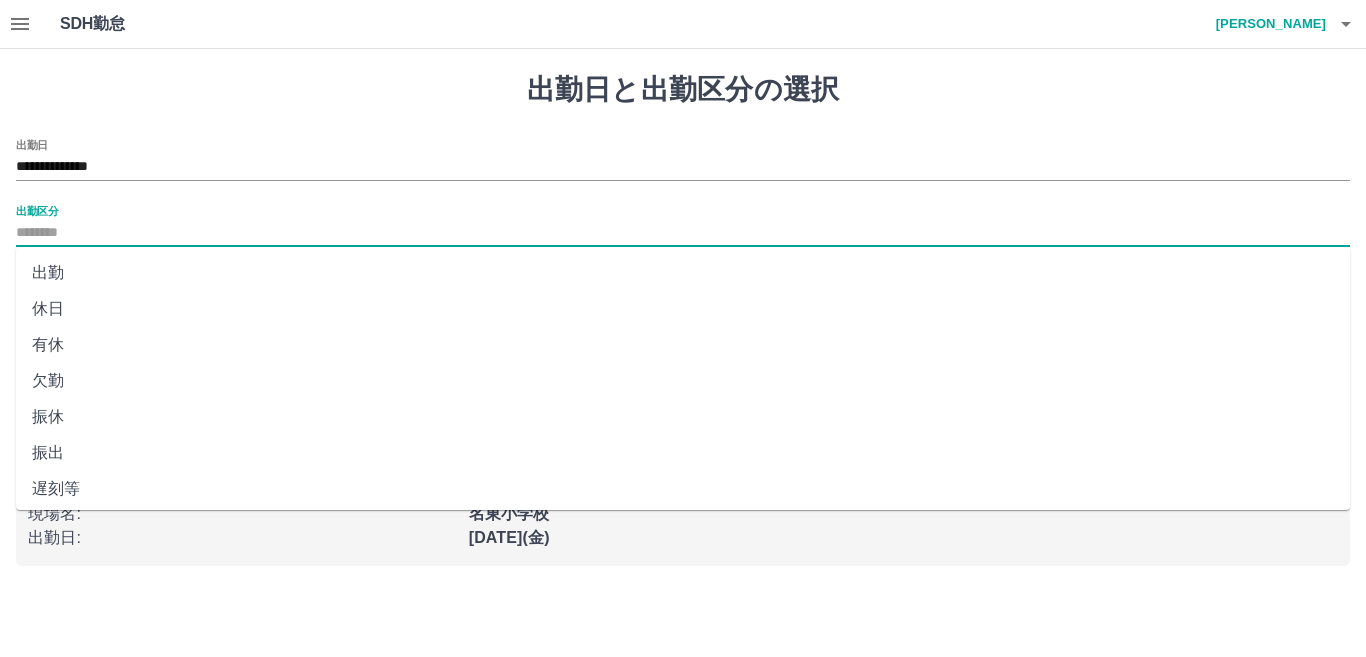 click on "出勤" at bounding box center (683, 273) 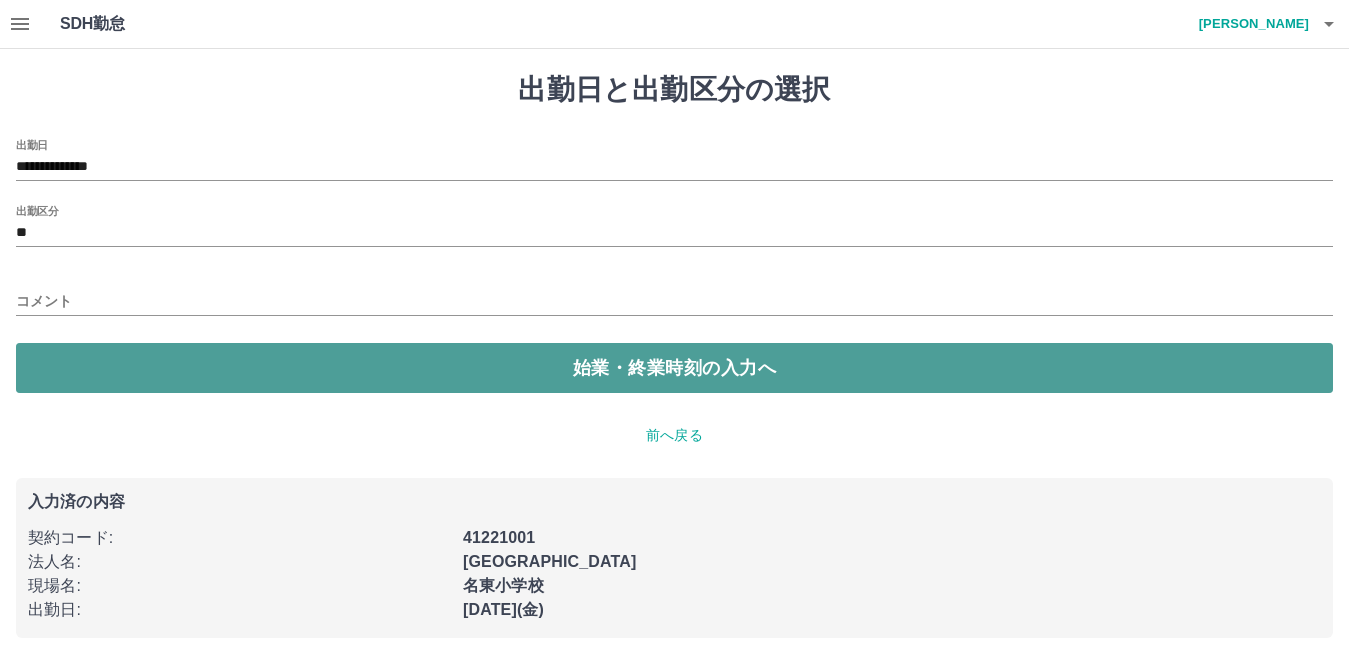 click on "始業・終業時刻の入力へ" at bounding box center [674, 368] 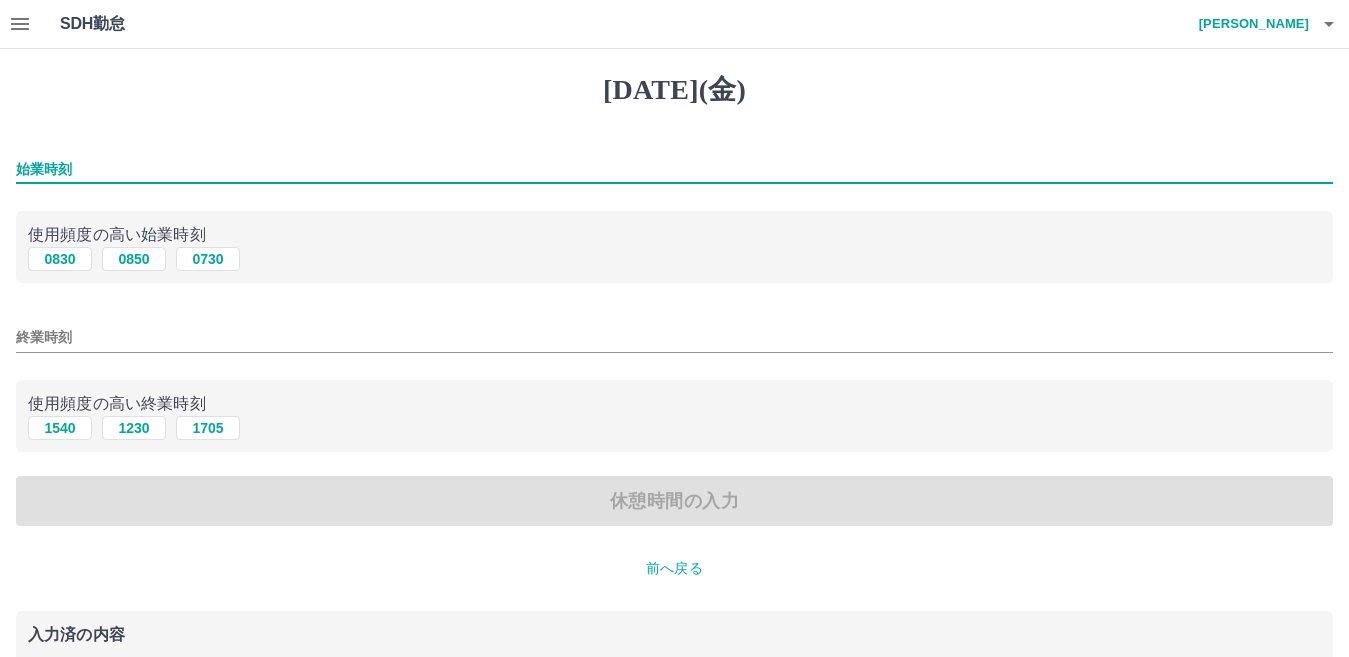 click on "始業時刻" at bounding box center (674, 169) 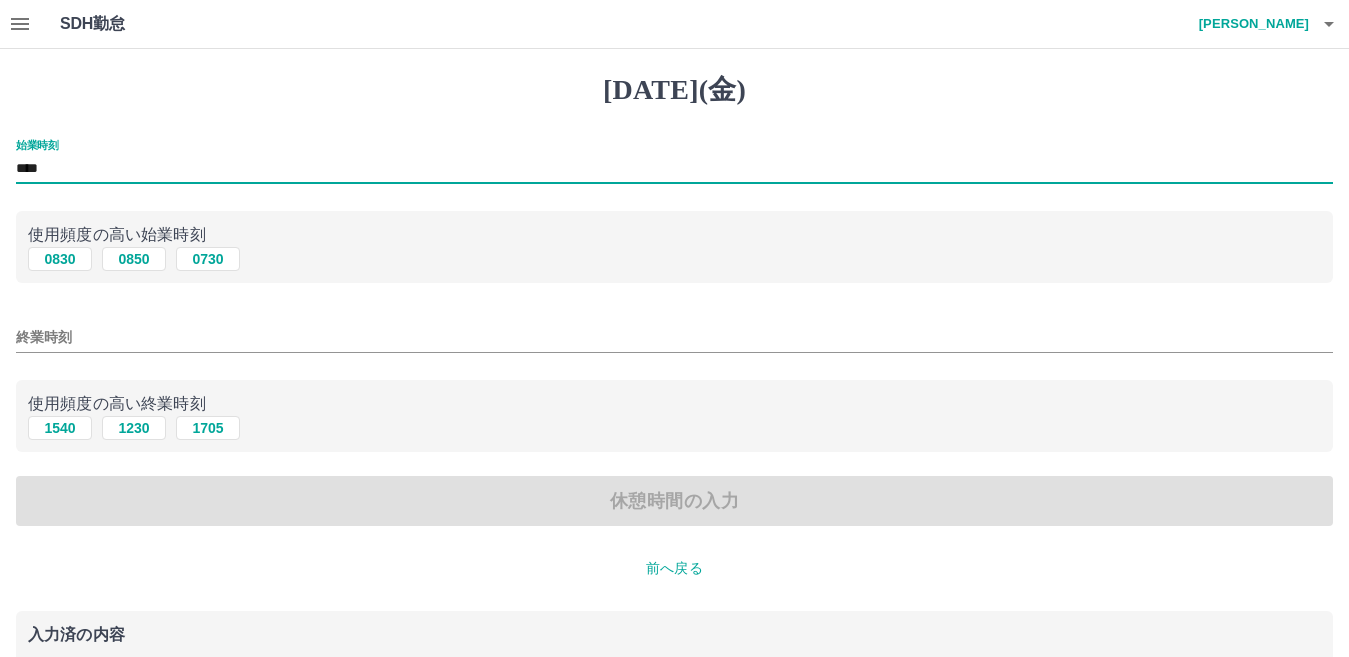 type on "****" 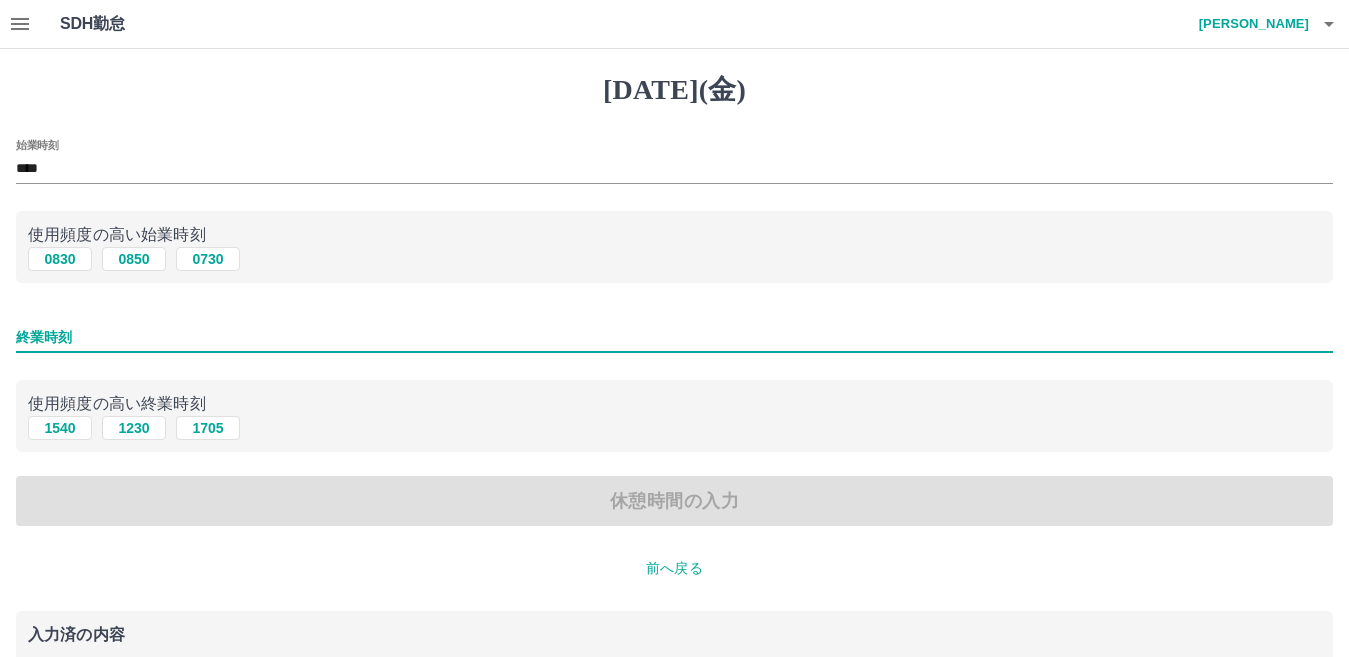 click on "終業時刻" at bounding box center (674, 337) 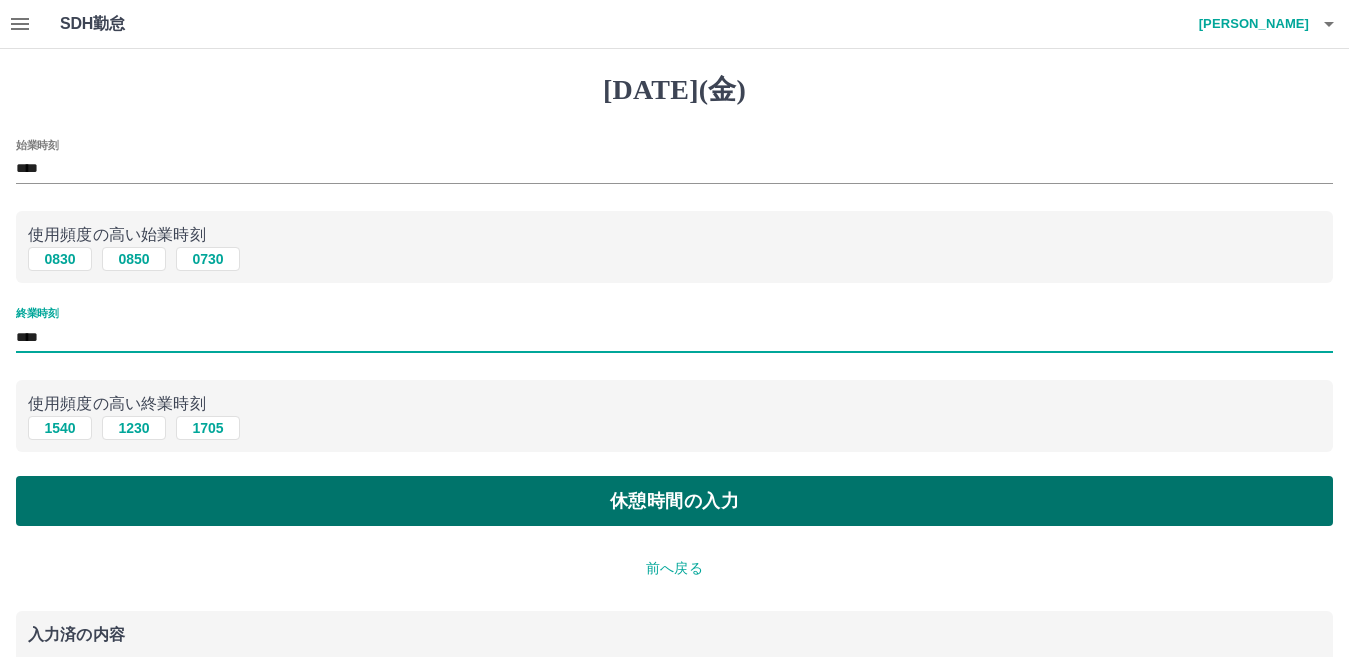 type on "****" 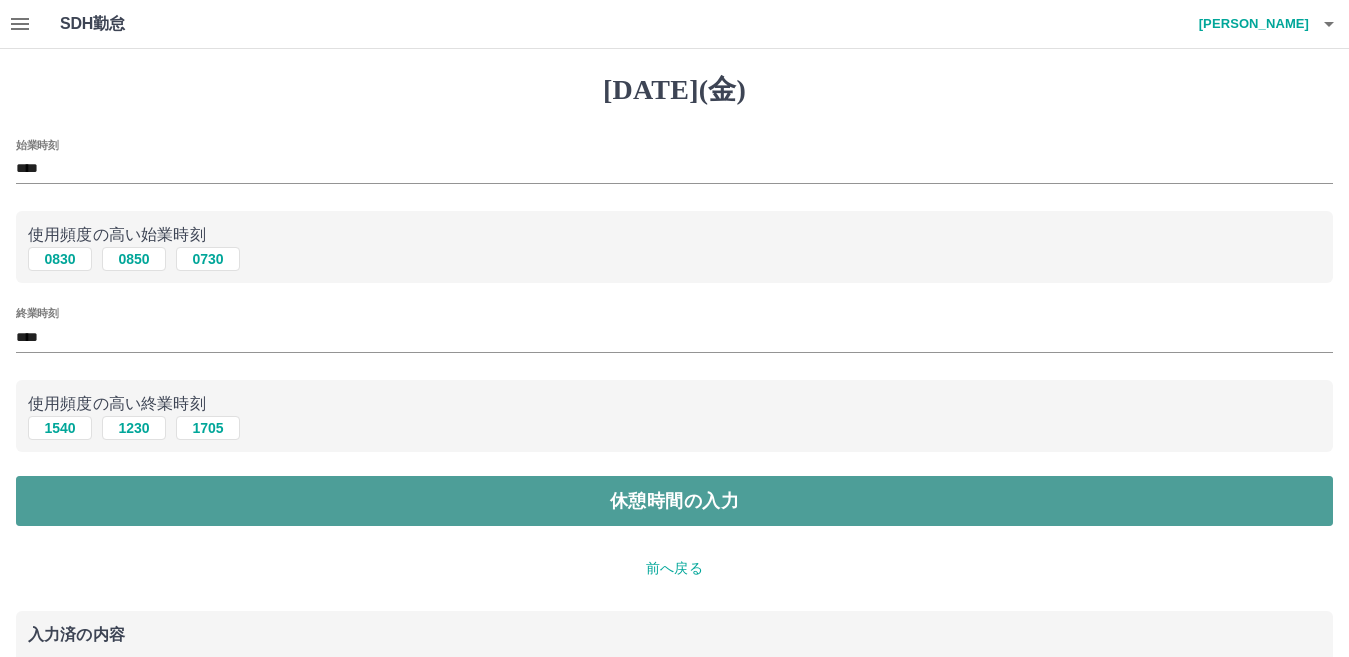 click on "休憩時間の入力" at bounding box center [674, 501] 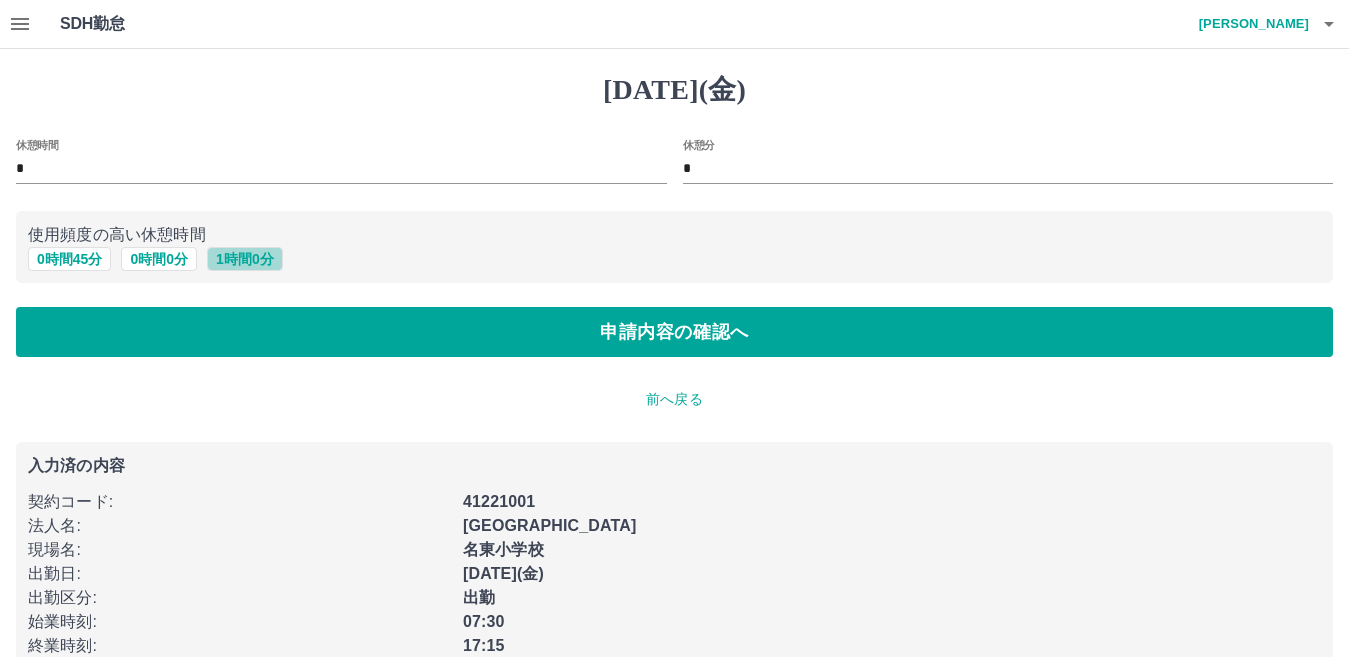 click on "1 時間 0 分" at bounding box center [245, 259] 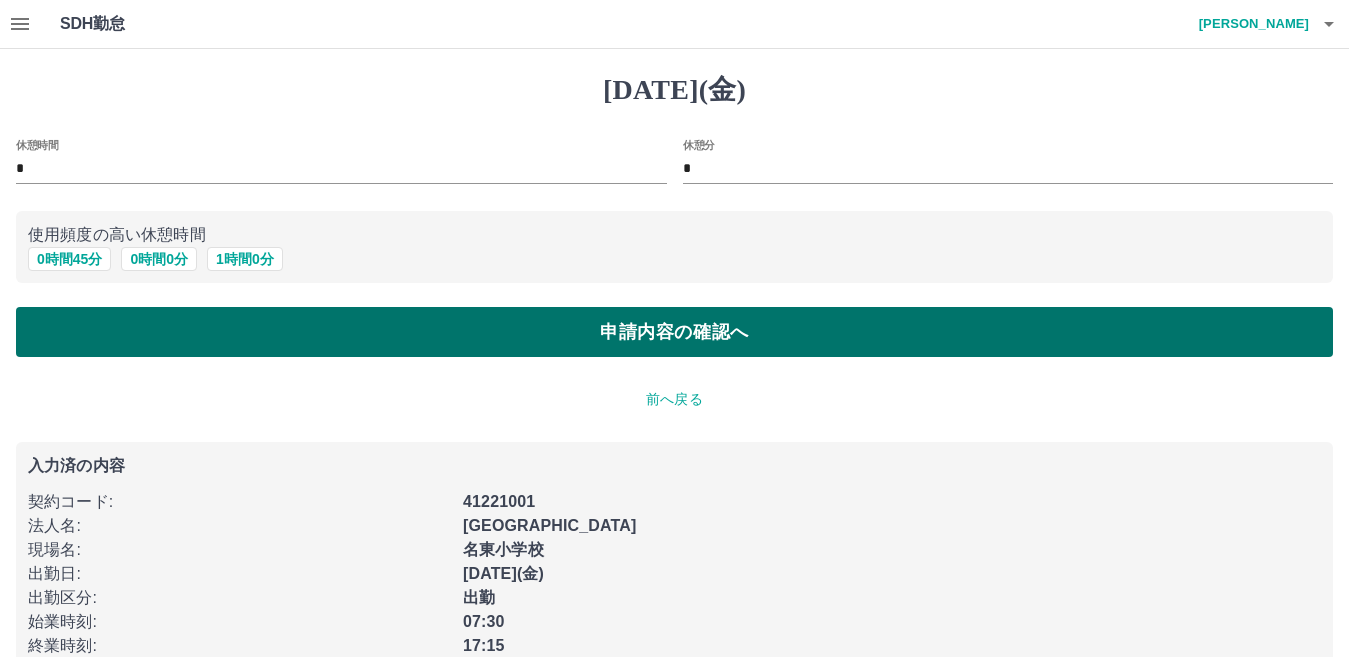 click on "申請内容の確認へ" at bounding box center [674, 332] 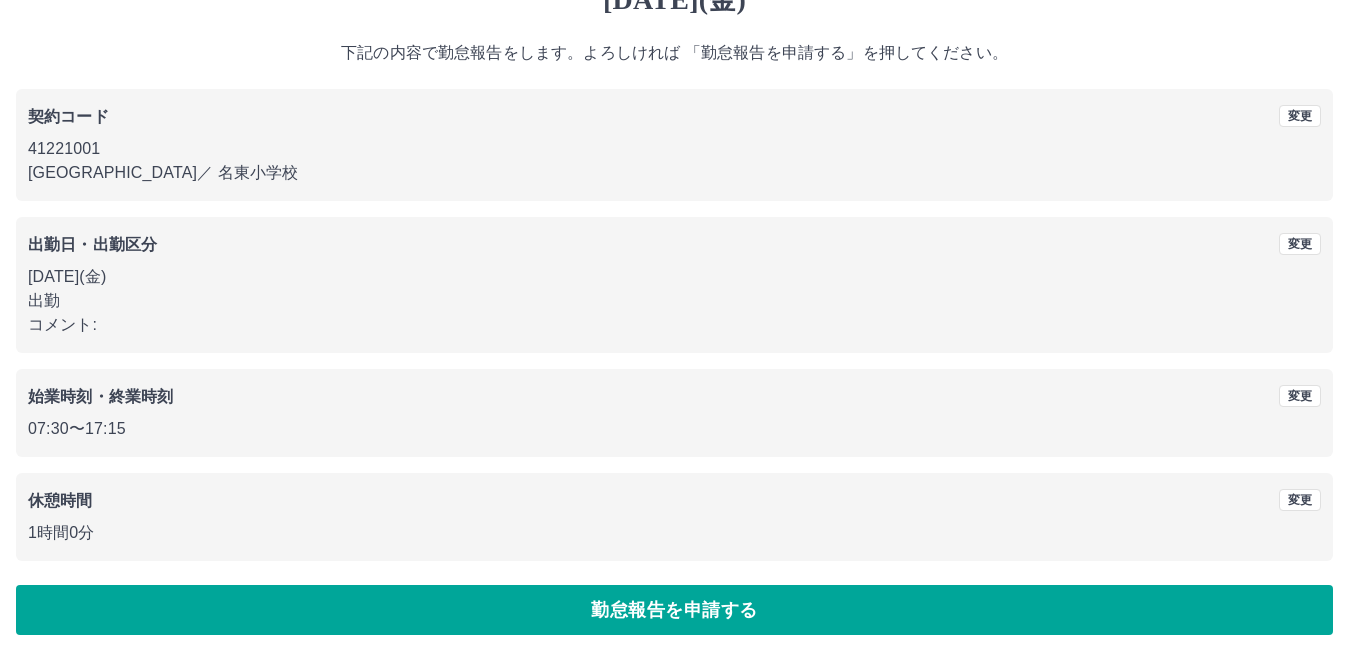 scroll, scrollTop: 92, scrollLeft: 0, axis: vertical 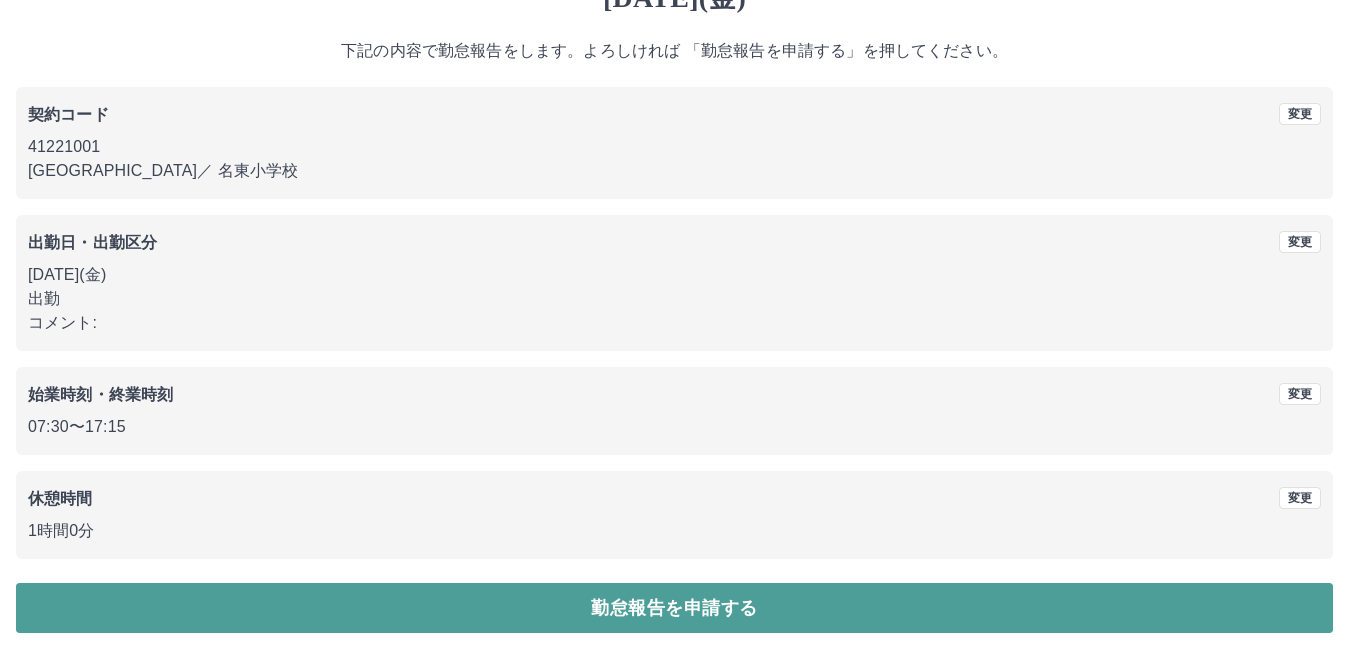 click on "勤怠報告を申請する" at bounding box center (674, 608) 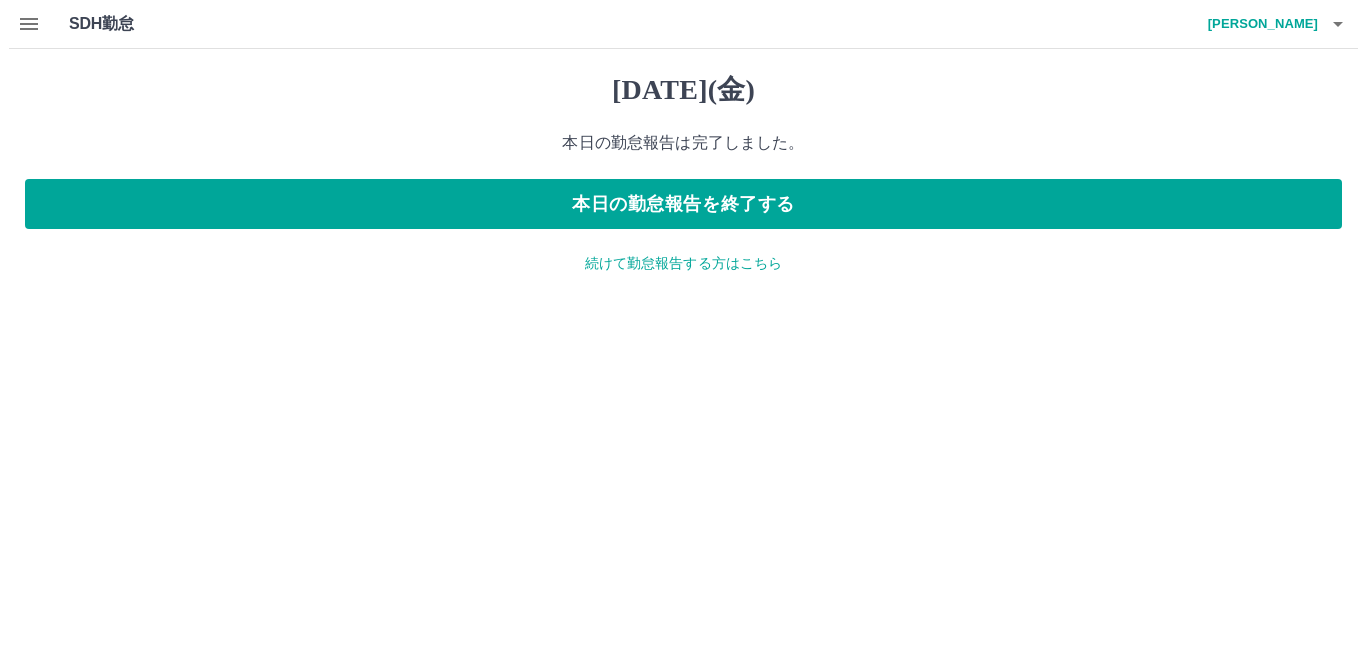 scroll, scrollTop: 0, scrollLeft: 0, axis: both 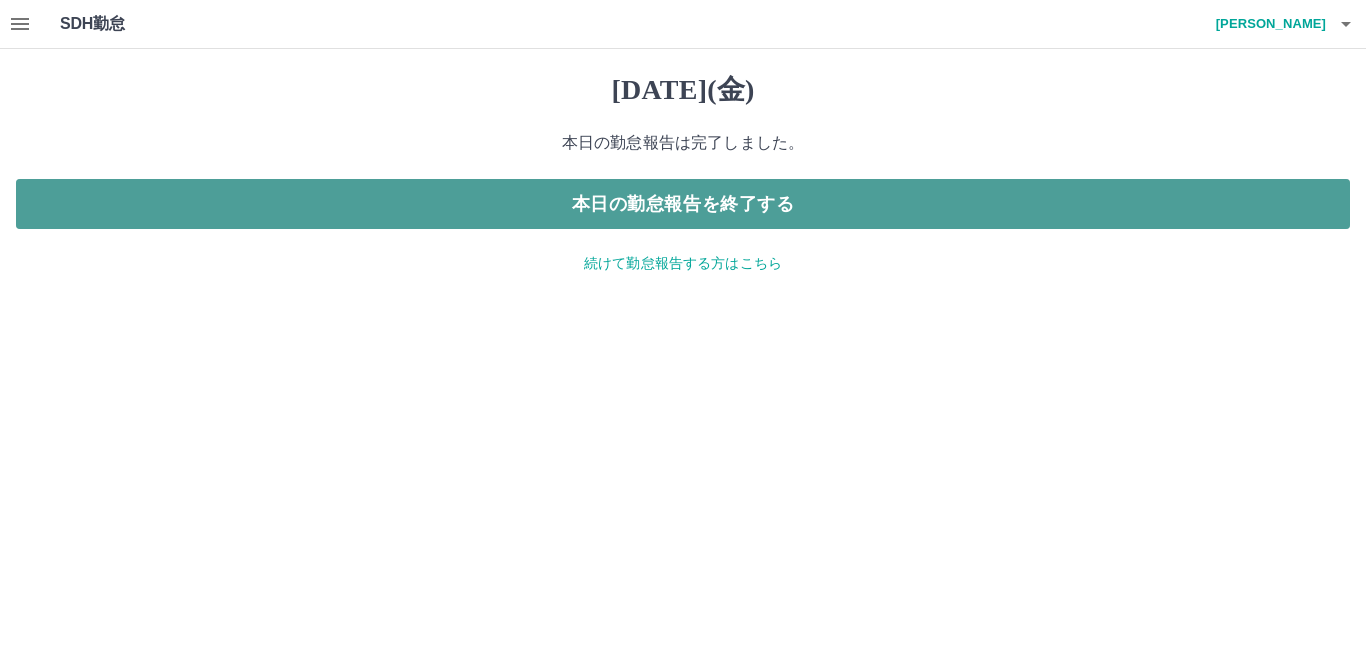 click on "本日の勤怠報告を終了する" at bounding box center [683, 204] 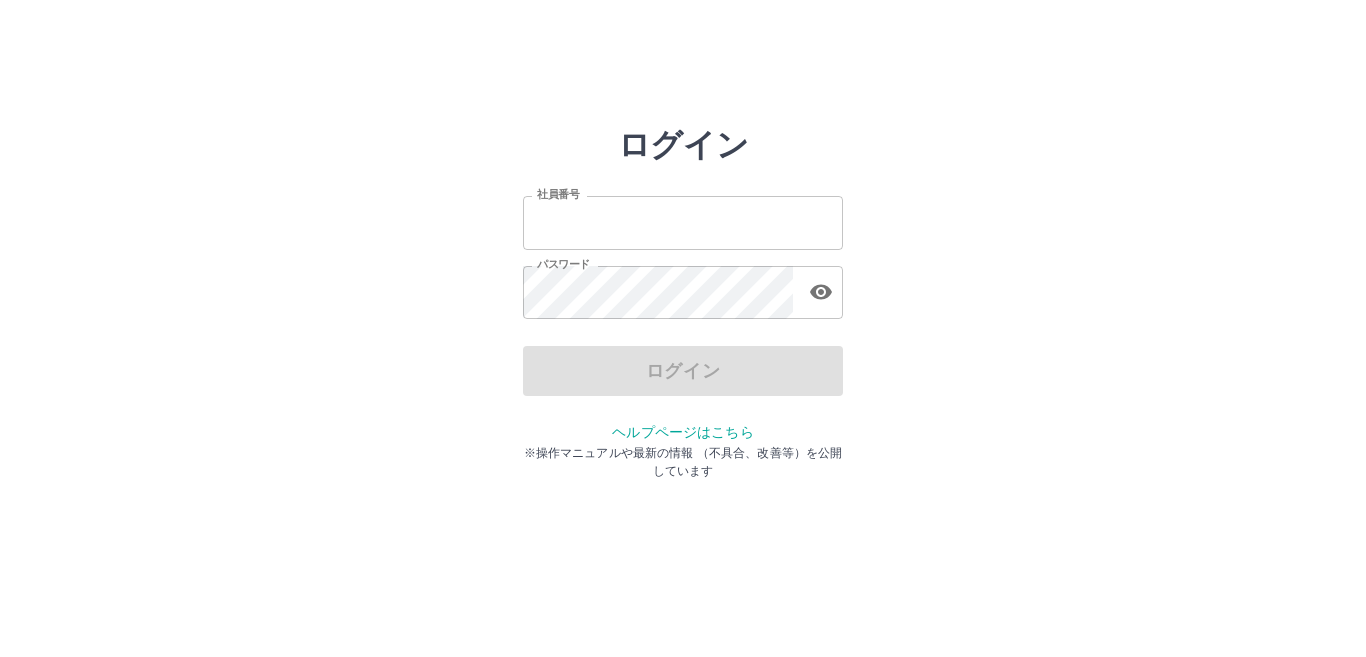 scroll, scrollTop: 0, scrollLeft: 0, axis: both 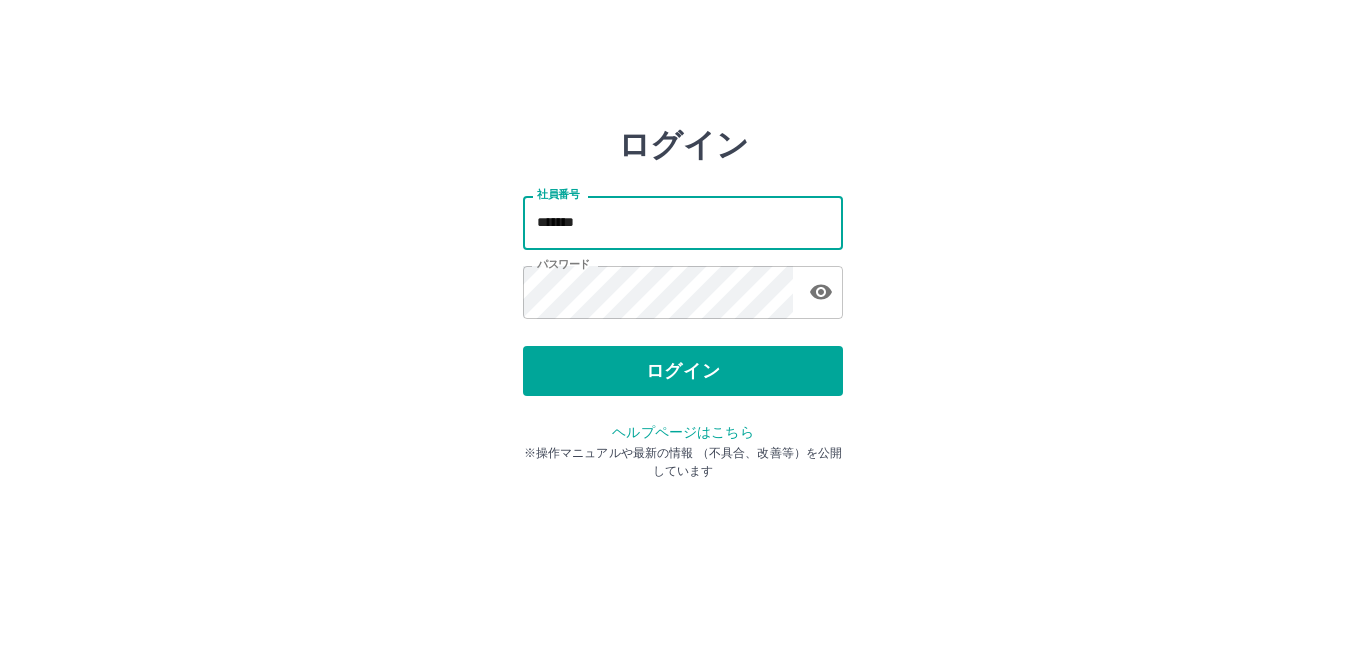 drag, startPoint x: 0, startPoint y: 0, endPoint x: 595, endPoint y: 220, distance: 634.36975 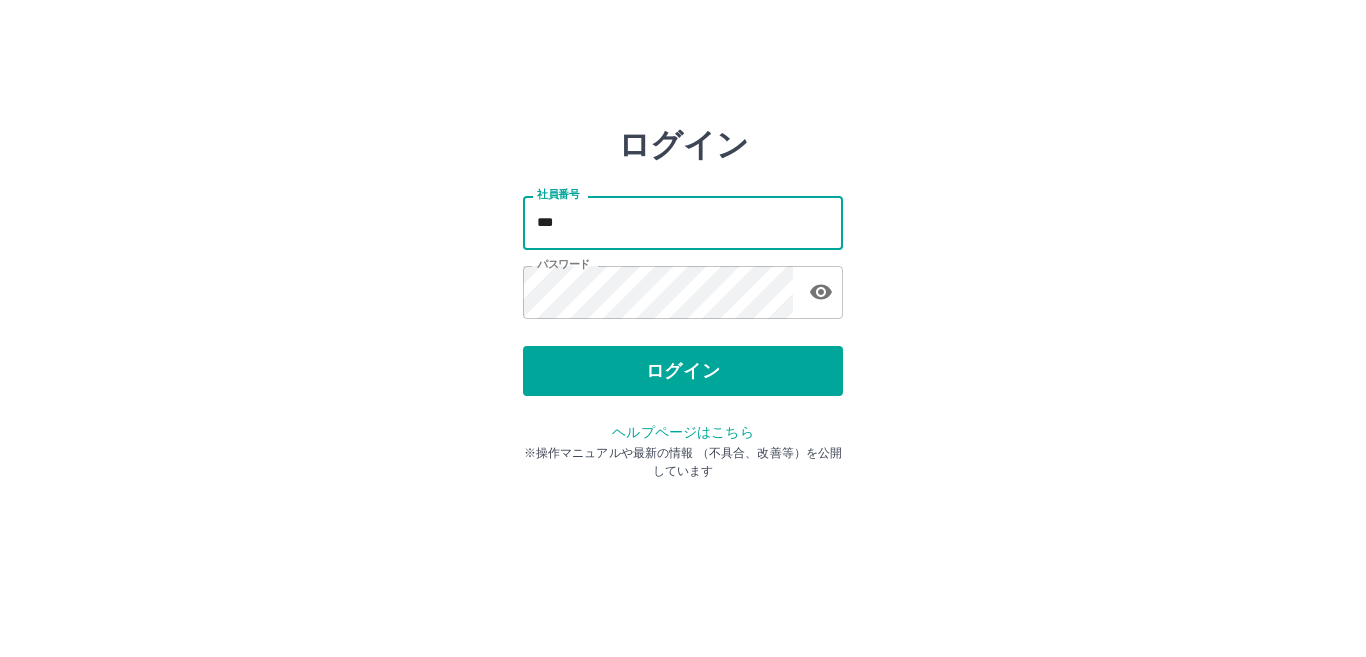 type on "*******" 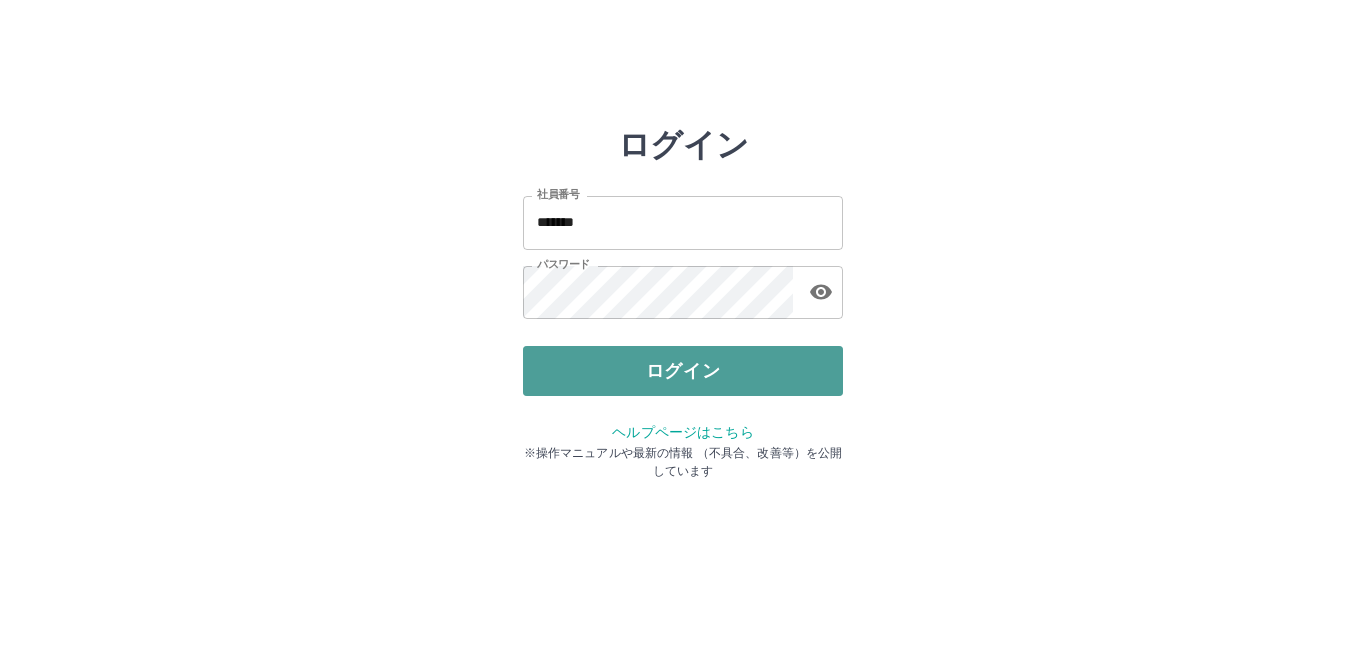 click on "ログイン" at bounding box center (683, 371) 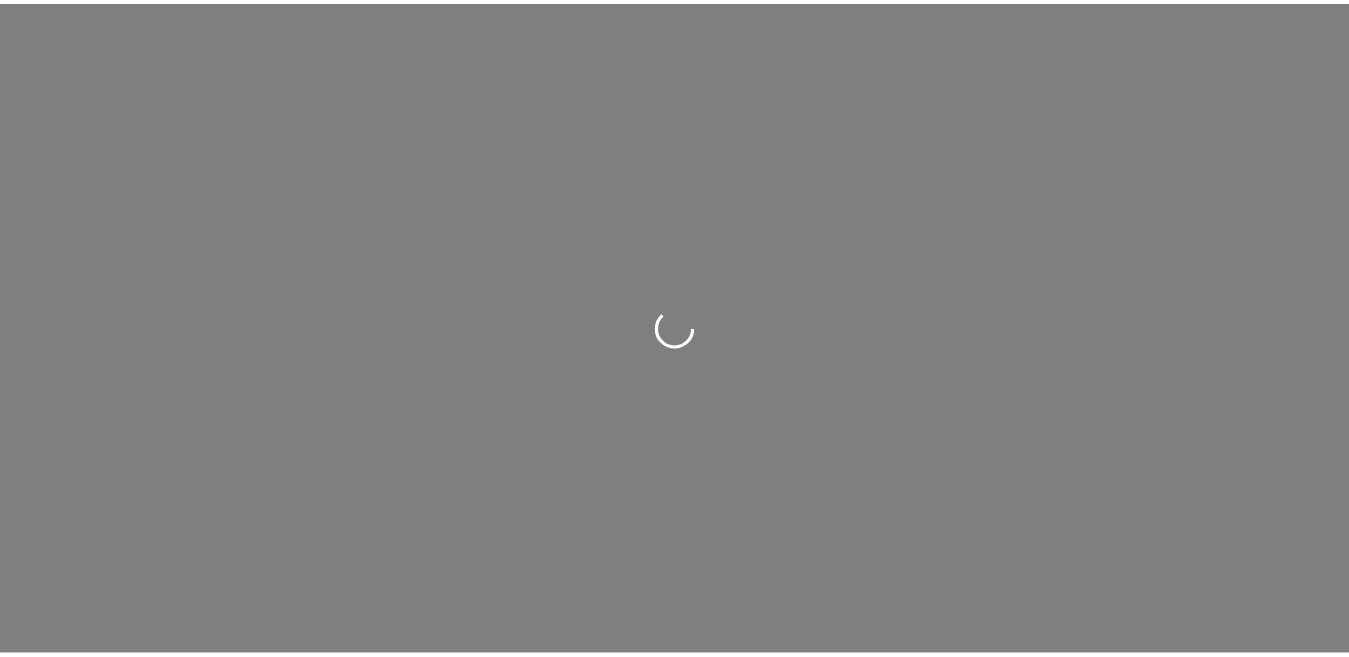 scroll, scrollTop: 0, scrollLeft: 0, axis: both 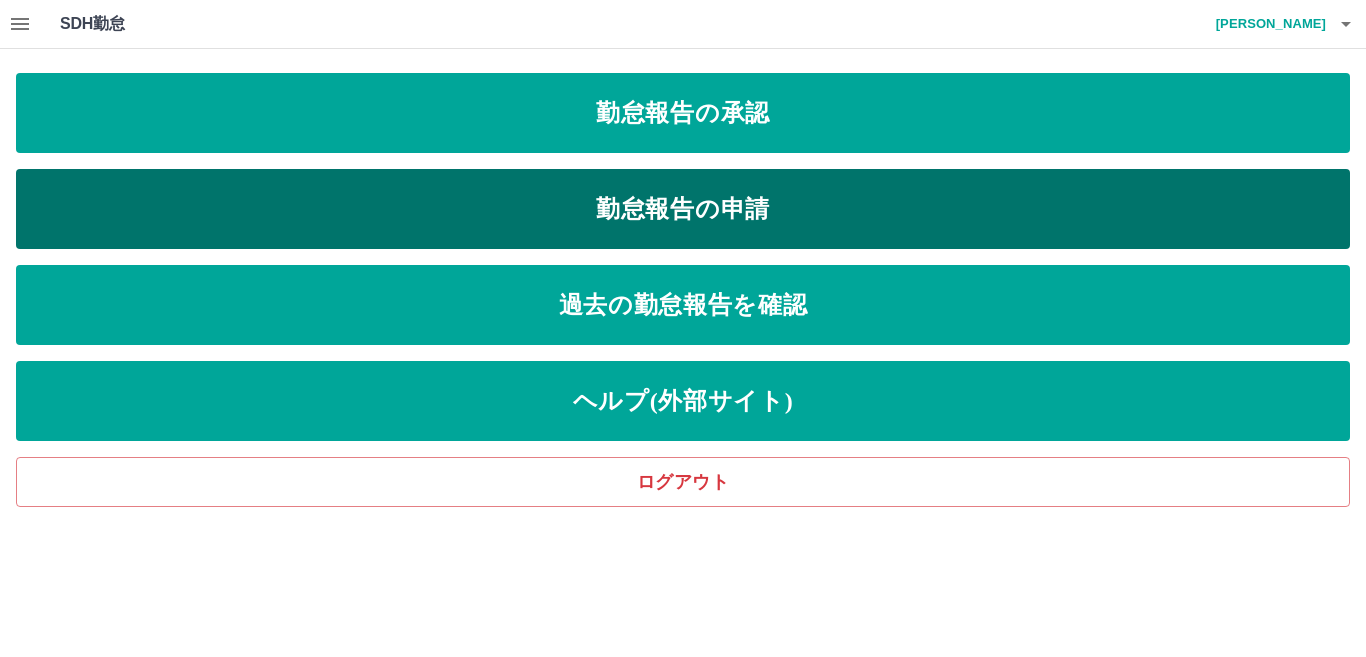 click on "勤怠報告の申請" at bounding box center (683, 209) 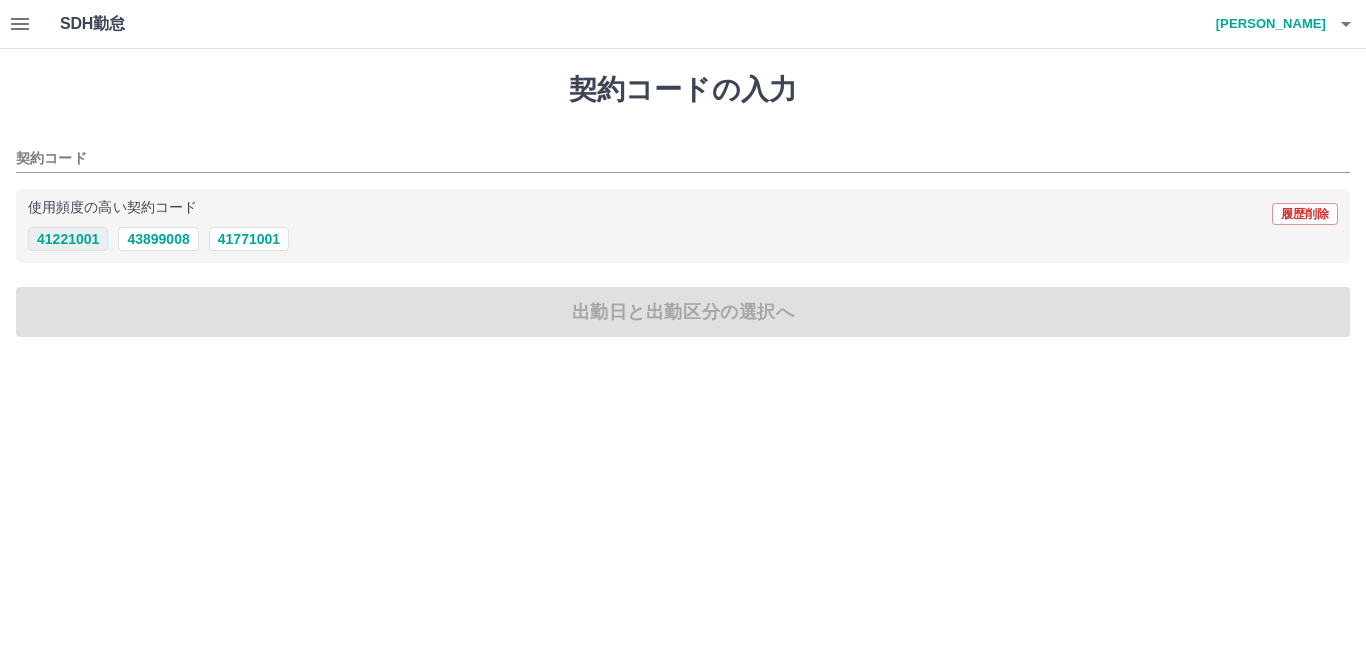 click on "41221001" at bounding box center (68, 239) 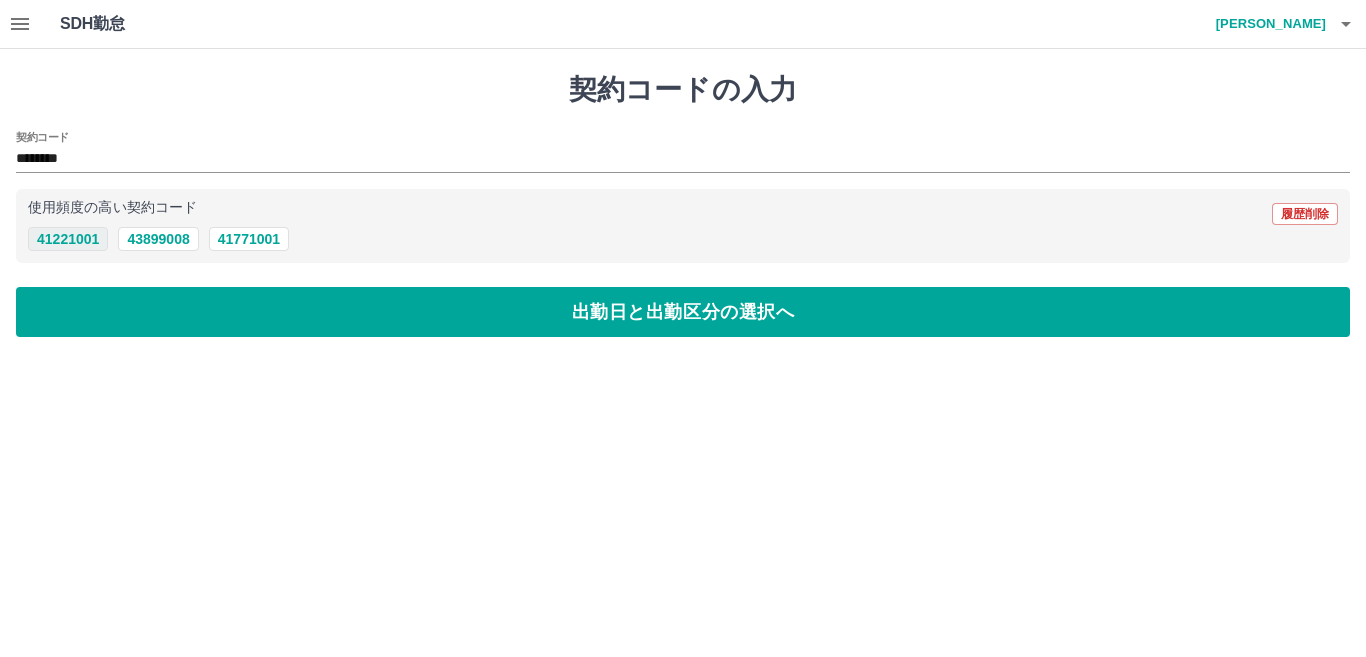 type on "********" 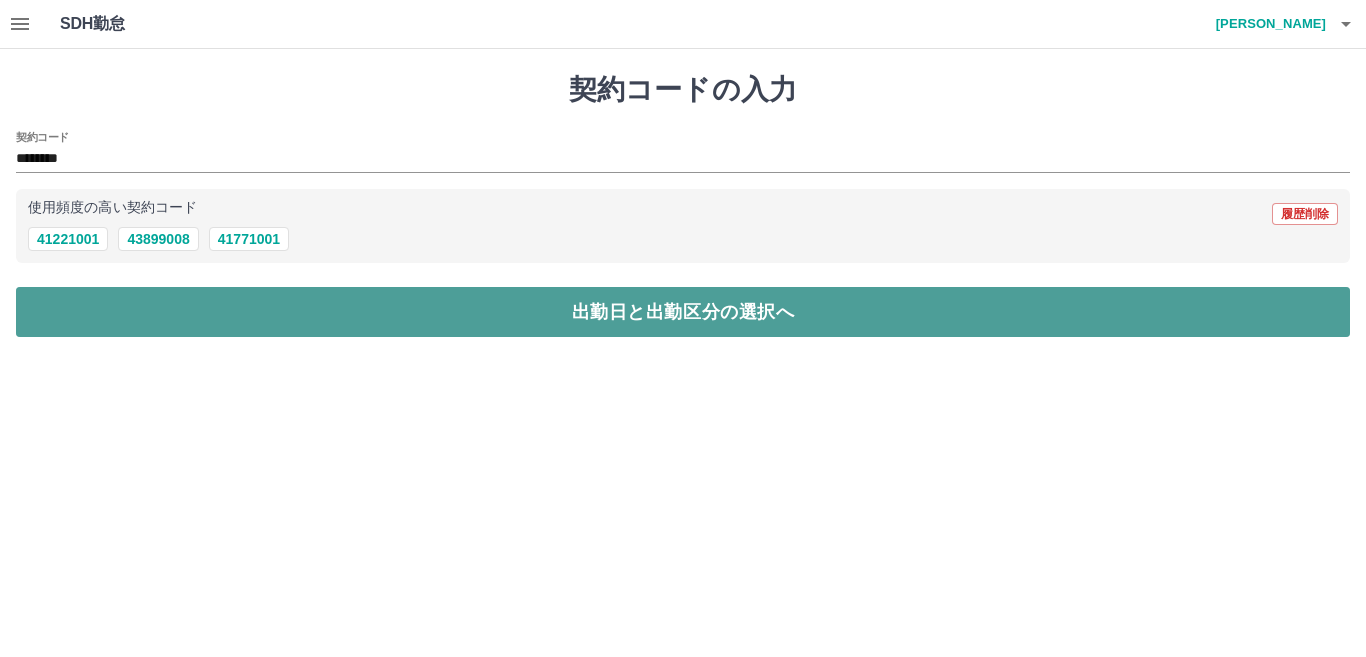 click on "出勤日と出勤区分の選択へ" at bounding box center (683, 312) 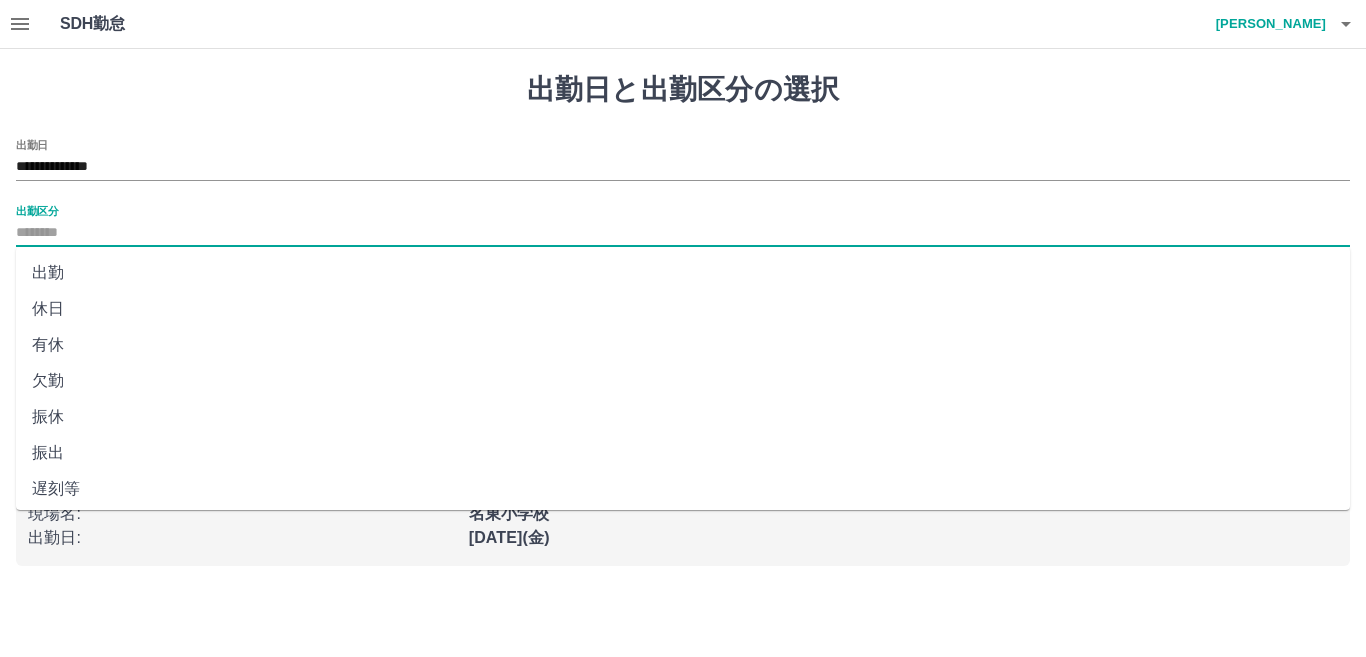 click on "出勤区分" at bounding box center (683, 233) 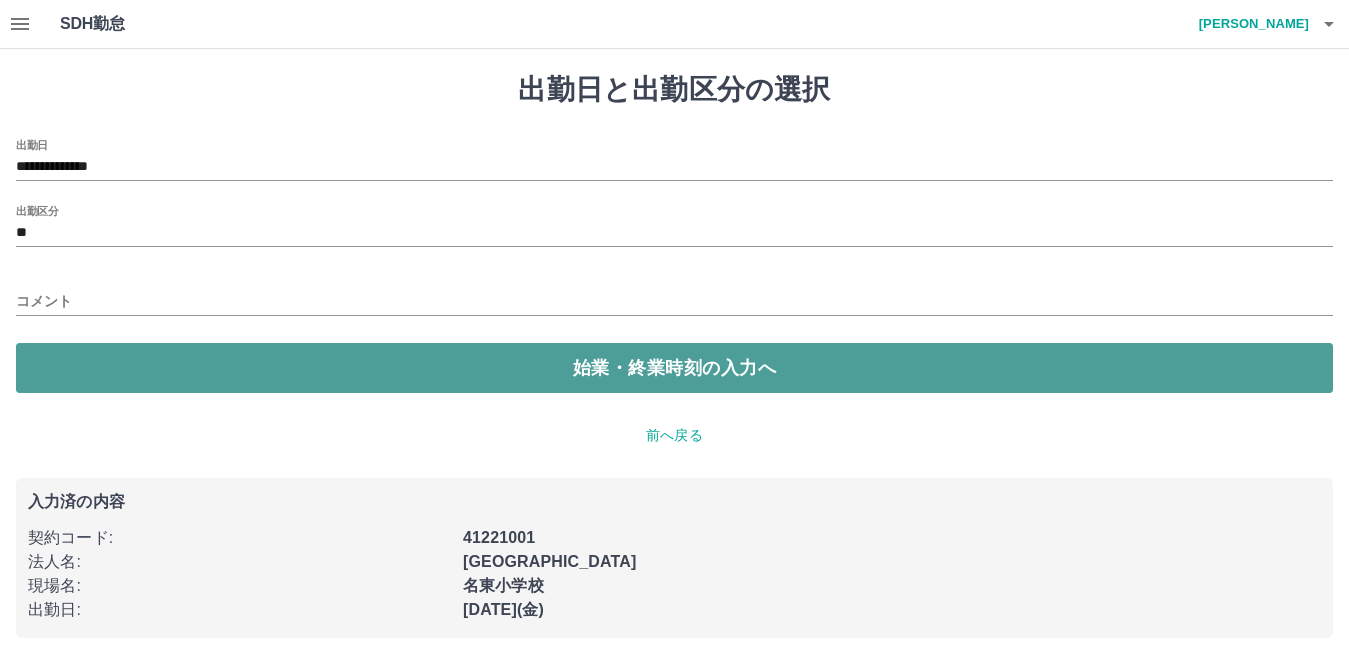 click on "始業・終業時刻の入力へ" at bounding box center [674, 368] 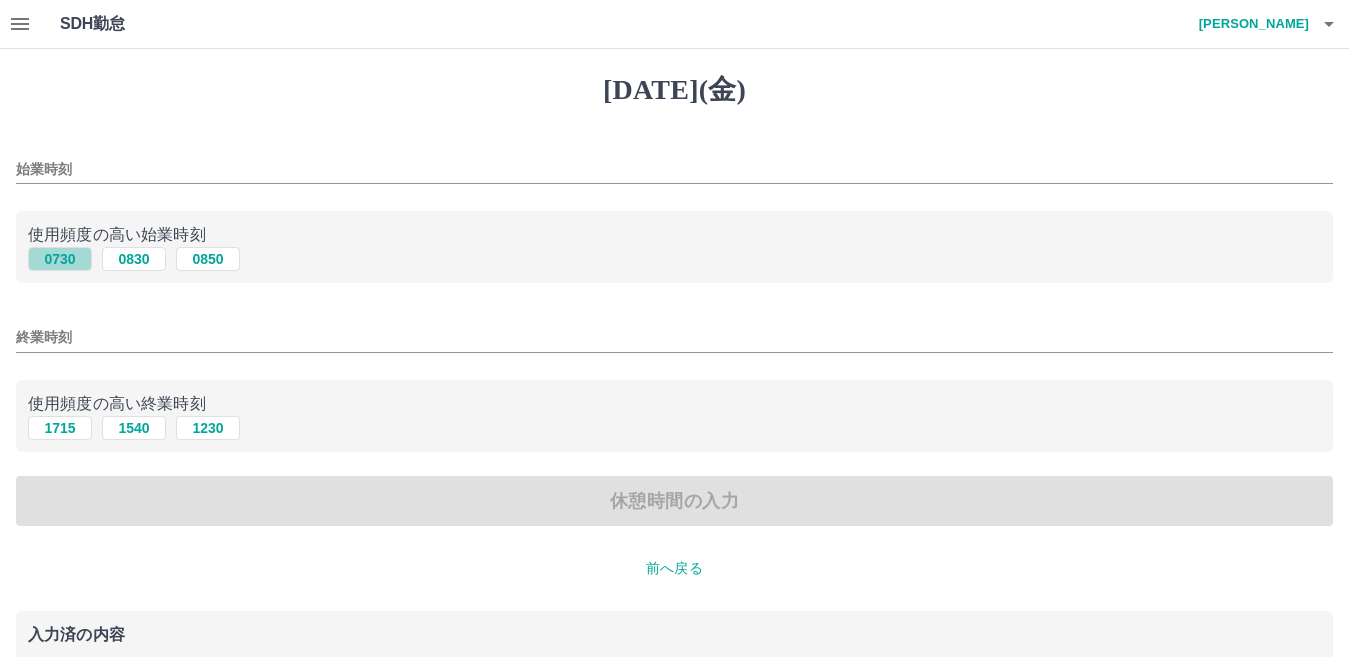 click on "0730" at bounding box center (60, 259) 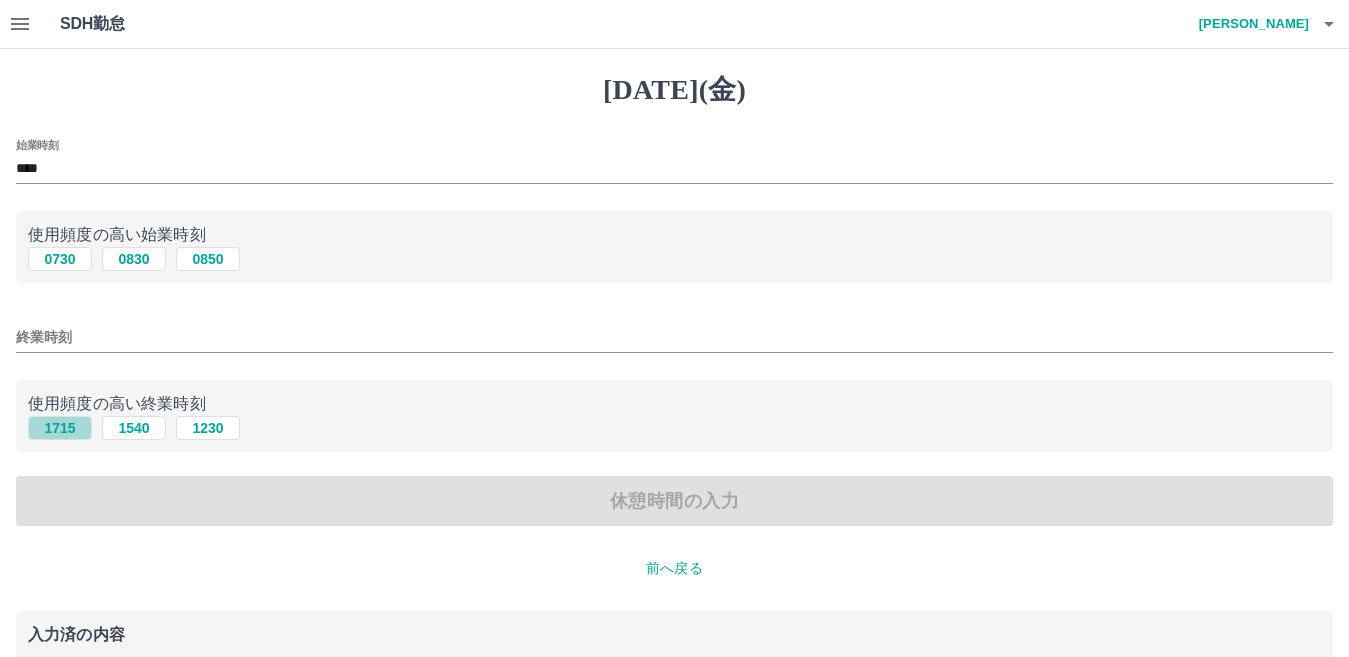 click on "1715" at bounding box center (60, 428) 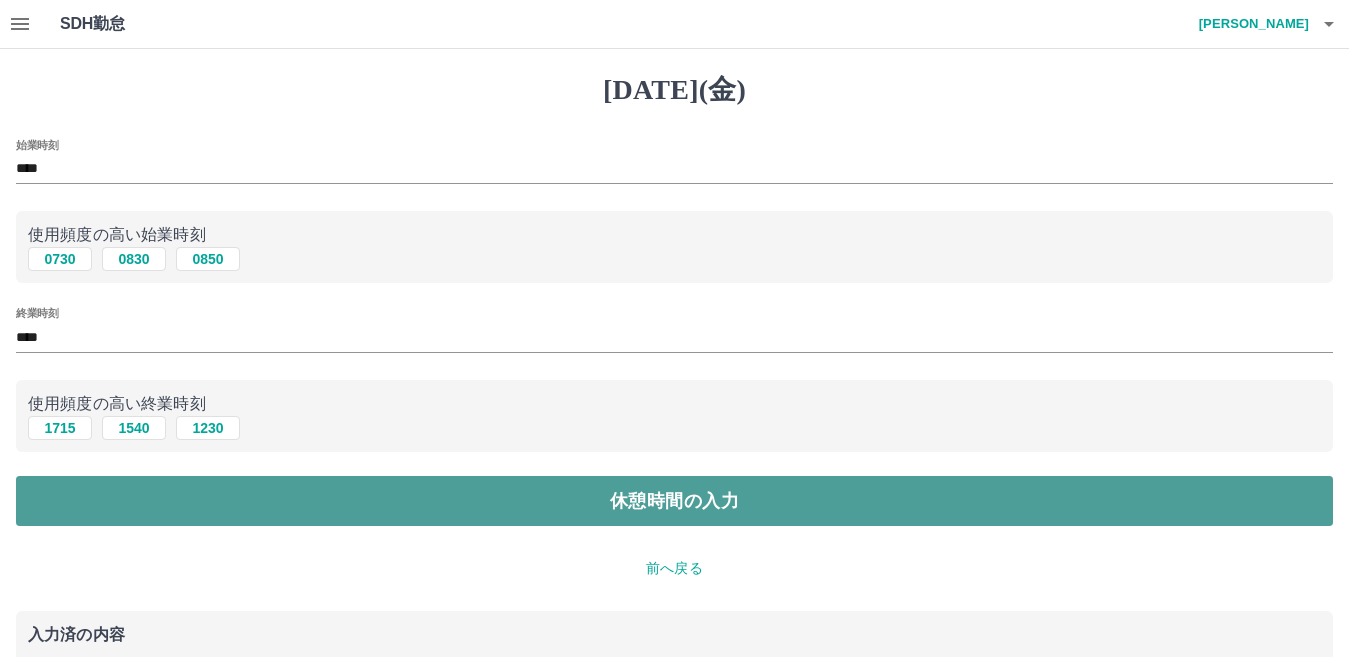 click on "休憩時間の入力" at bounding box center (674, 501) 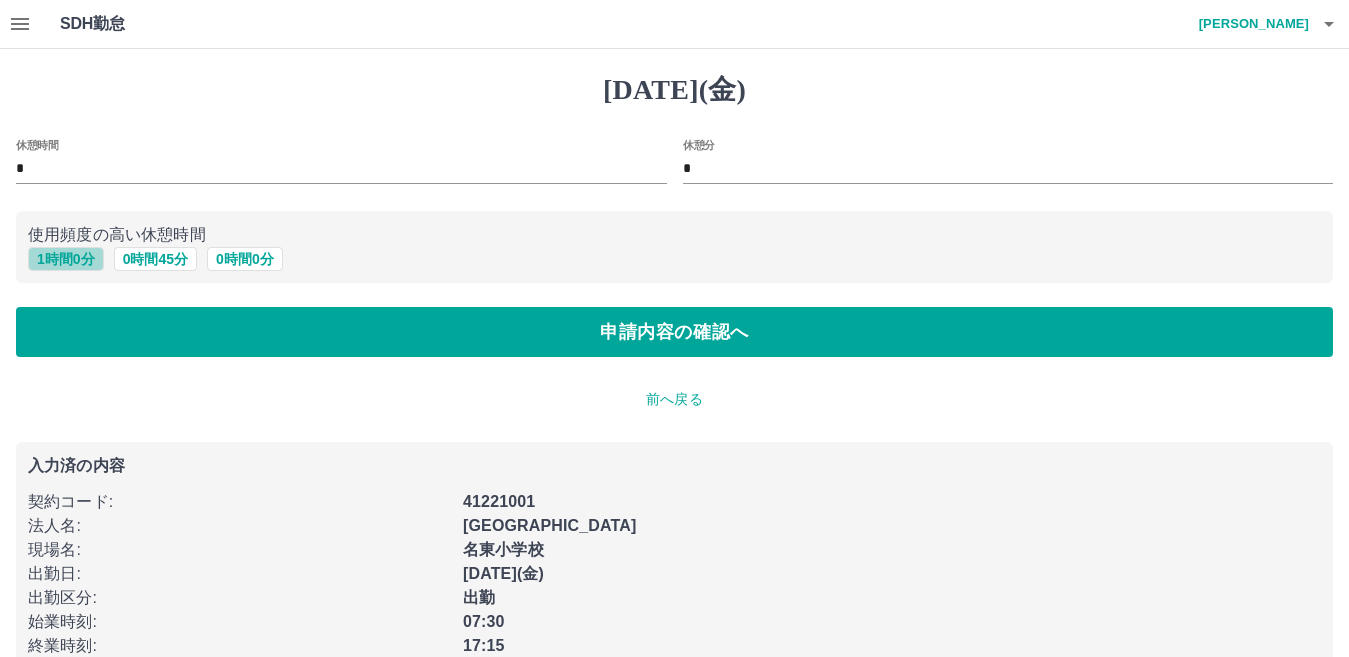 click on "1 時間 0 分" at bounding box center (66, 259) 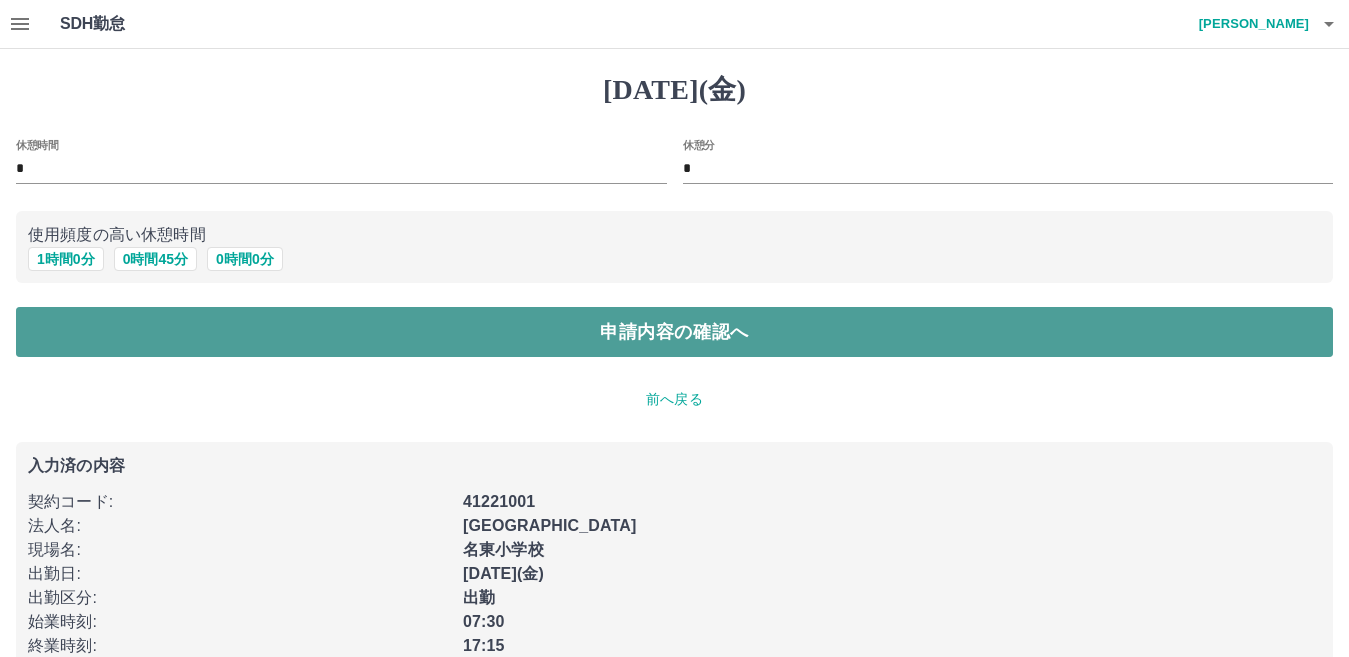 click on "申請内容の確認へ" at bounding box center (674, 332) 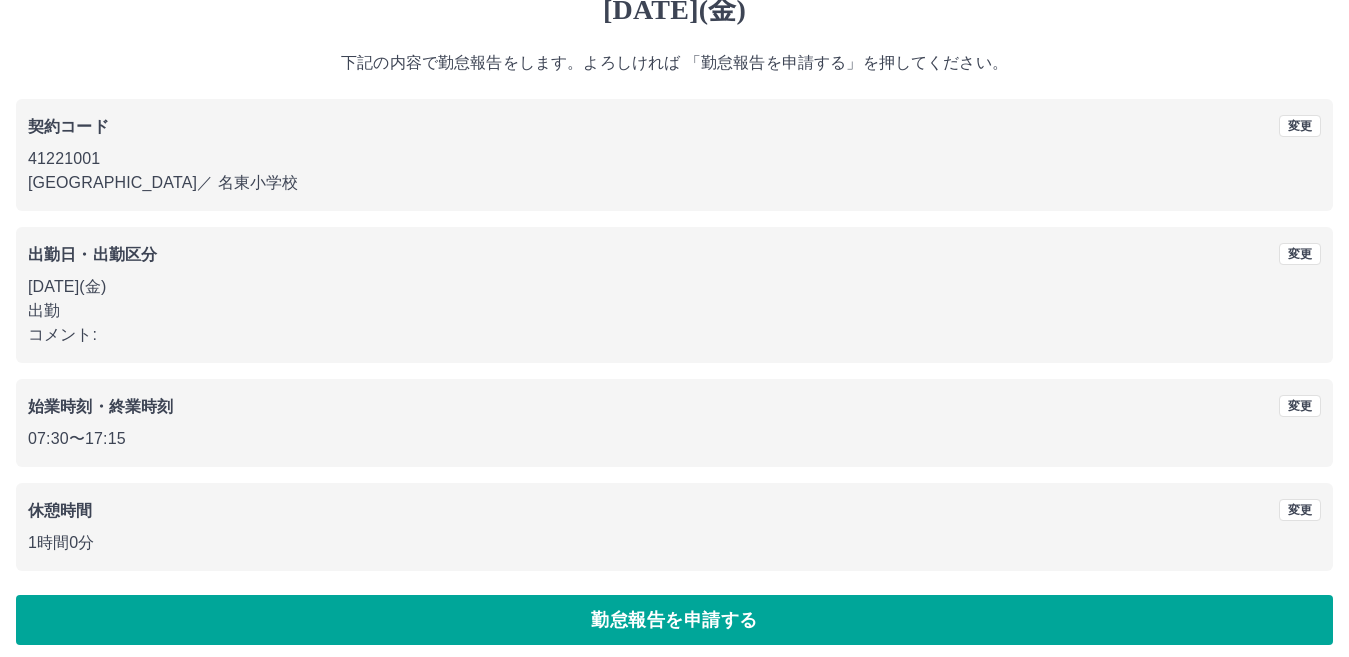 scroll, scrollTop: 92, scrollLeft: 0, axis: vertical 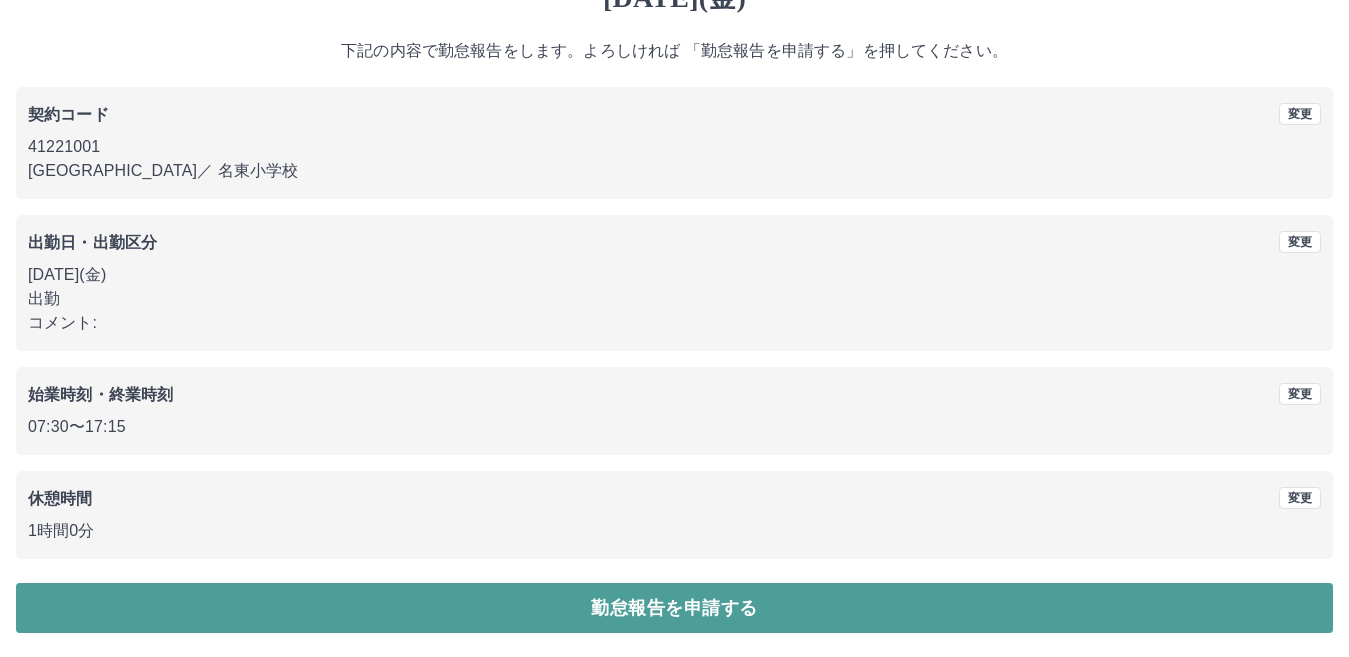 click on "勤怠報告を申請する" at bounding box center [674, 608] 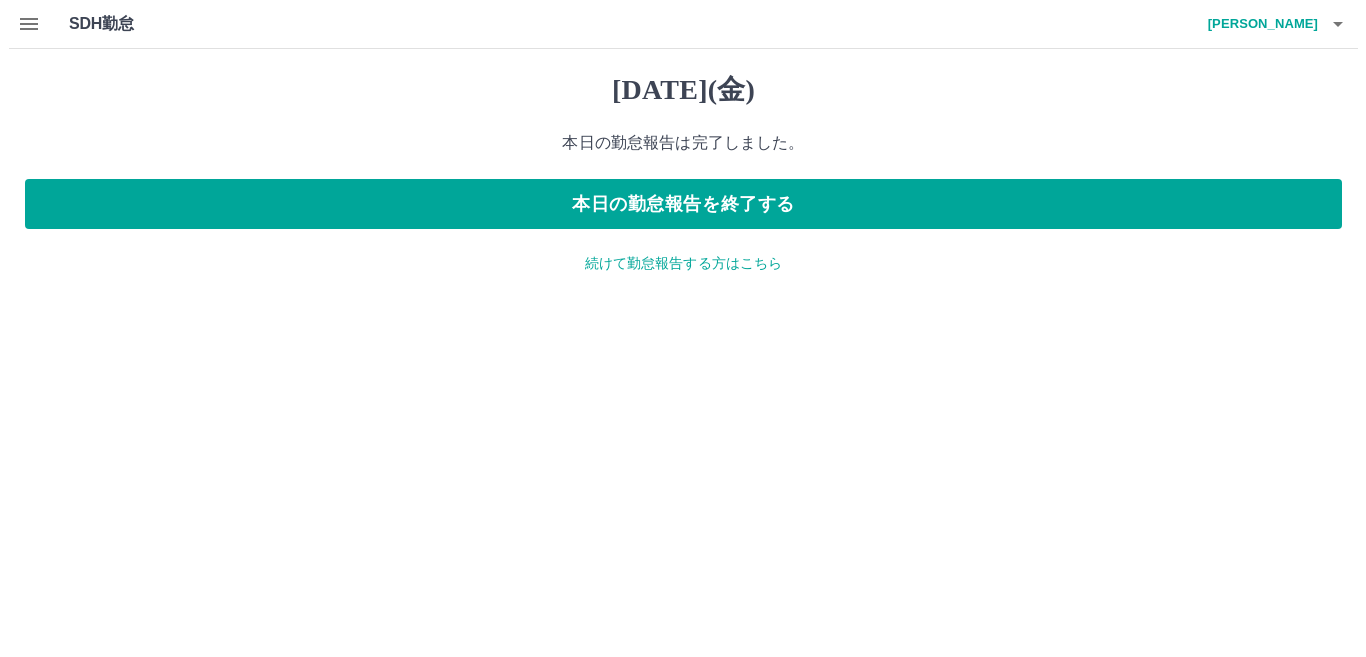 scroll, scrollTop: 0, scrollLeft: 0, axis: both 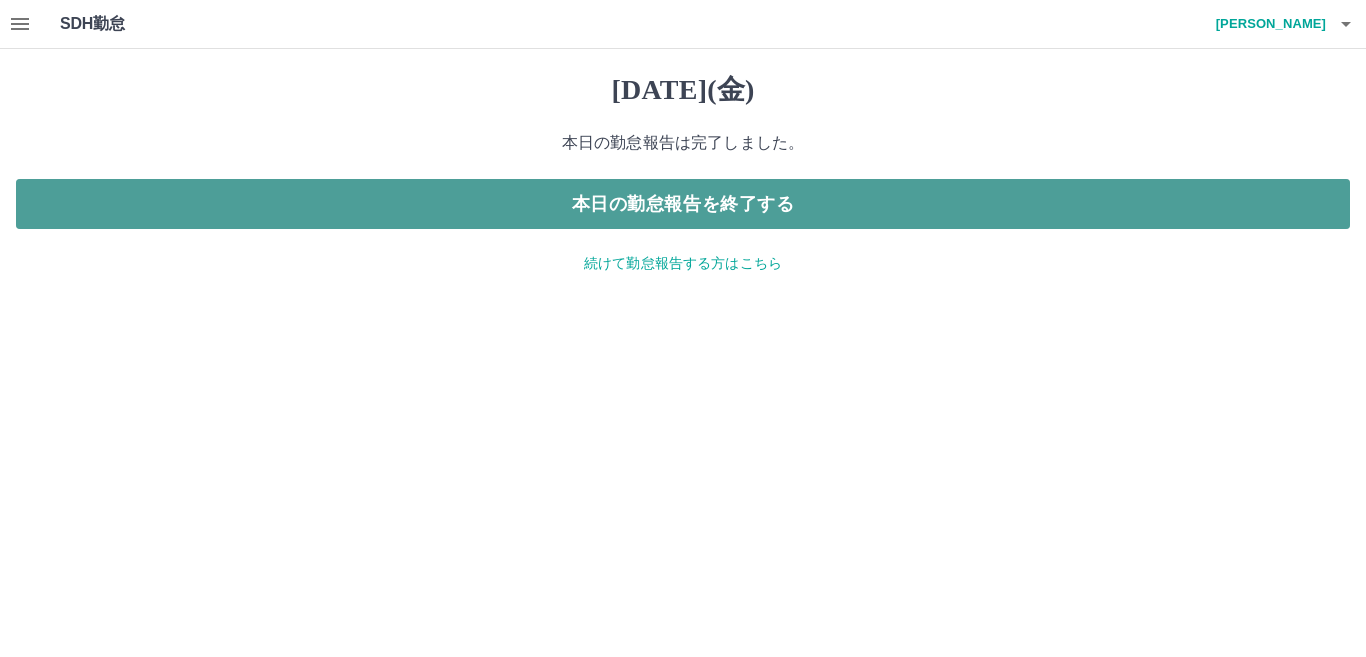 click on "本日の勤怠報告を終了する" at bounding box center (683, 204) 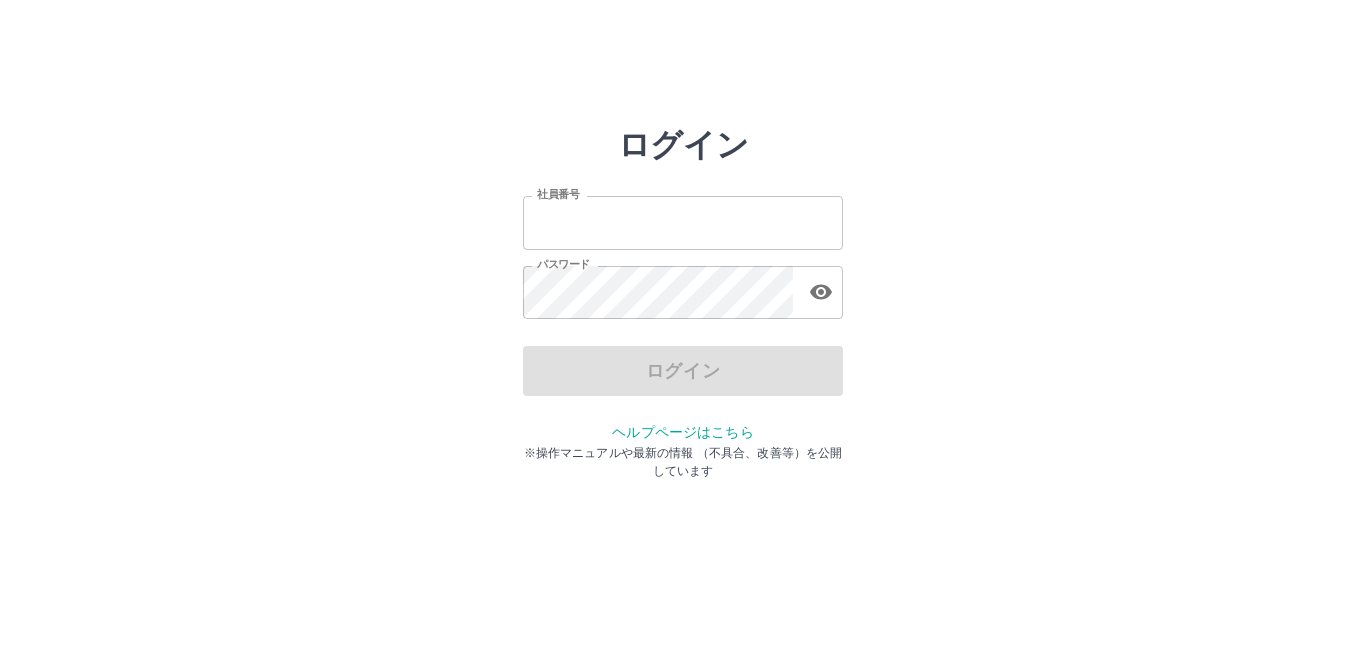 scroll, scrollTop: 0, scrollLeft: 0, axis: both 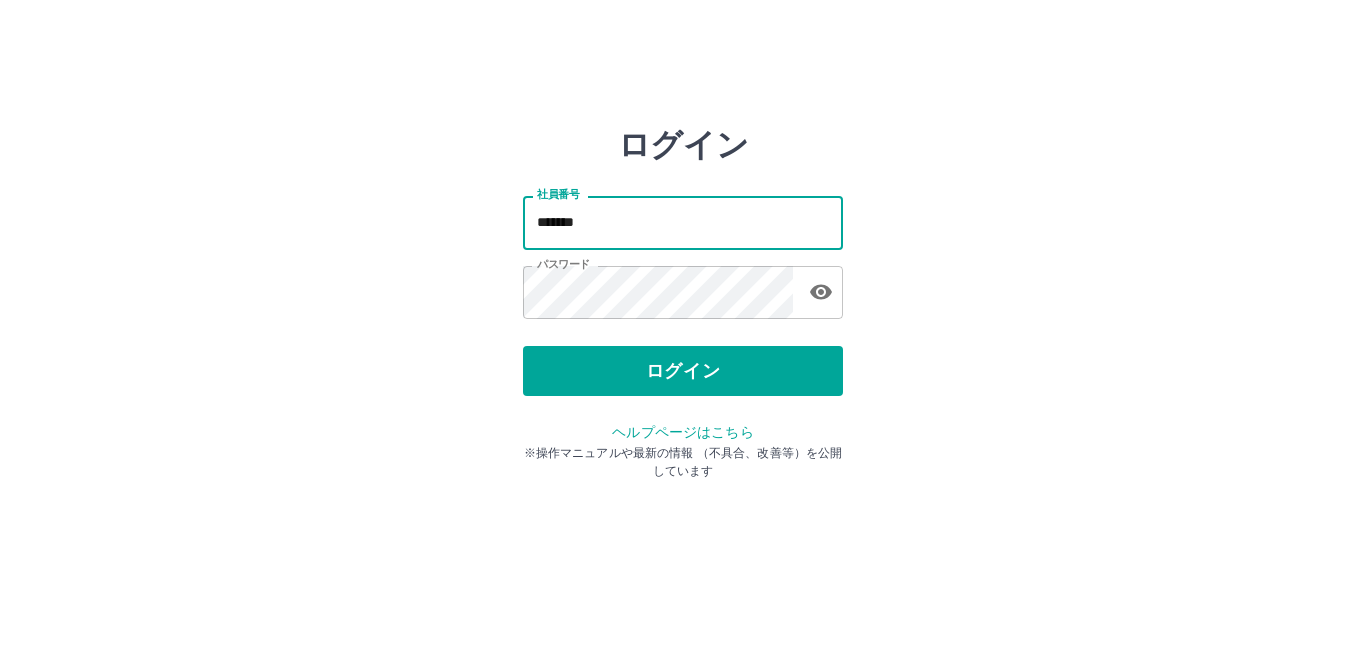 click on "*******" at bounding box center (683, 222) 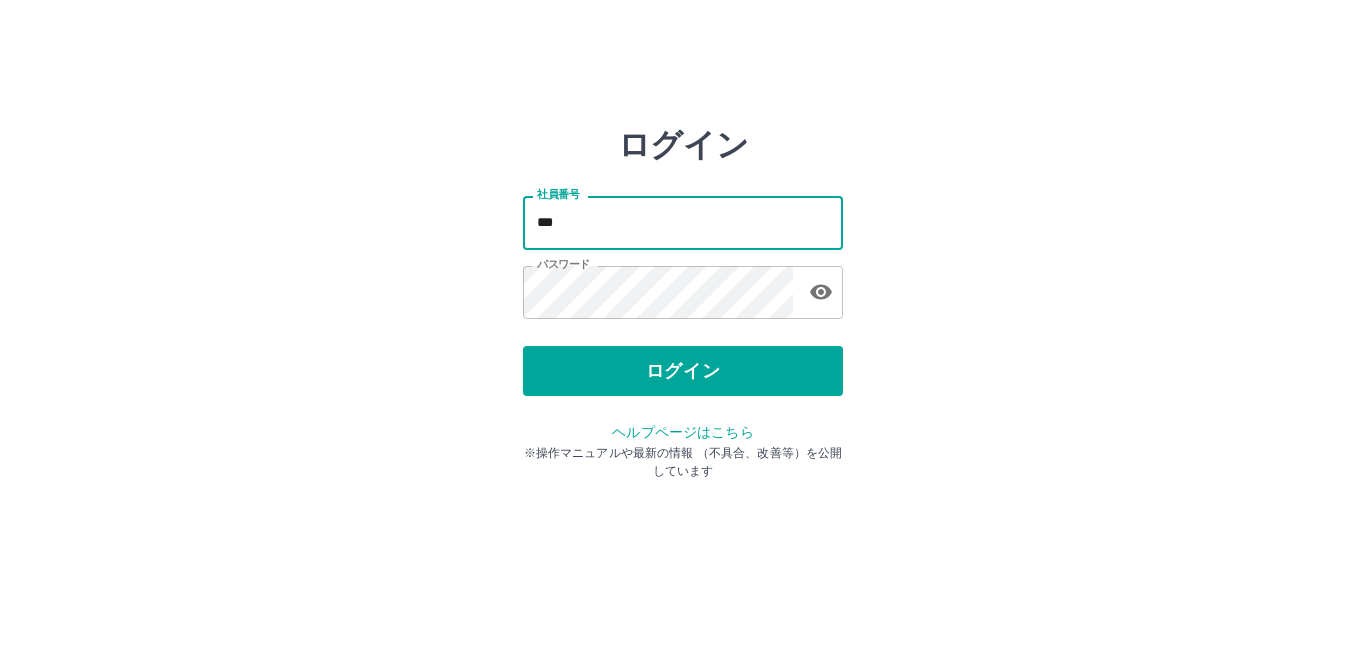 type on "*******" 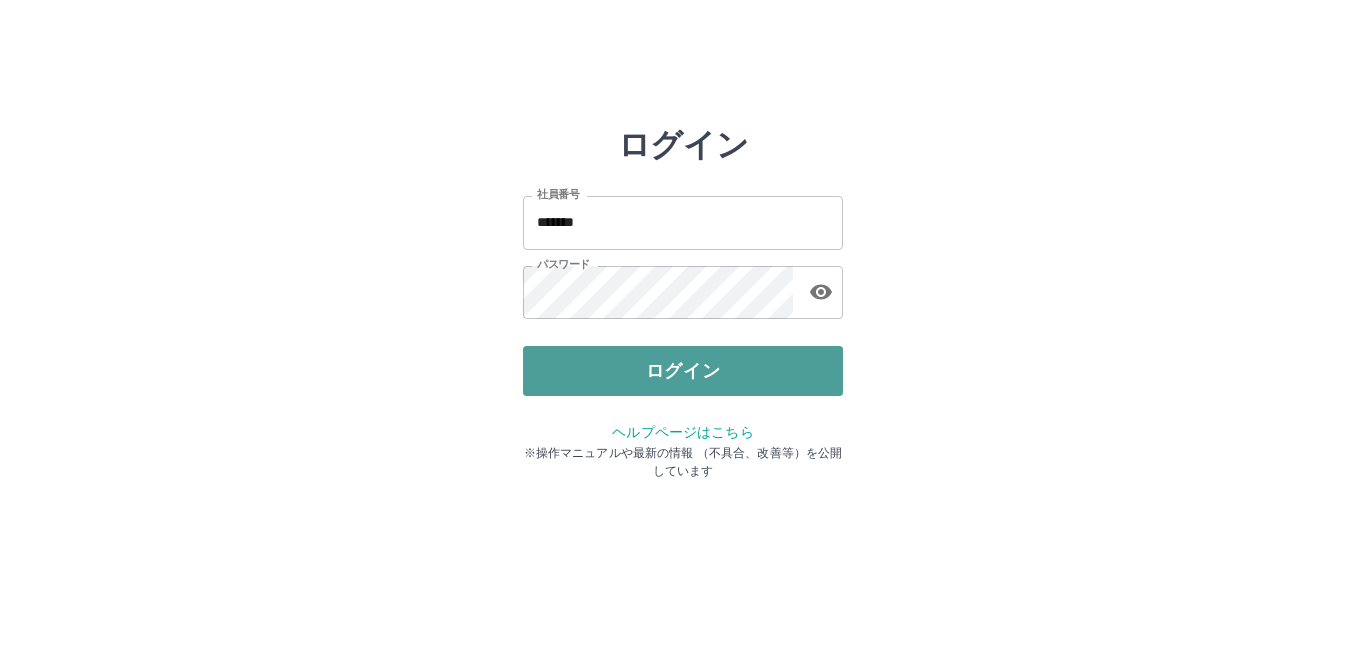 click on "ログイン" at bounding box center (683, 371) 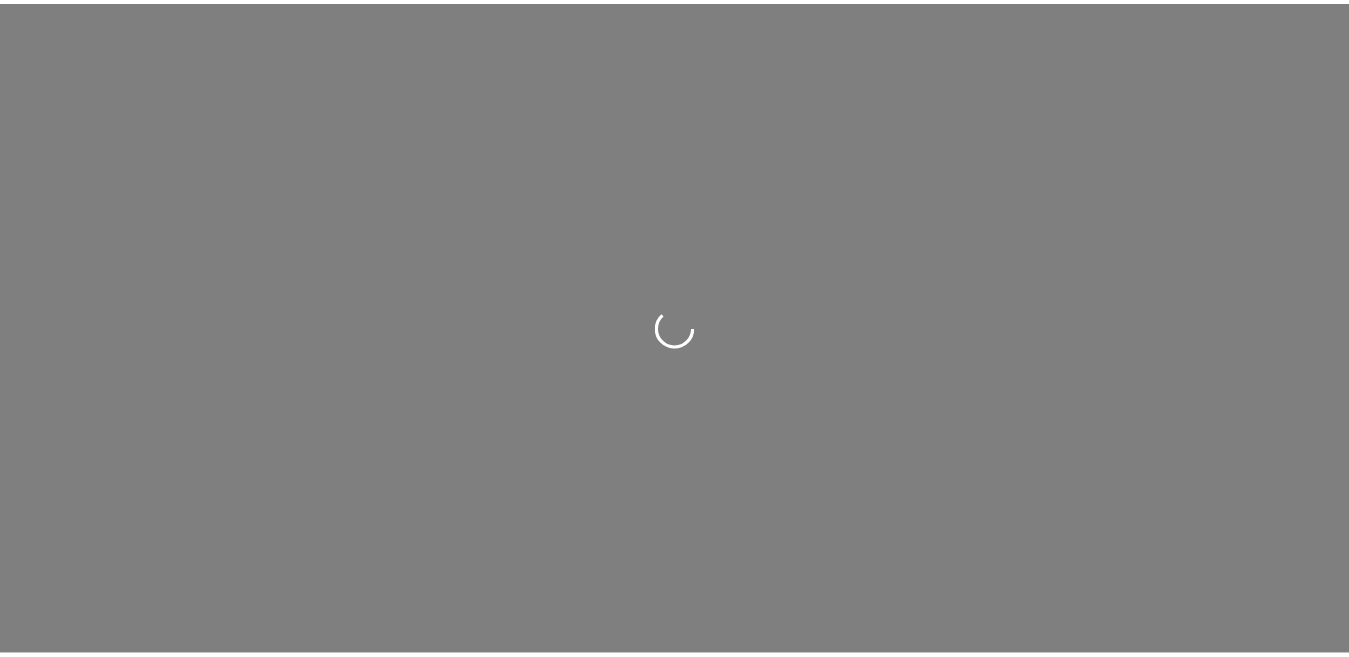 scroll, scrollTop: 0, scrollLeft: 0, axis: both 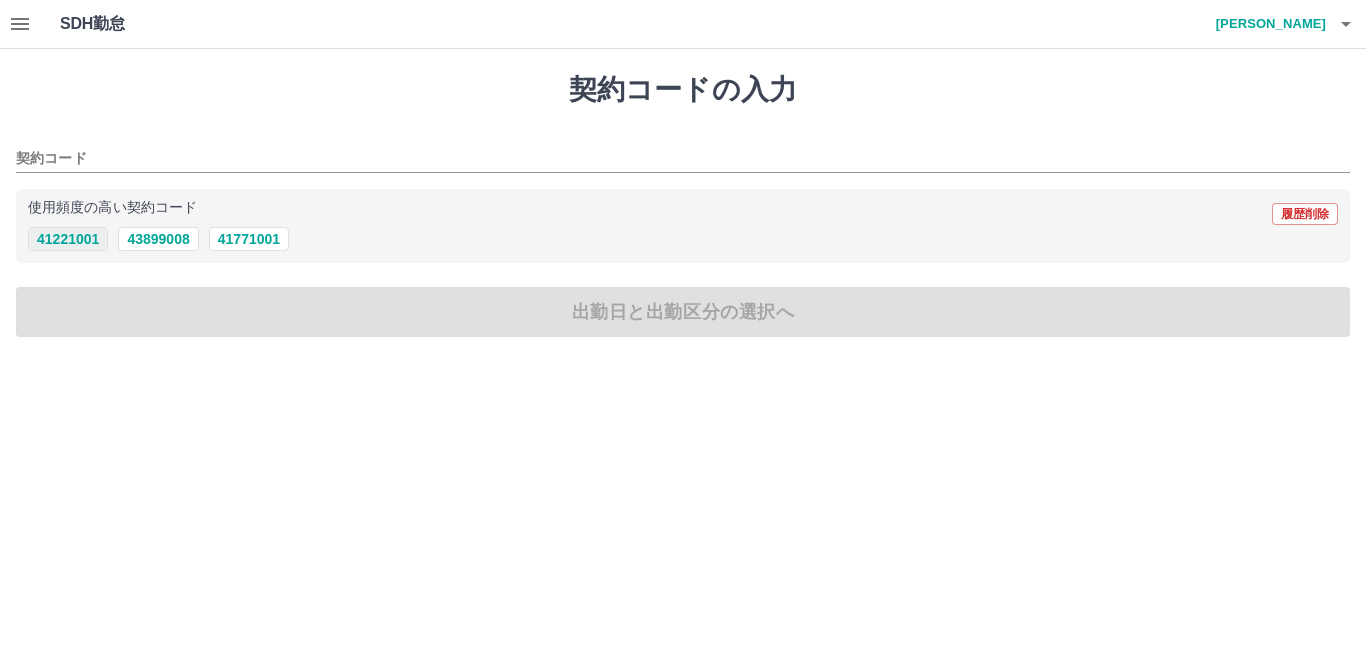 click on "41221001" at bounding box center (68, 239) 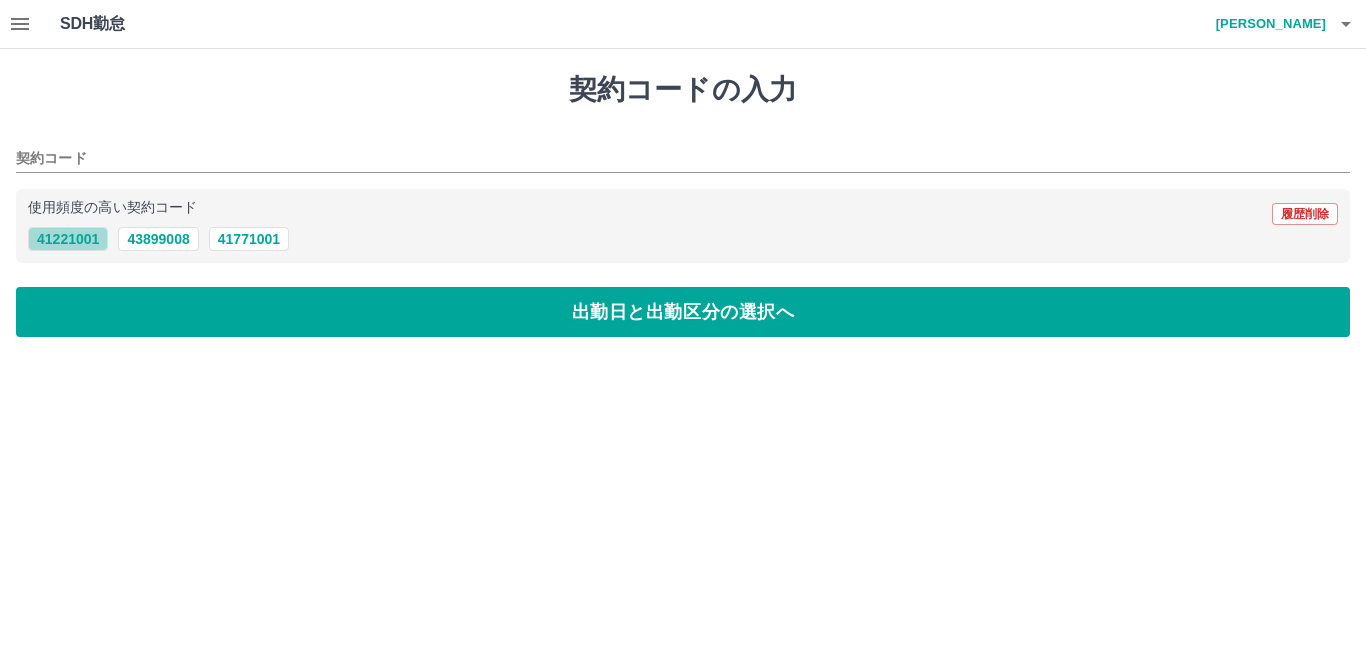 type on "********" 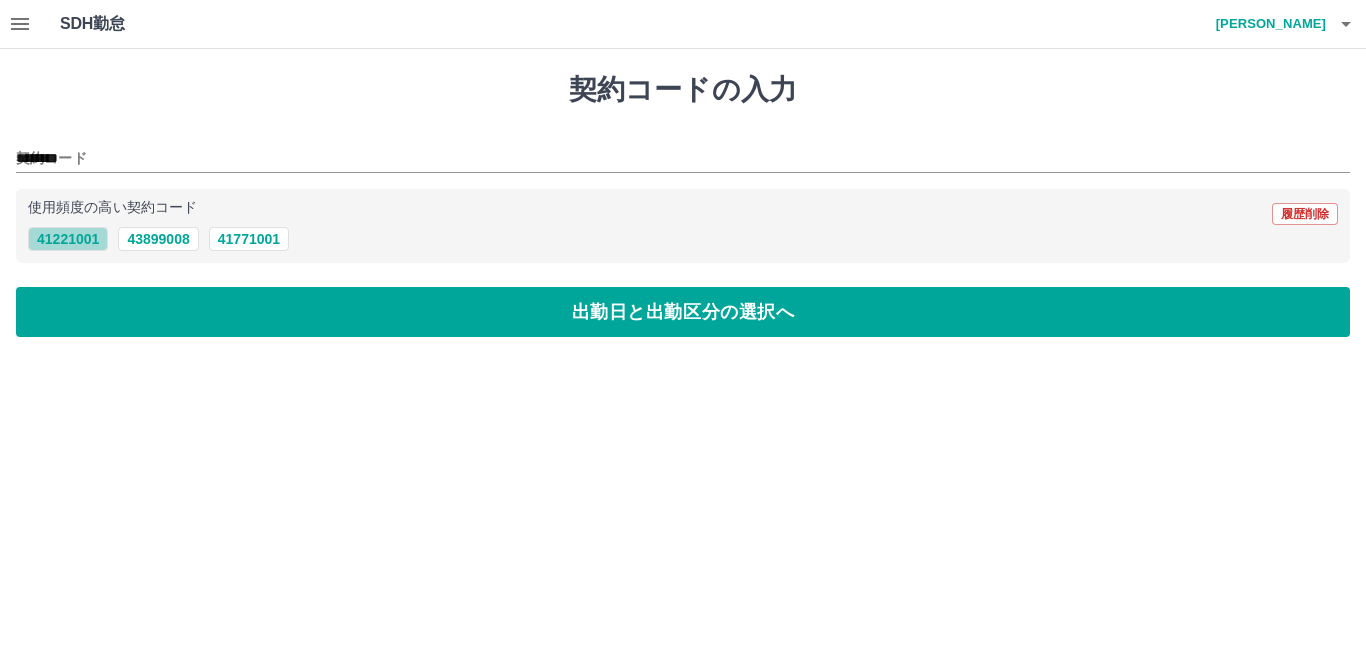 click on "41221001" at bounding box center [68, 239] 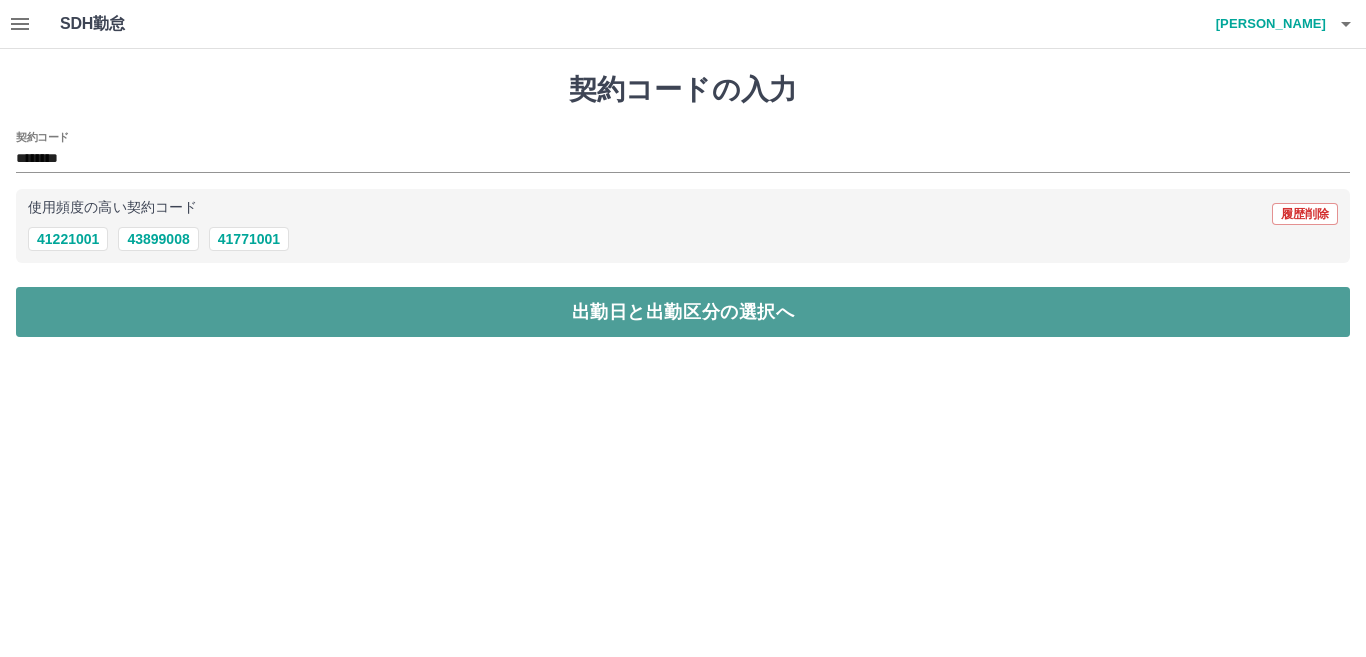 click on "出勤日と出勤区分の選択へ" at bounding box center (683, 312) 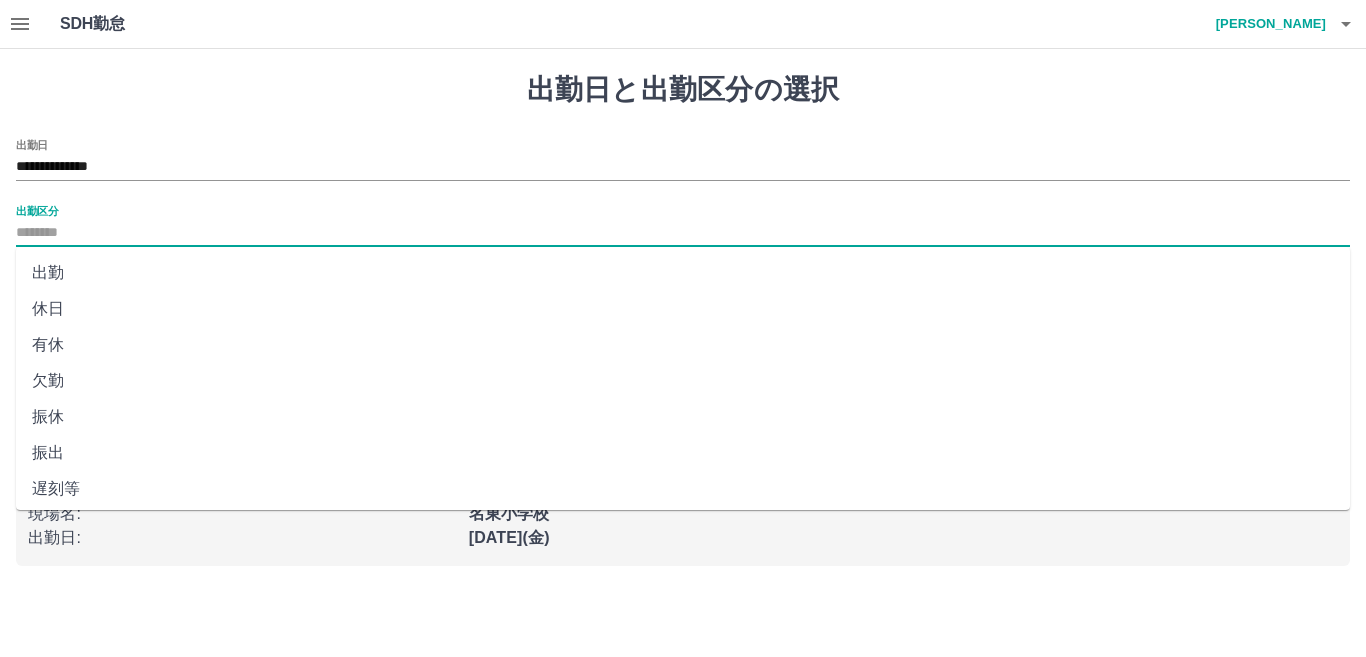 click on "出勤区分" at bounding box center (683, 233) 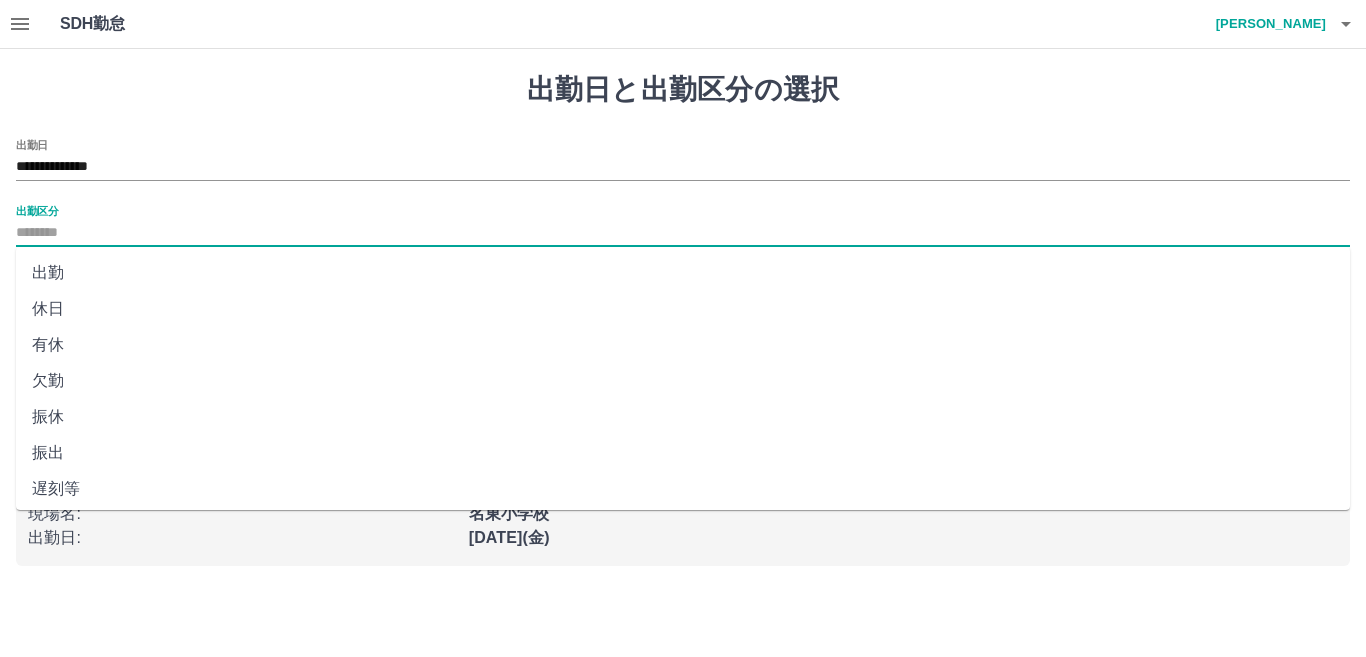 click on "出勤" at bounding box center (683, 273) 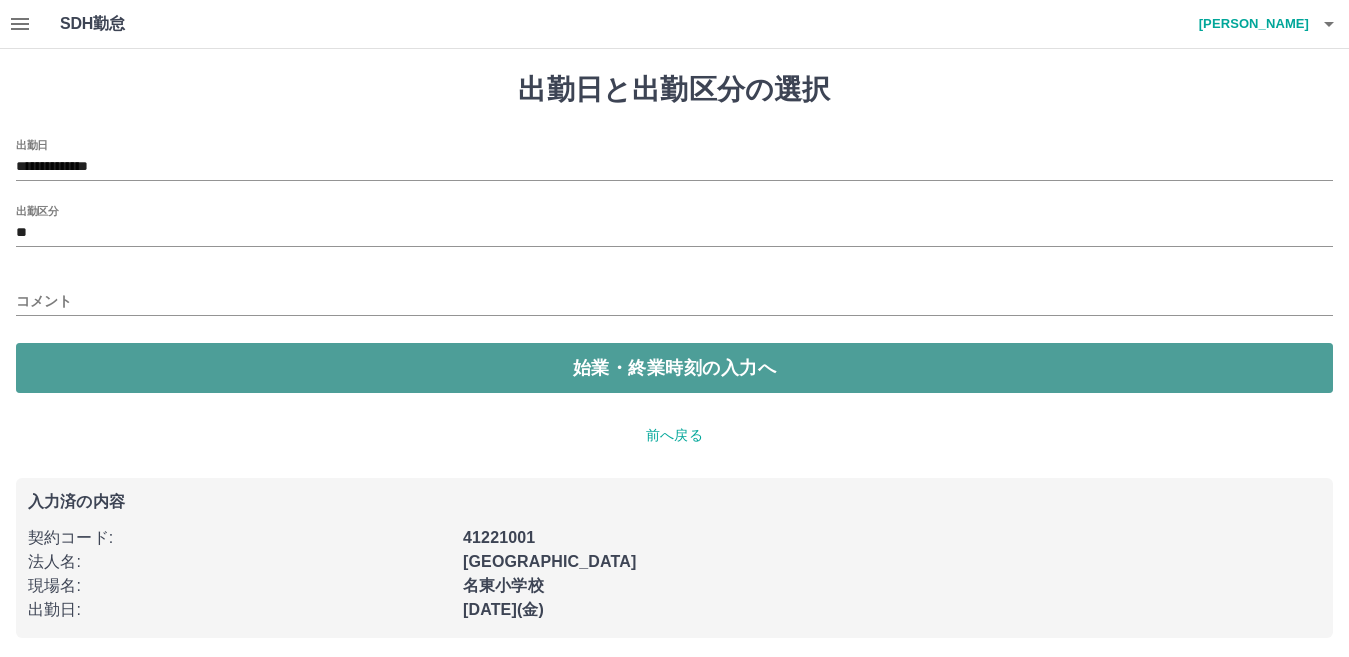 click on "始業・終業時刻の入力へ" at bounding box center [674, 368] 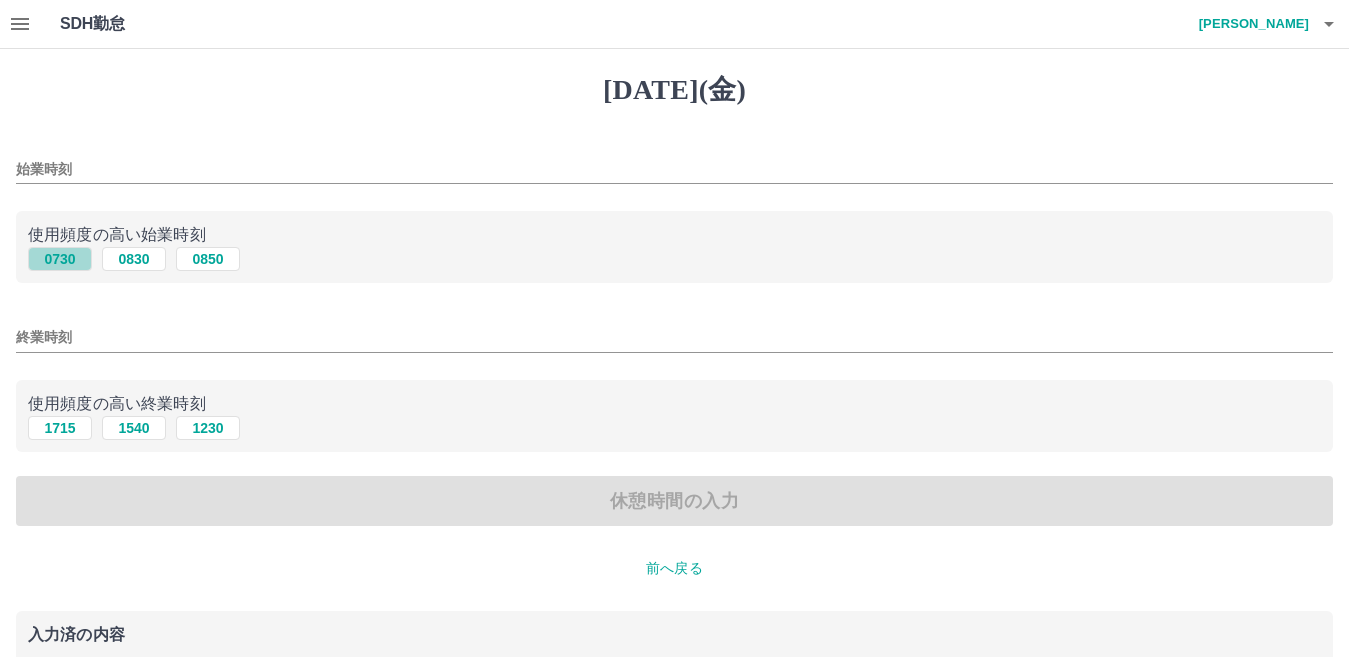 click on "0730" at bounding box center [60, 259] 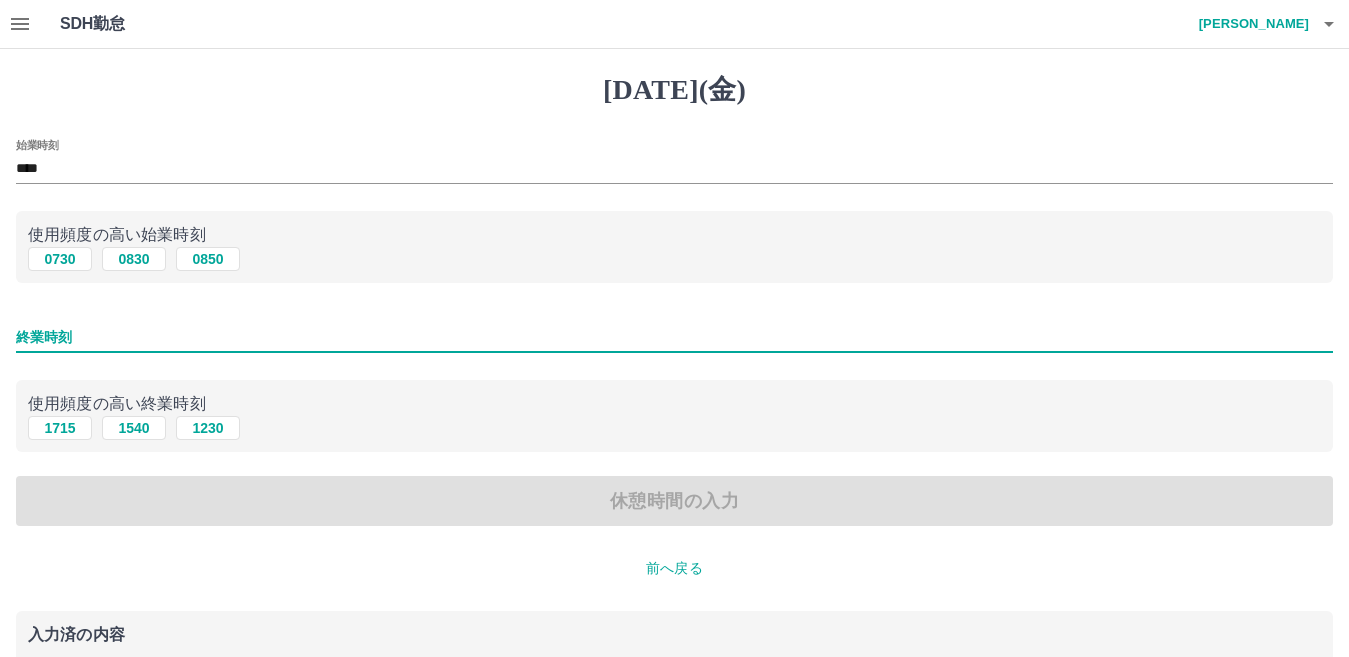 click on "終業時刻" at bounding box center [674, 337] 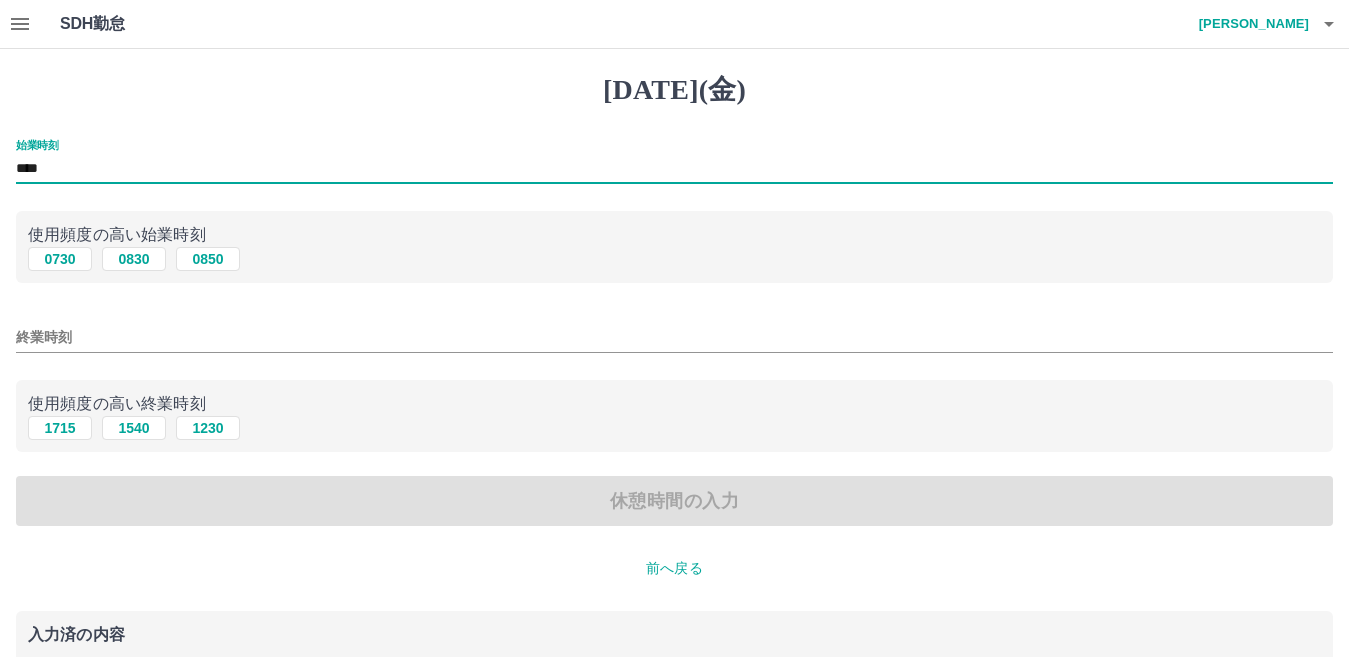 click on "****" at bounding box center (674, 169) 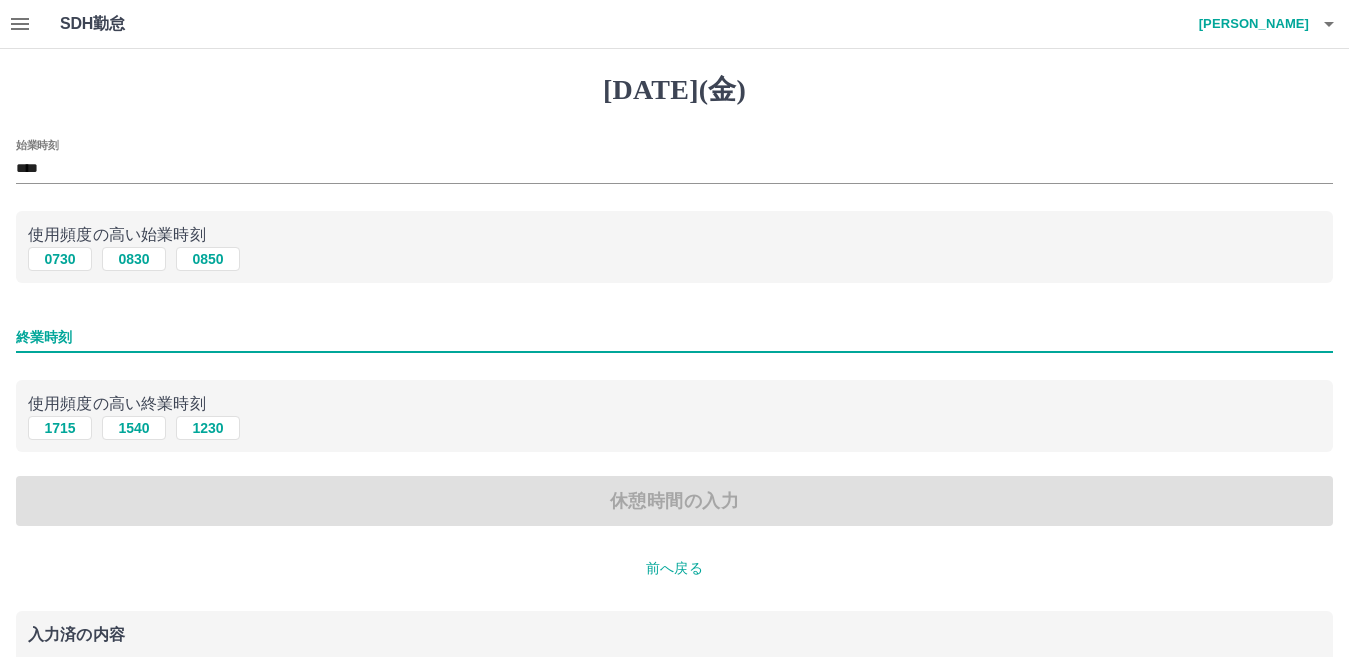 click on "終業時刻" at bounding box center [674, 337] 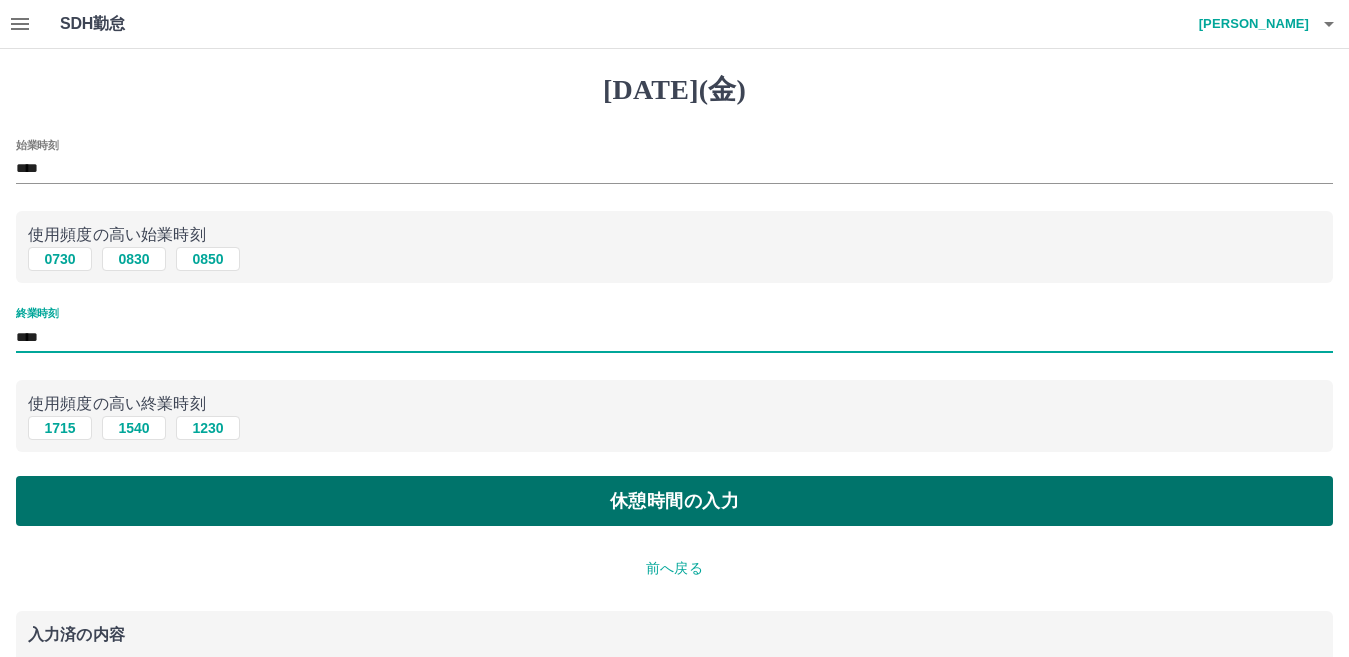 type on "****" 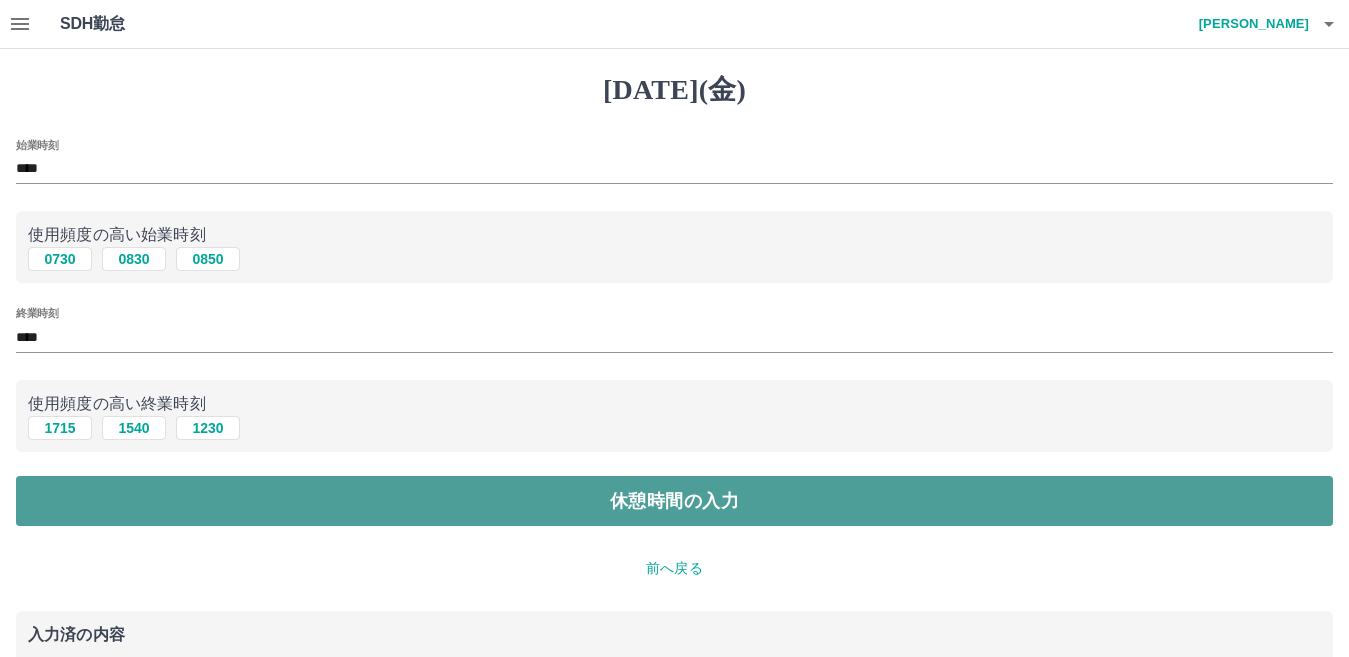 click on "休憩時間の入力" at bounding box center (674, 501) 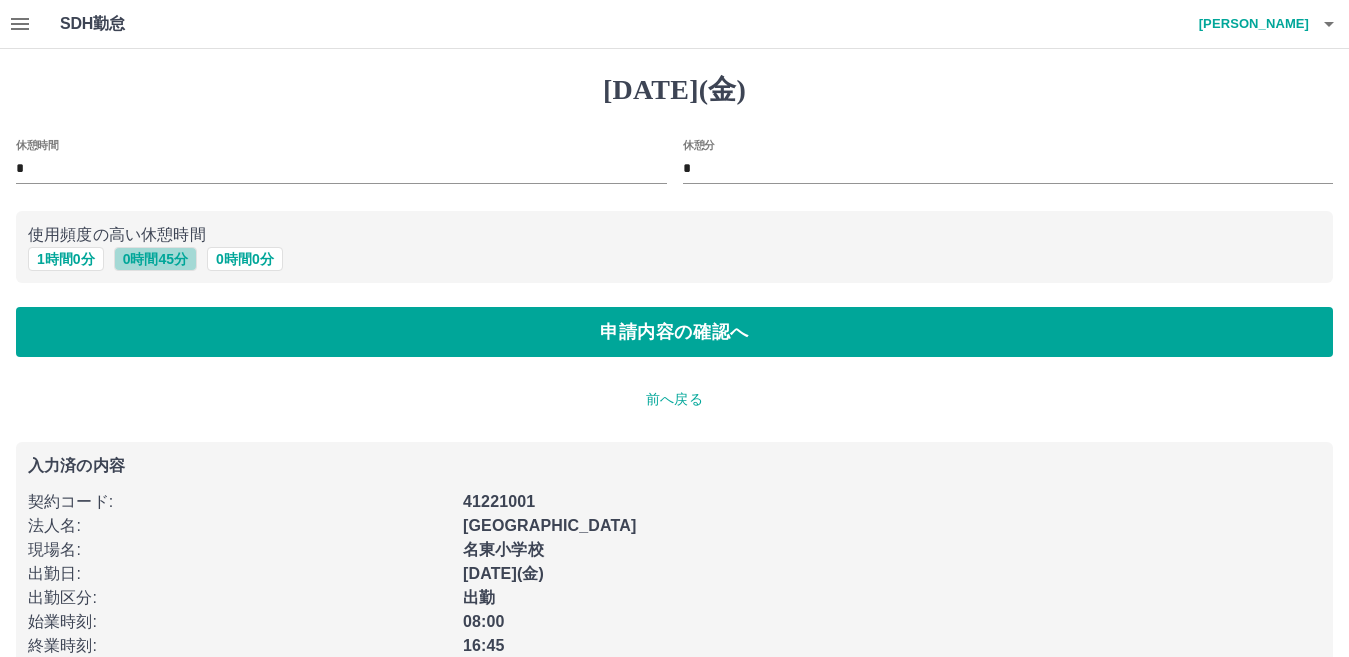 click on "0 時間 45 分" at bounding box center (155, 259) 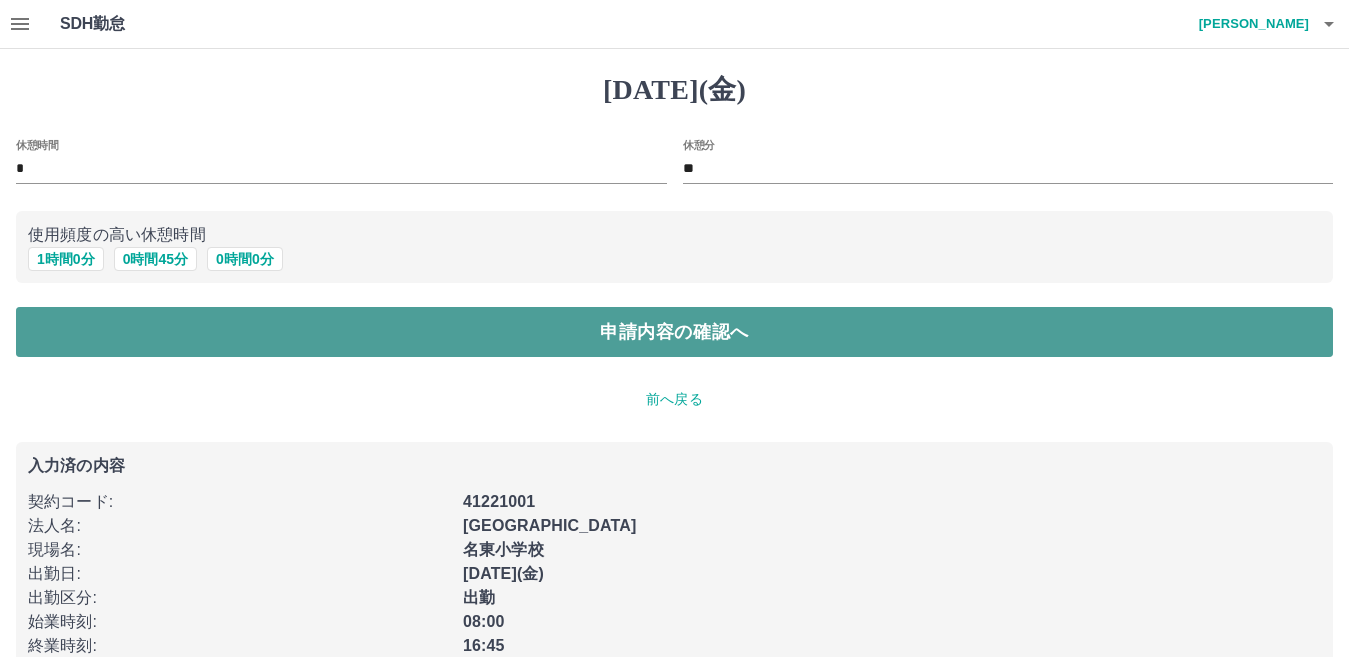 click on "申請内容の確認へ" at bounding box center (674, 332) 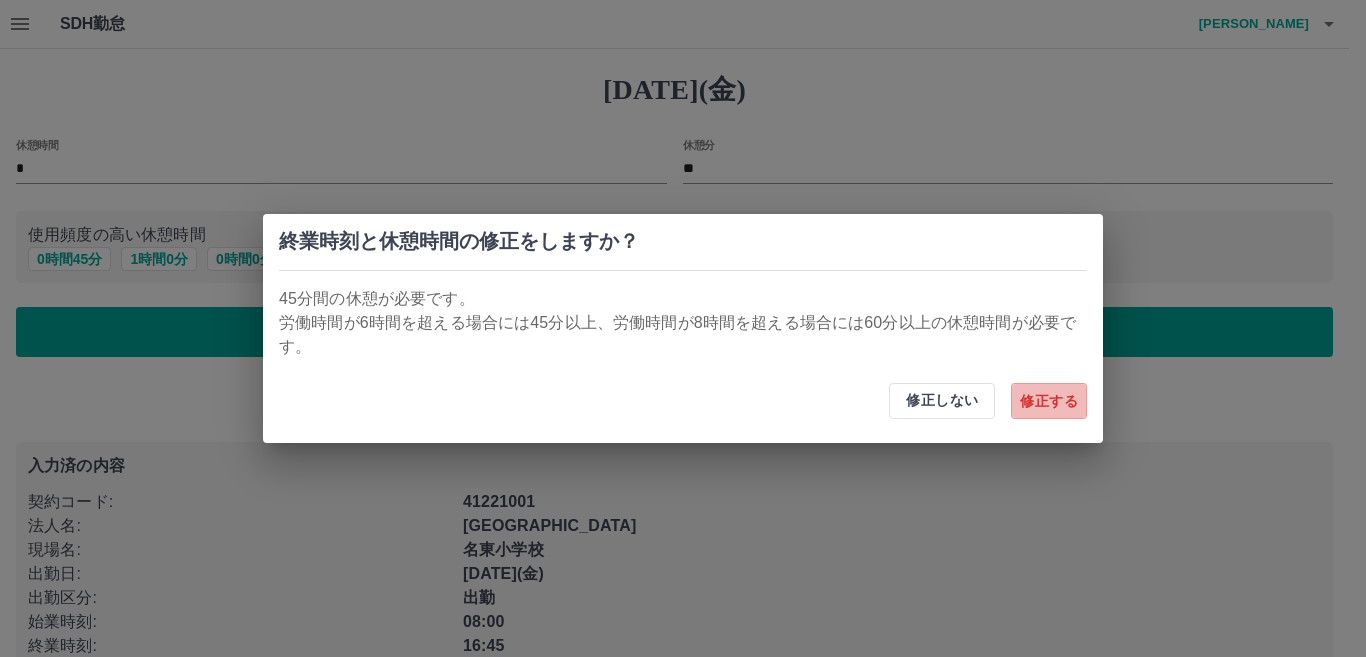 click on "修正する" at bounding box center [1049, 401] 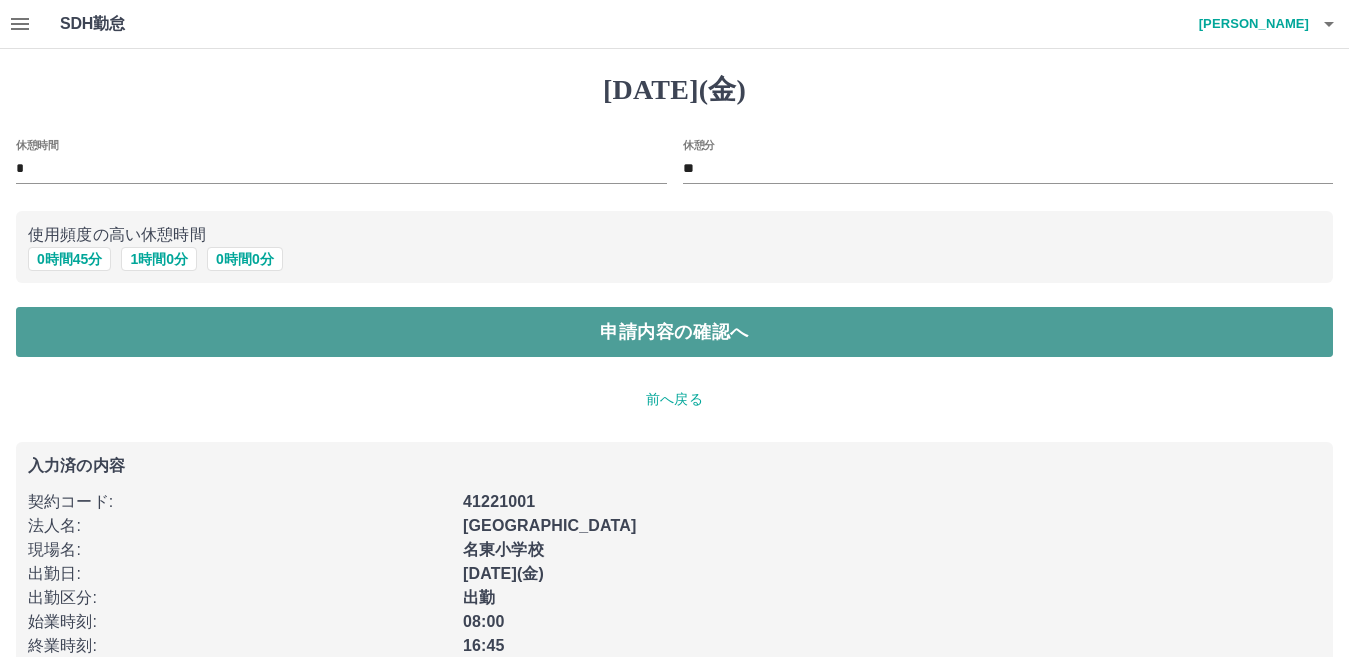 click on "申請内容の確認へ" at bounding box center (674, 332) 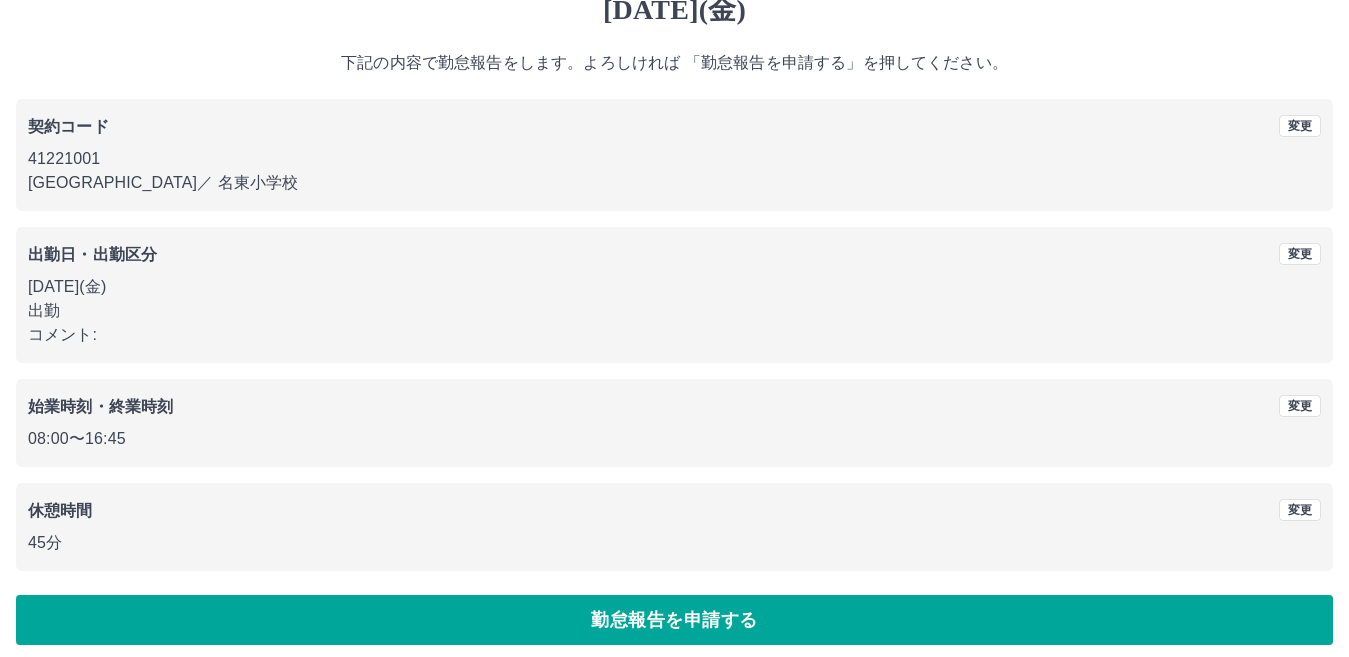 scroll, scrollTop: 92, scrollLeft: 0, axis: vertical 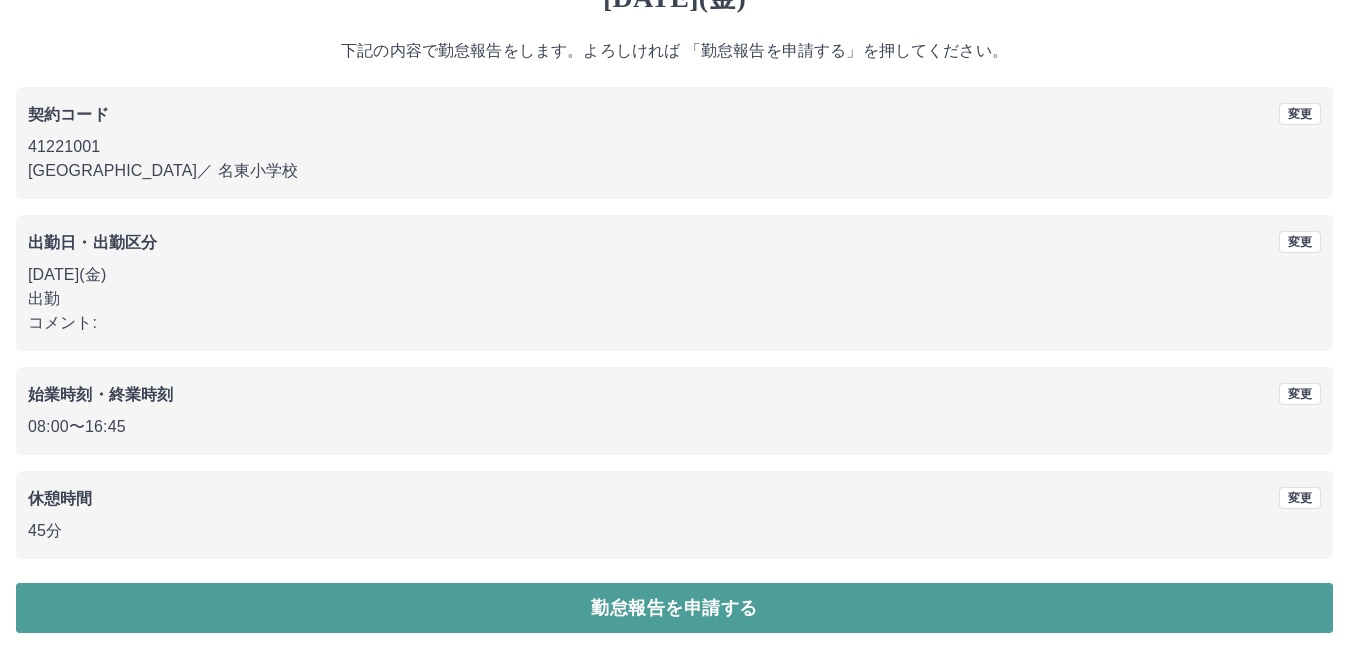 click on "勤怠報告を申請する" at bounding box center [674, 608] 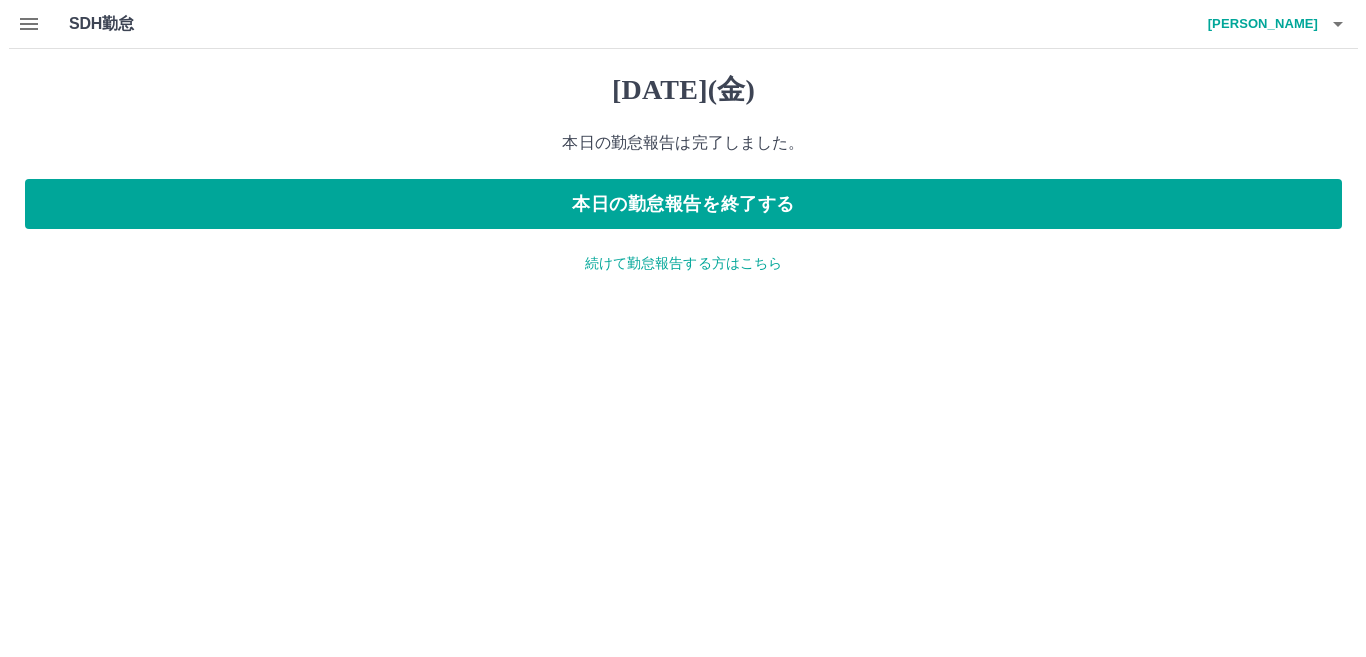 scroll, scrollTop: 0, scrollLeft: 0, axis: both 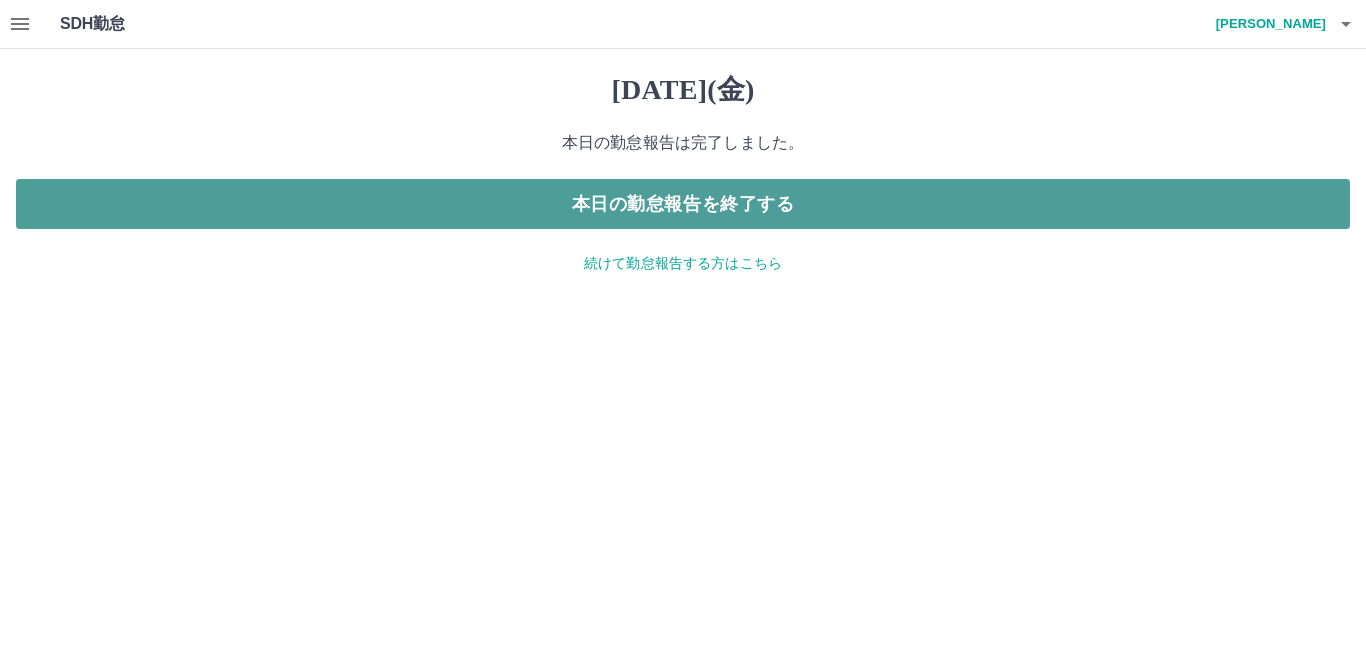 click on "本日の勤怠報告を終了する" at bounding box center (683, 204) 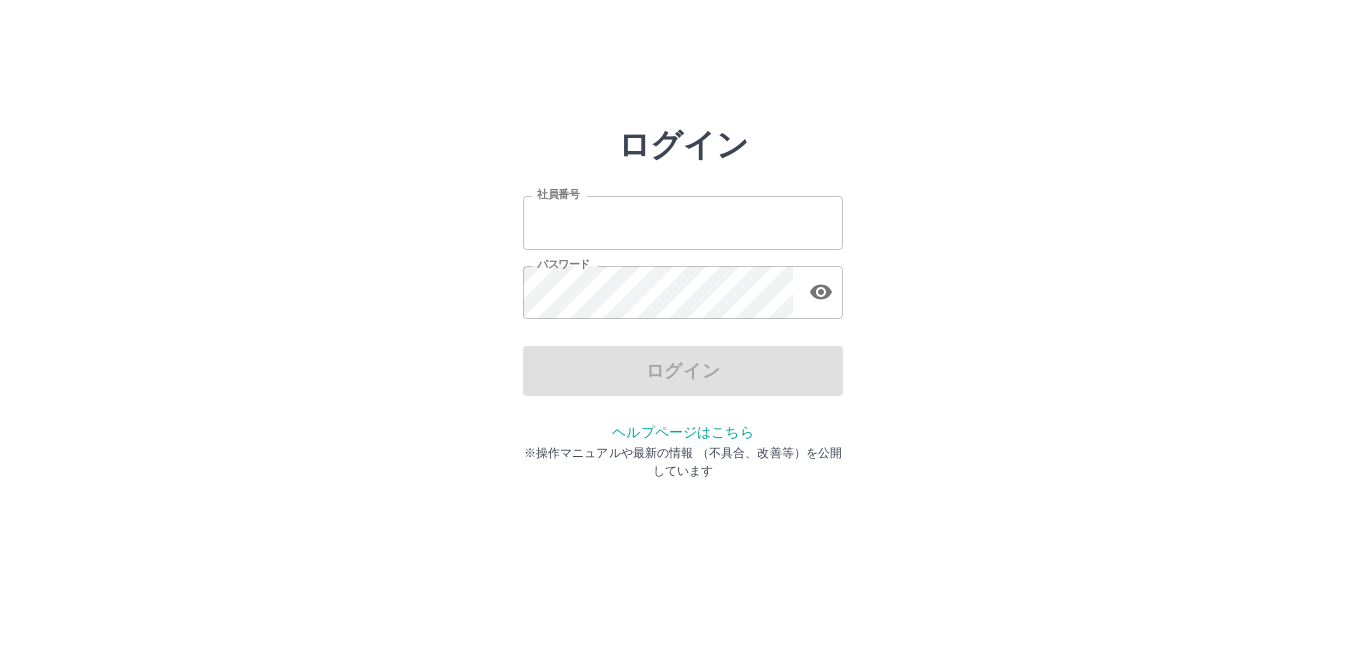 scroll, scrollTop: 0, scrollLeft: 0, axis: both 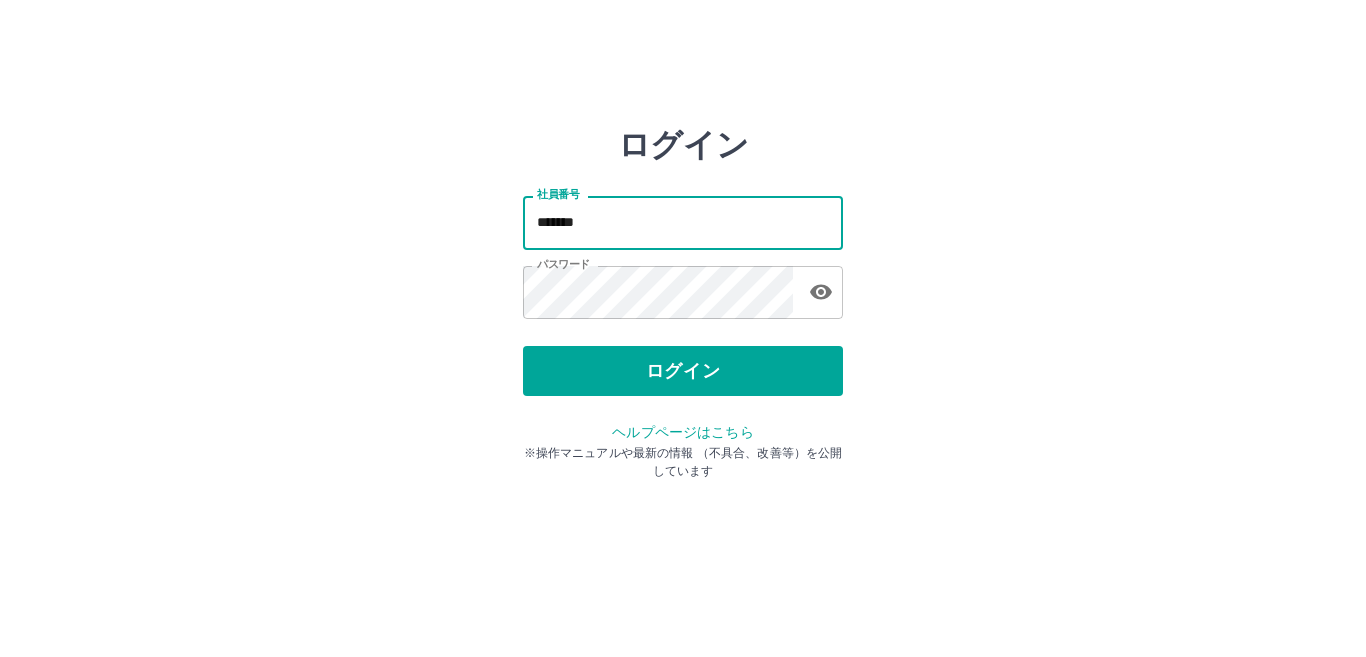click on "*******" at bounding box center (683, 222) 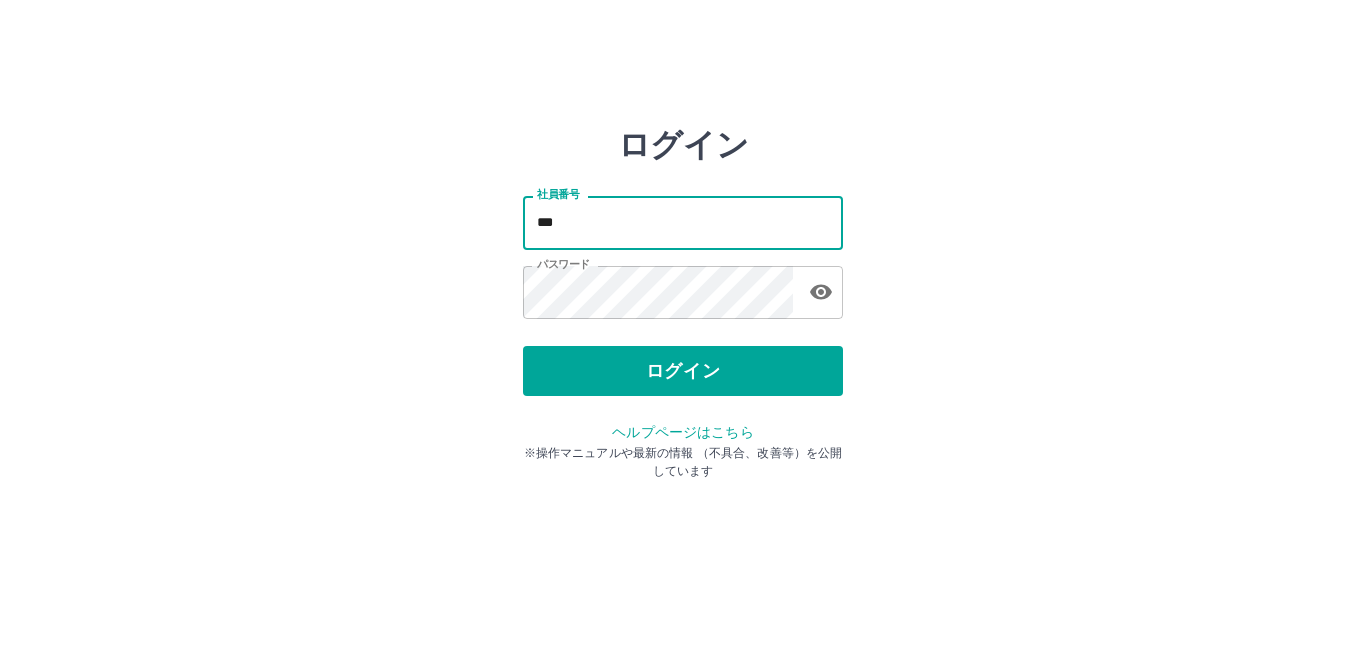 type on "*******" 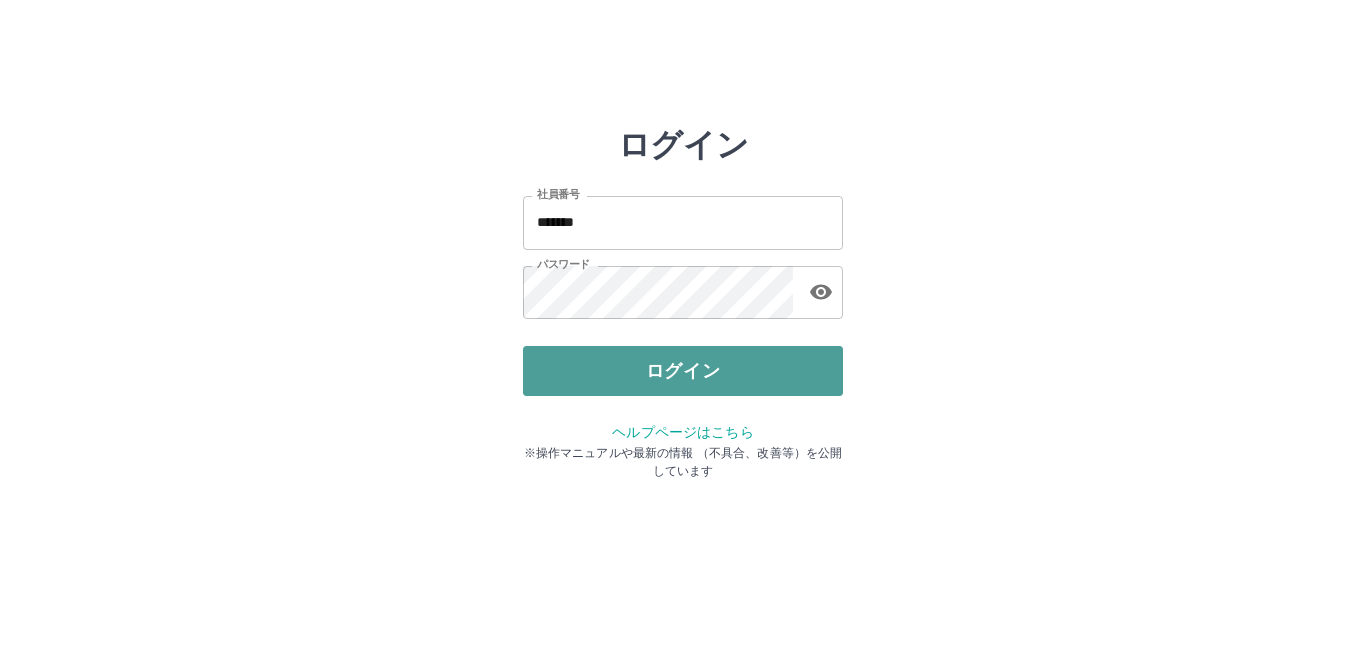 click on "ログイン" at bounding box center (683, 371) 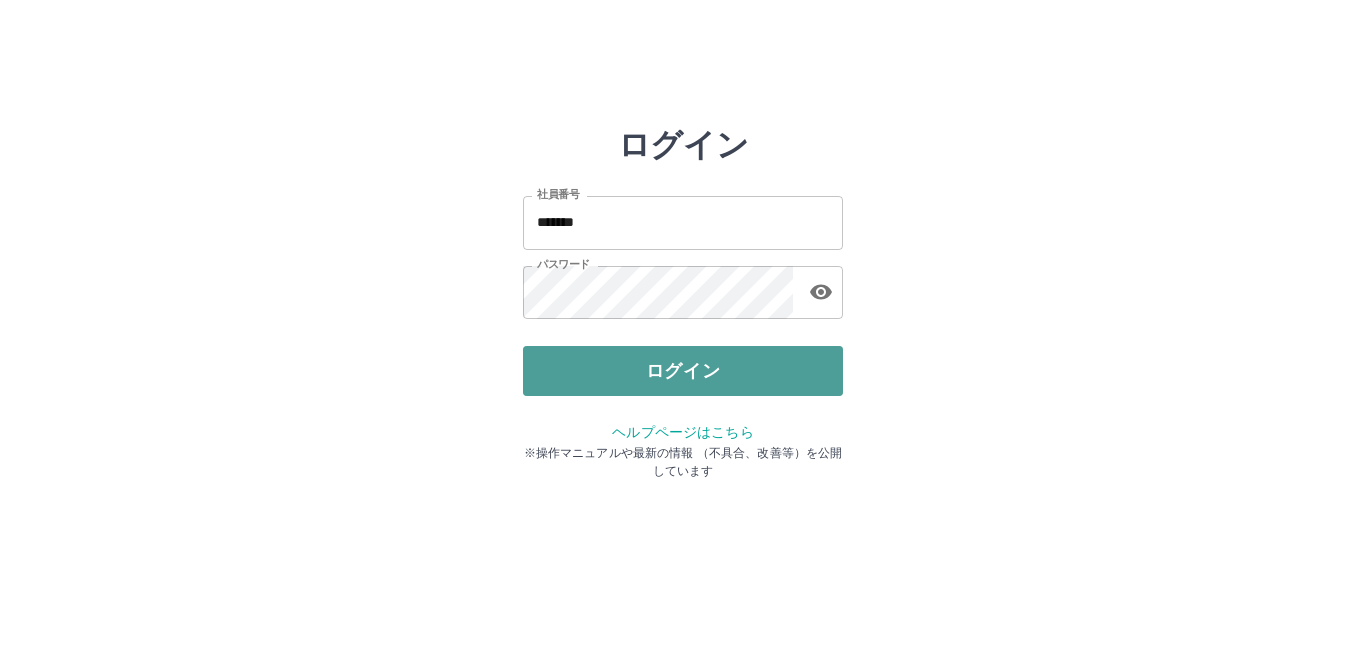 click on "ログイン" at bounding box center [683, 371] 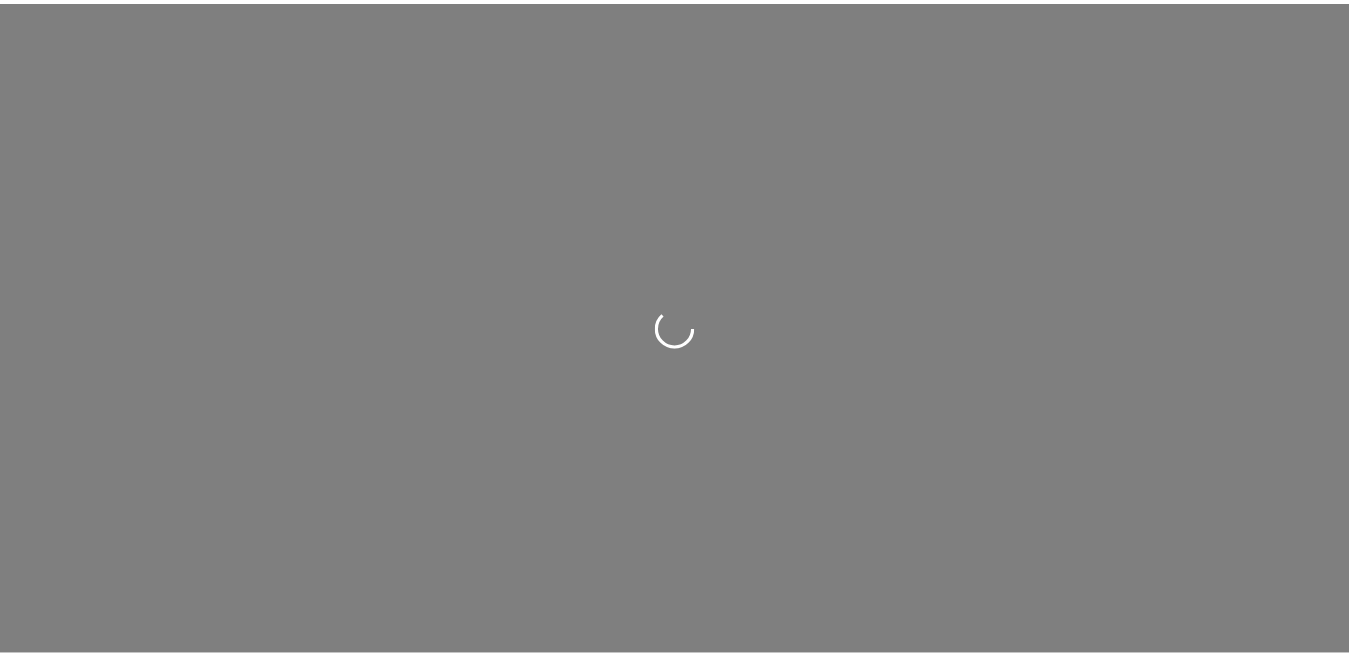 scroll, scrollTop: 0, scrollLeft: 0, axis: both 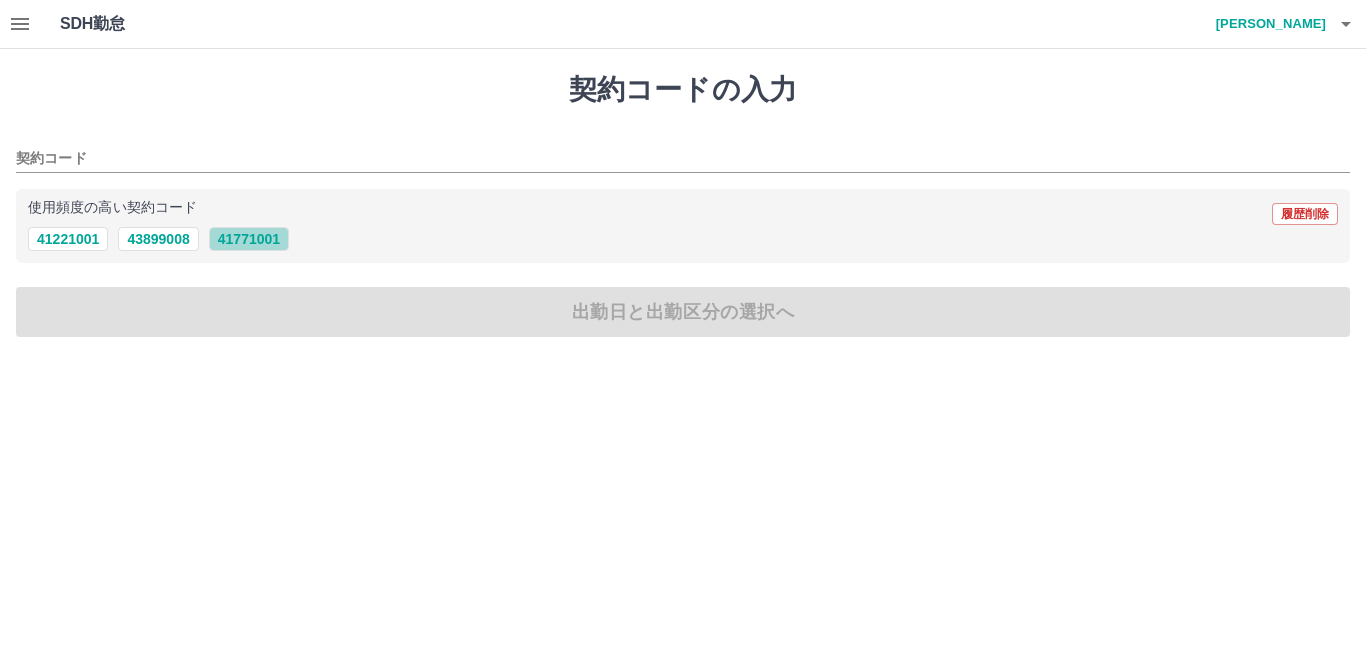 click on "41771001" at bounding box center [249, 239] 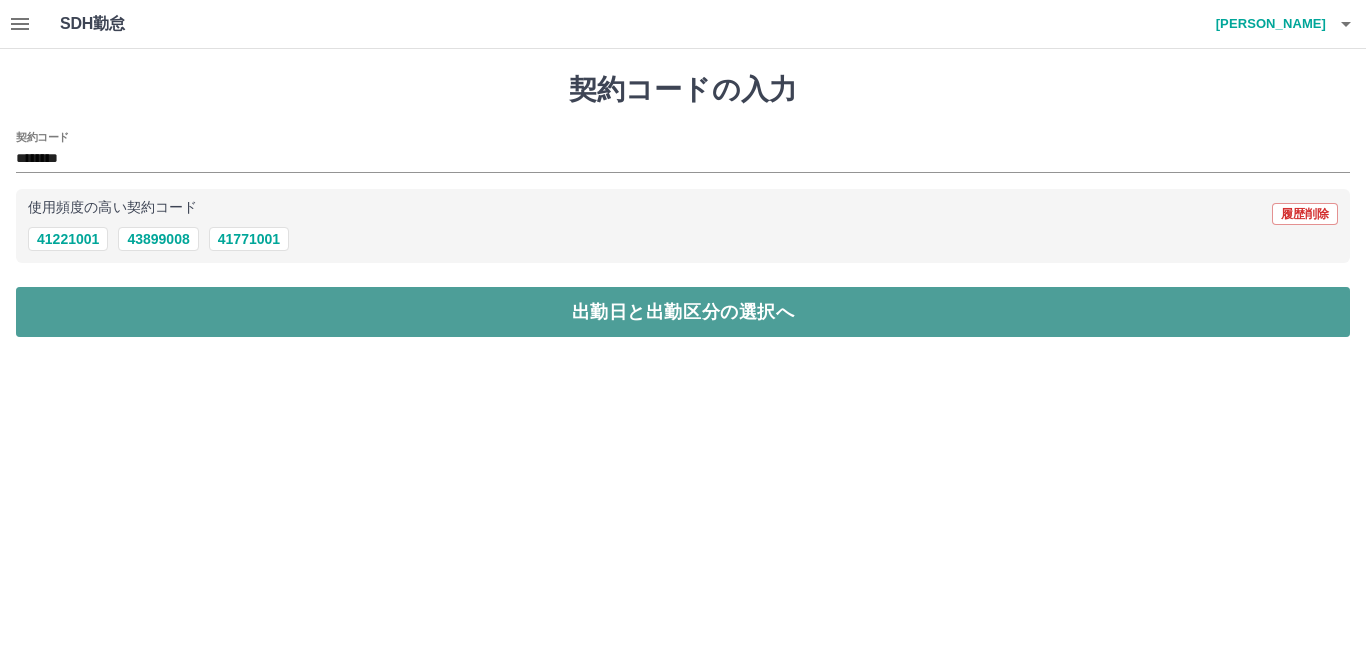 click on "出勤日と出勤区分の選択へ" at bounding box center [683, 312] 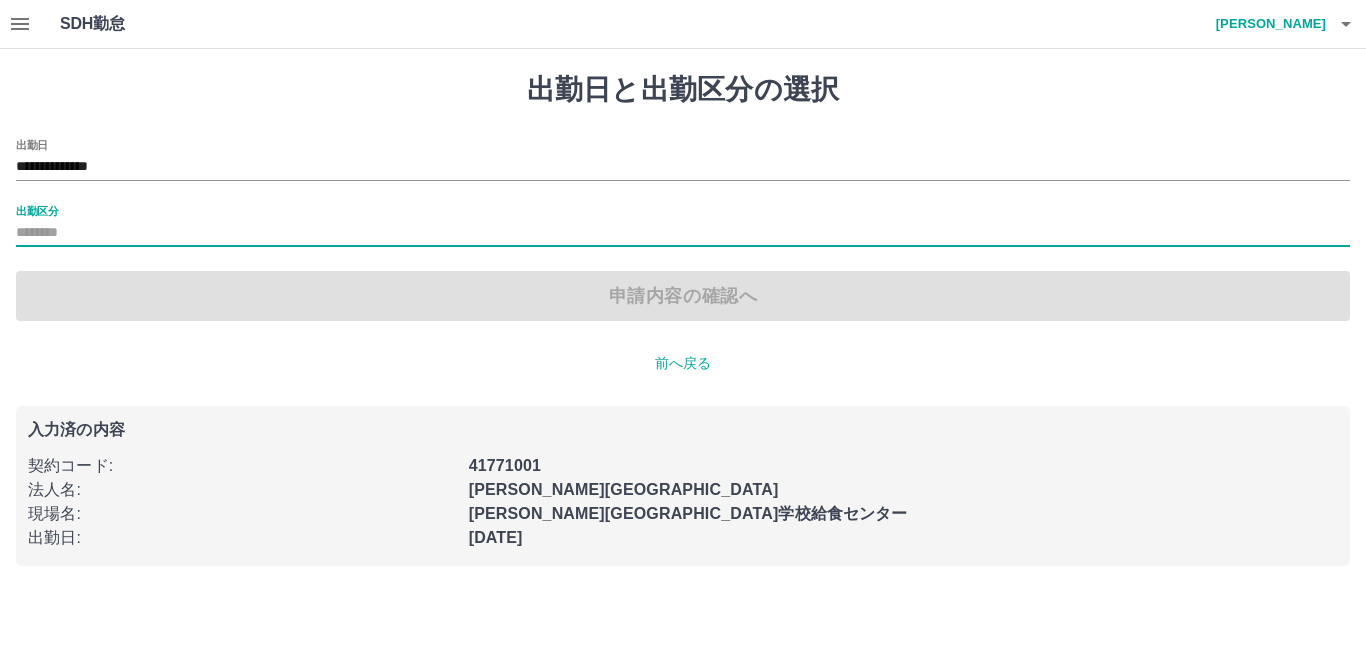 click on "出勤区分" at bounding box center (683, 233) 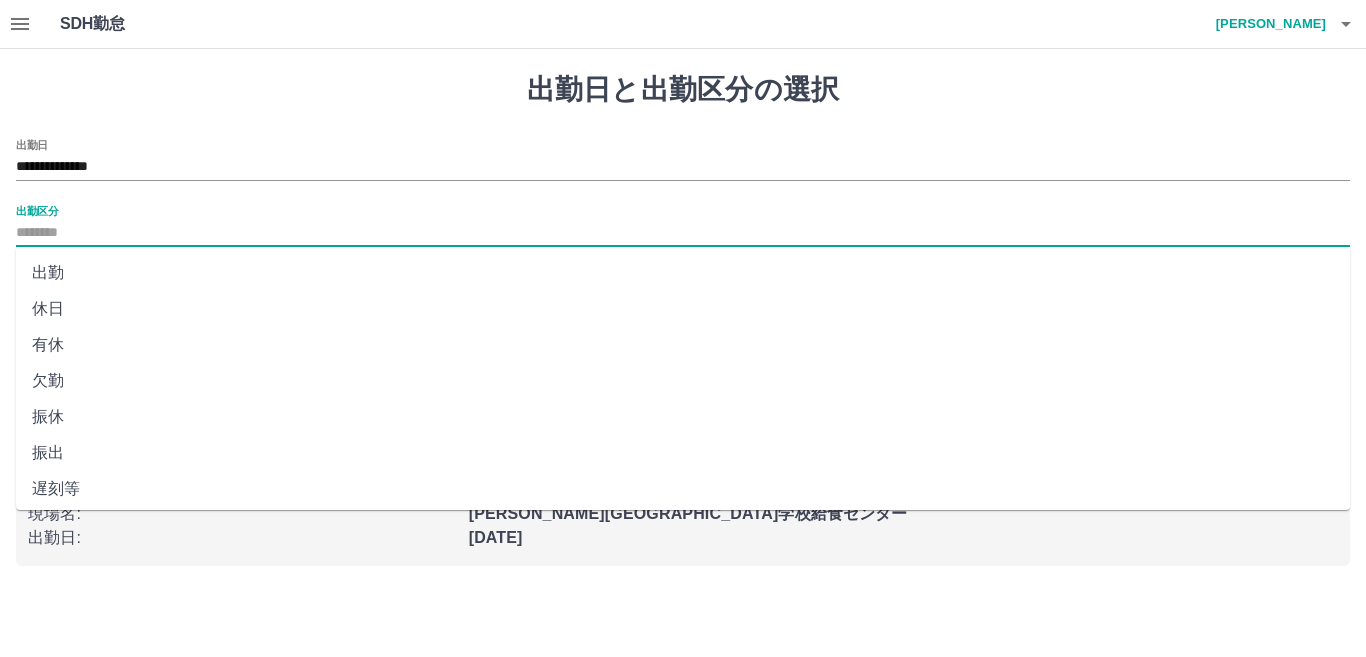 click on "出勤区分" at bounding box center [683, 233] 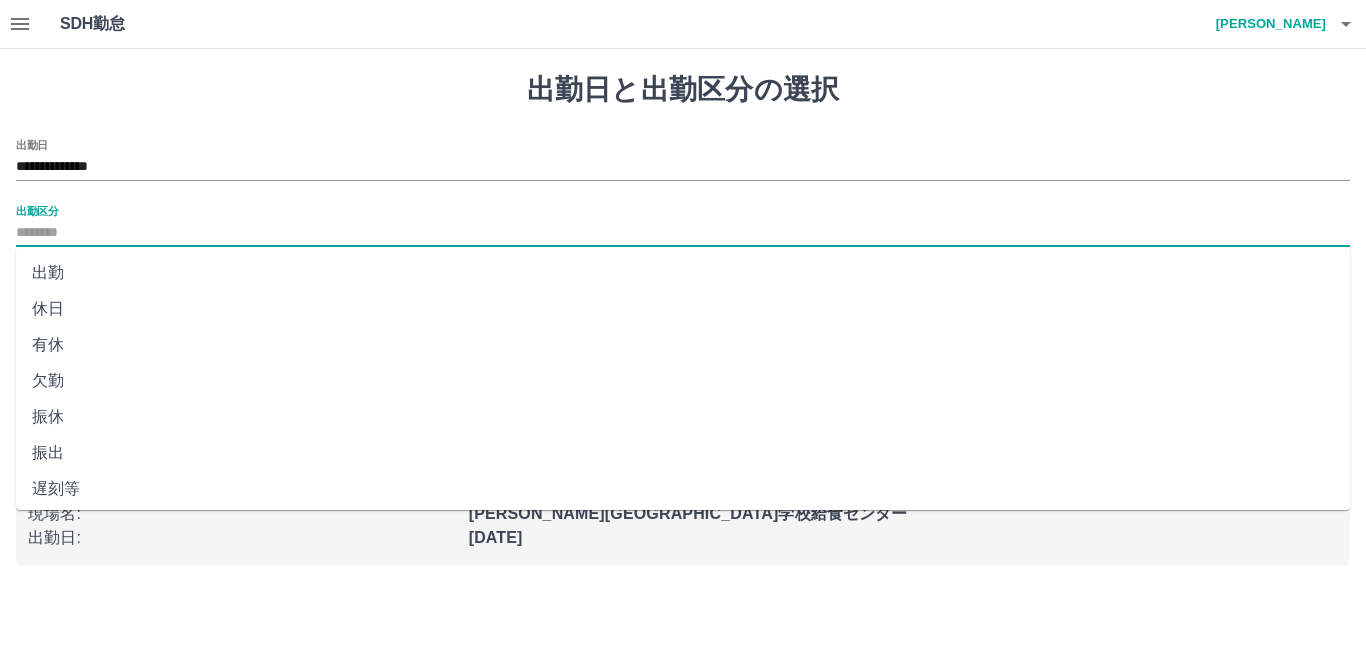 click on "出勤" at bounding box center (683, 273) 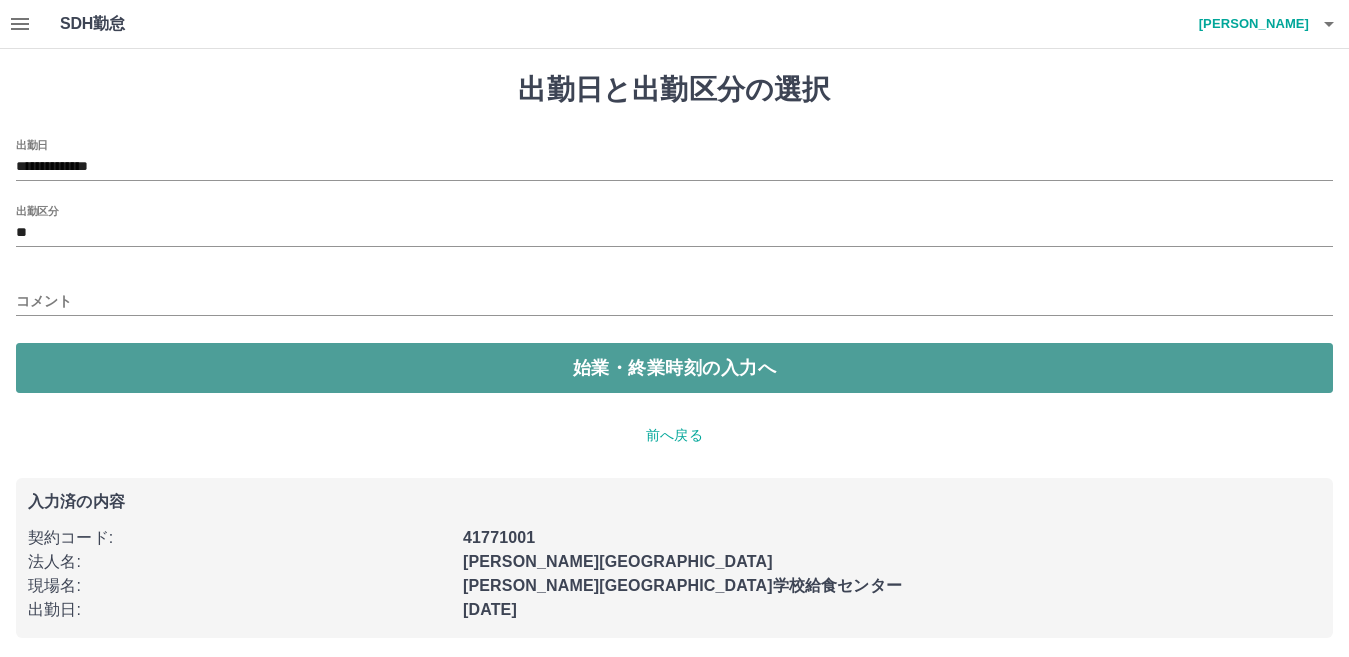click on "始業・終業時刻の入力へ" at bounding box center [674, 368] 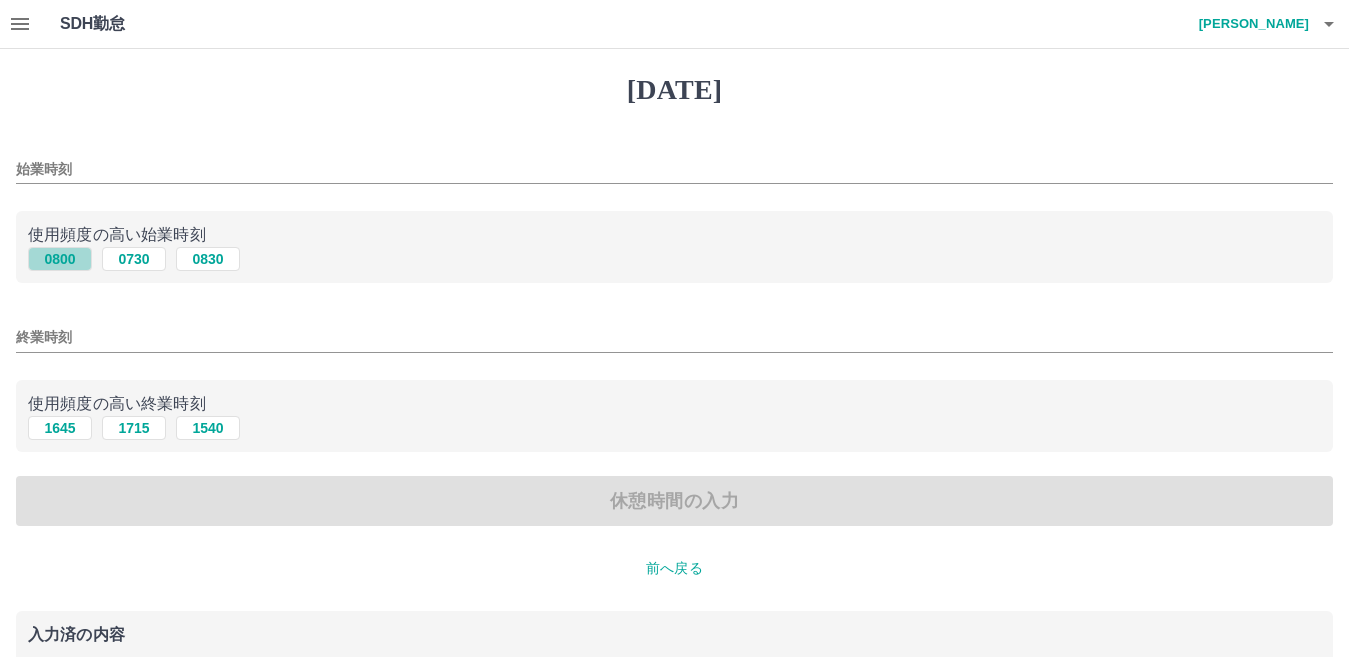 click on "0800" at bounding box center [60, 259] 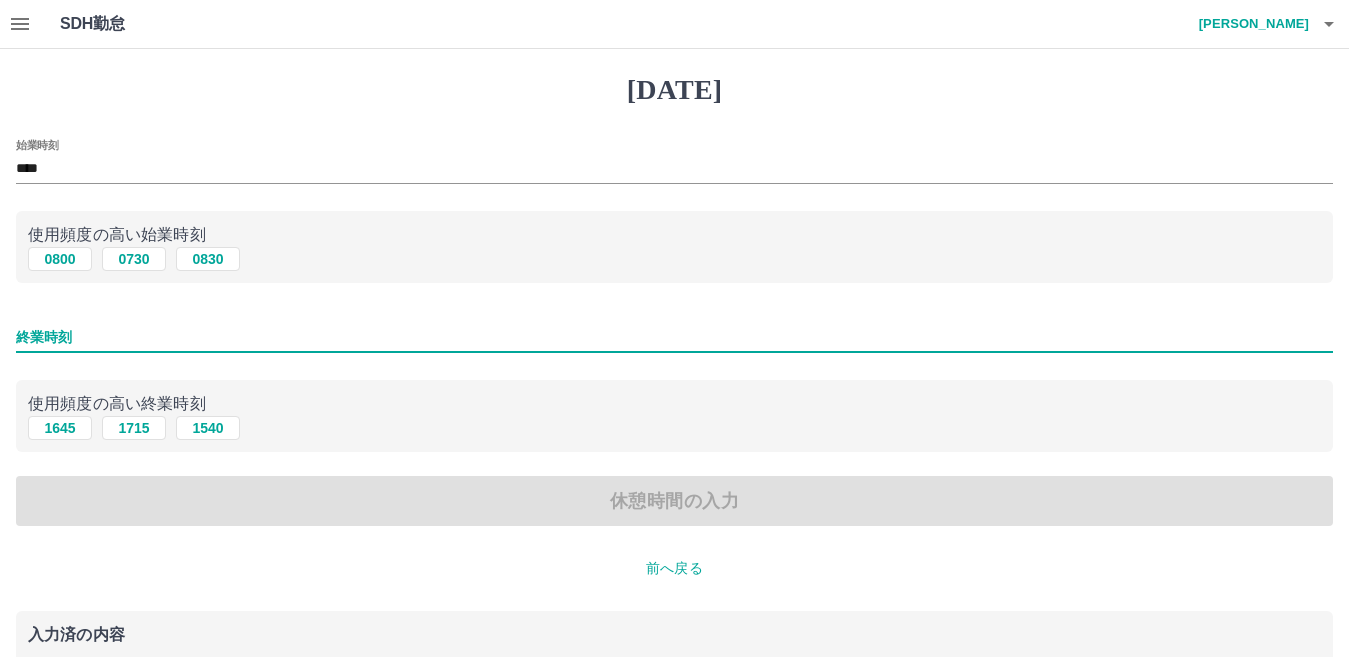 click on "終業時刻" at bounding box center (674, 337) 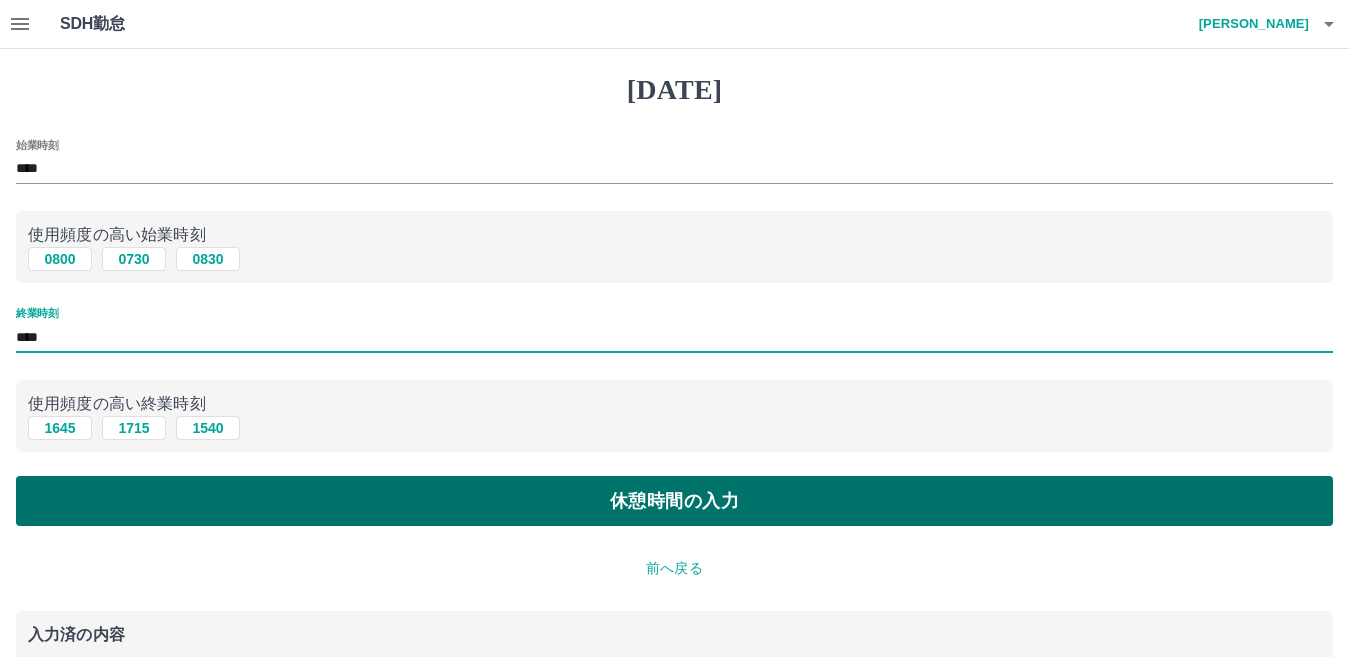 type on "****" 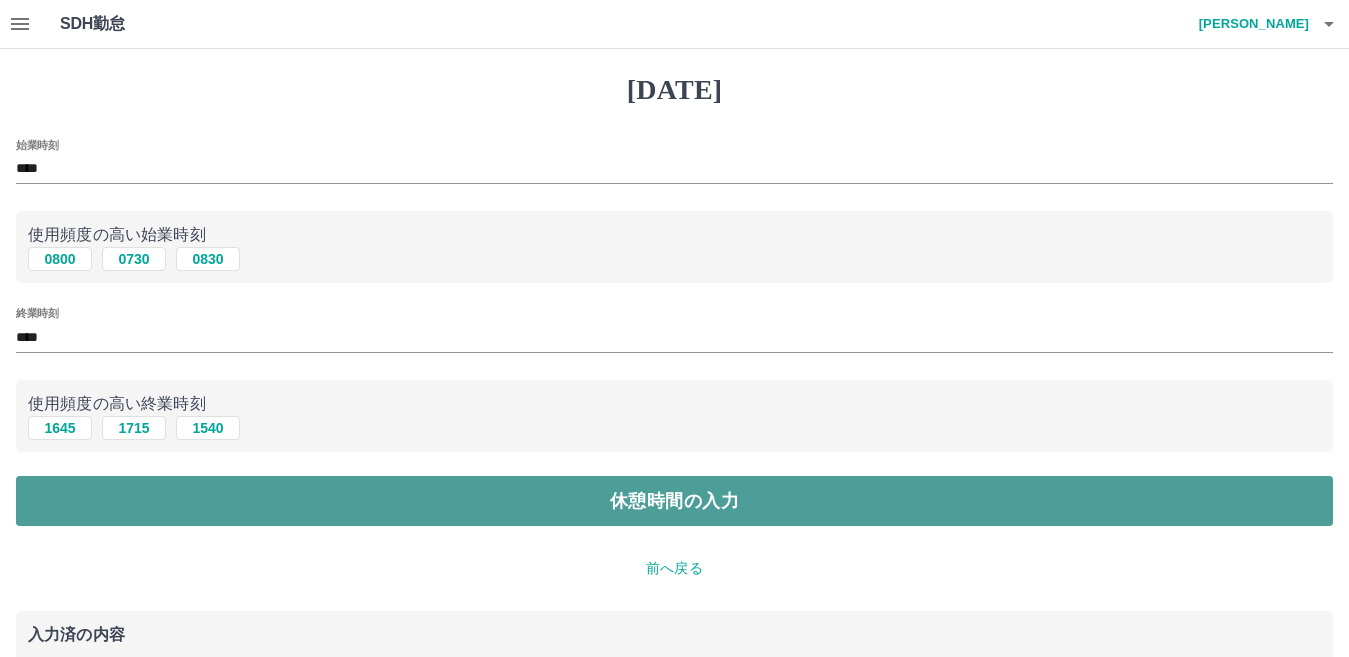 click on "休憩時間の入力" at bounding box center [674, 501] 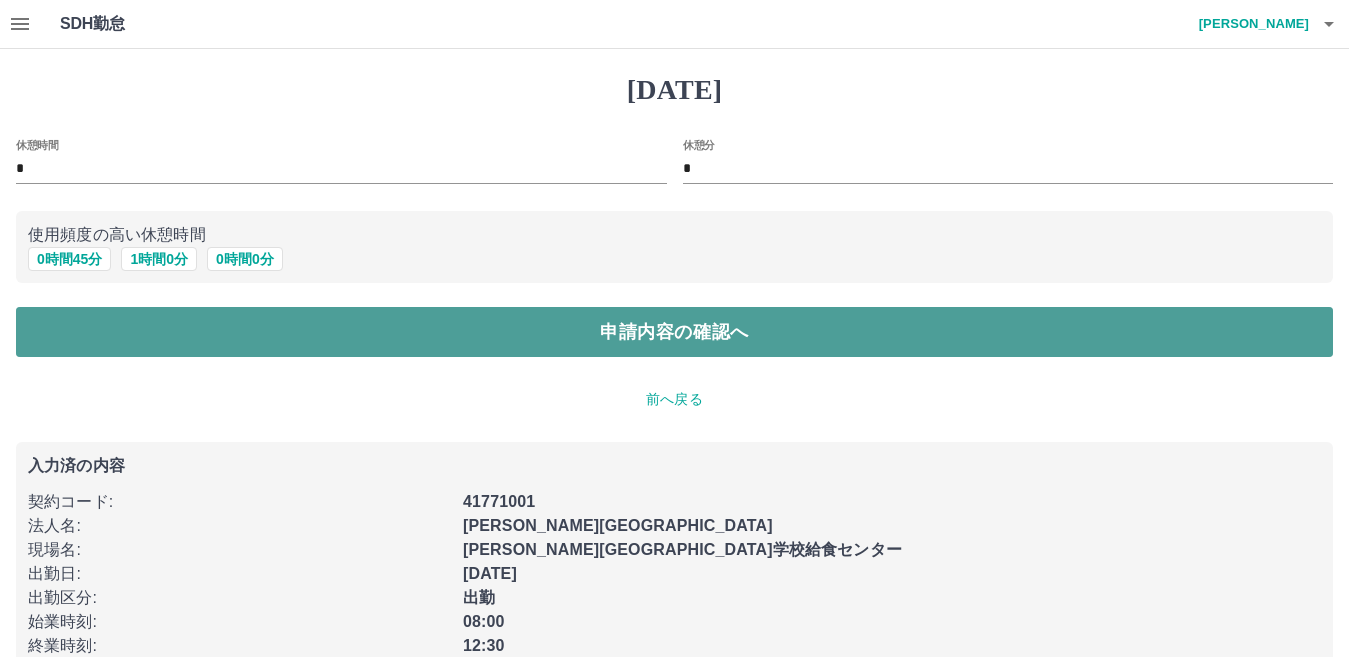 click on "申請内容の確認へ" at bounding box center (674, 332) 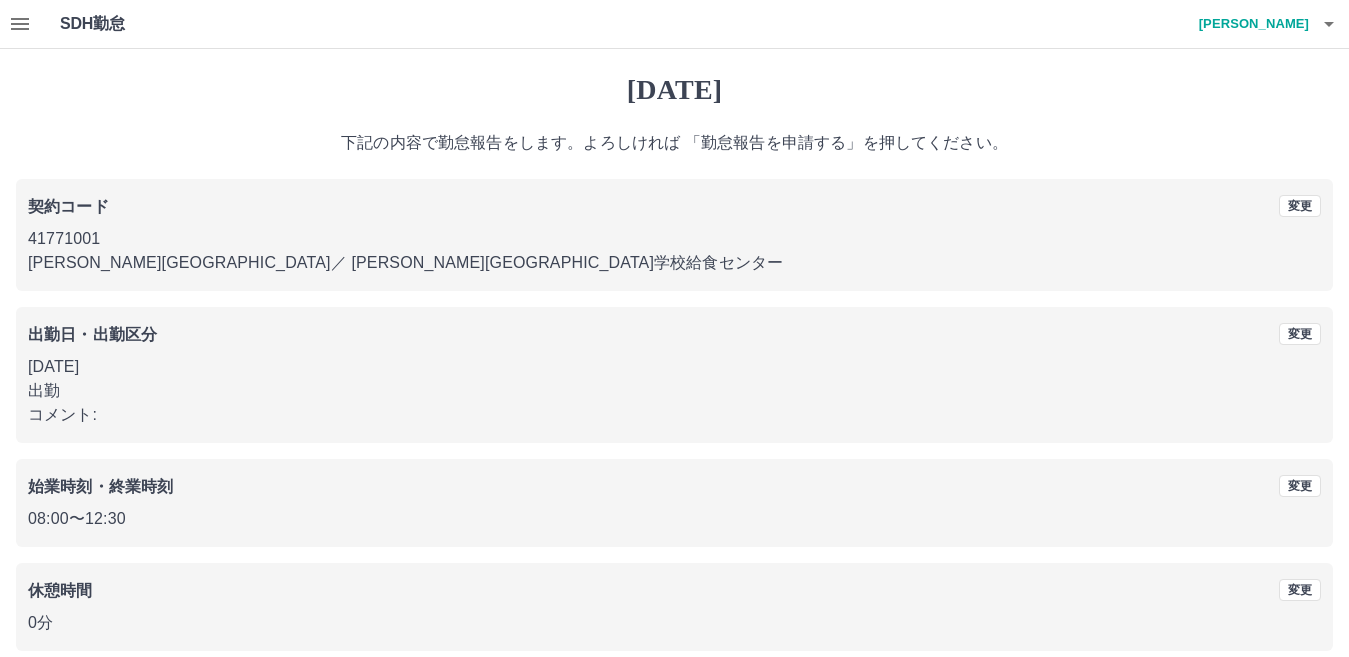 scroll, scrollTop: 92, scrollLeft: 0, axis: vertical 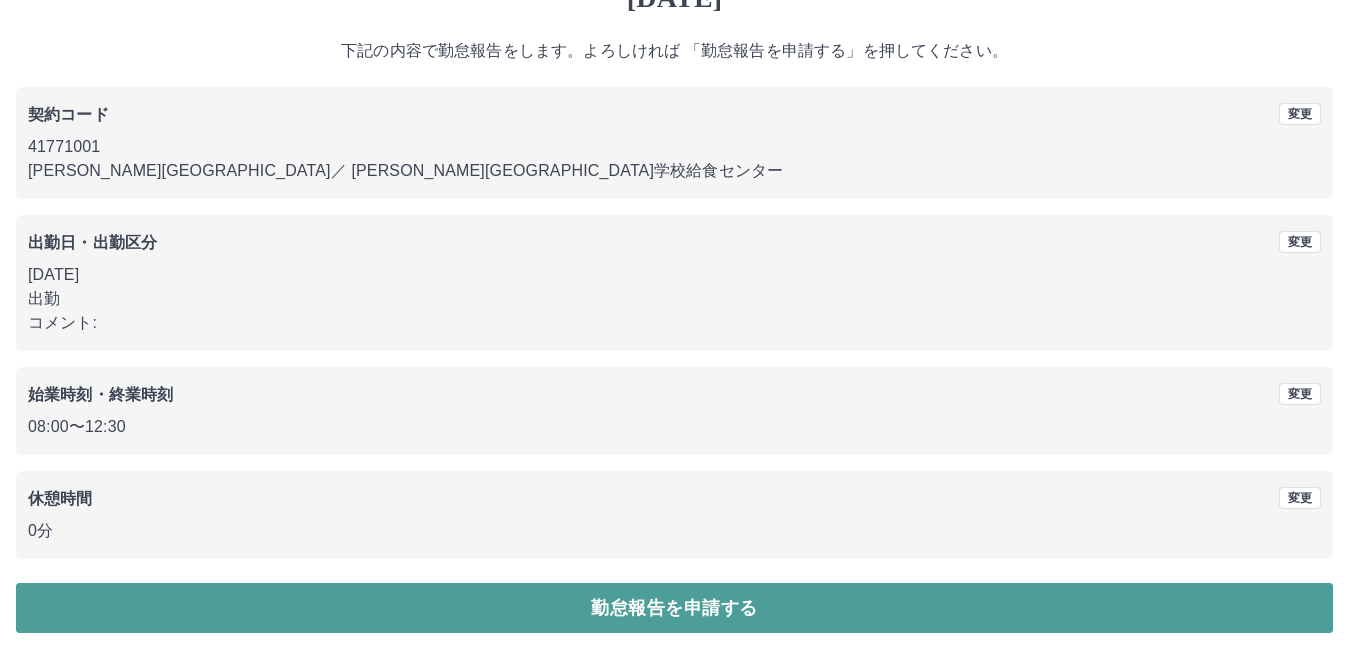 click on "勤怠報告を申請する" at bounding box center (674, 608) 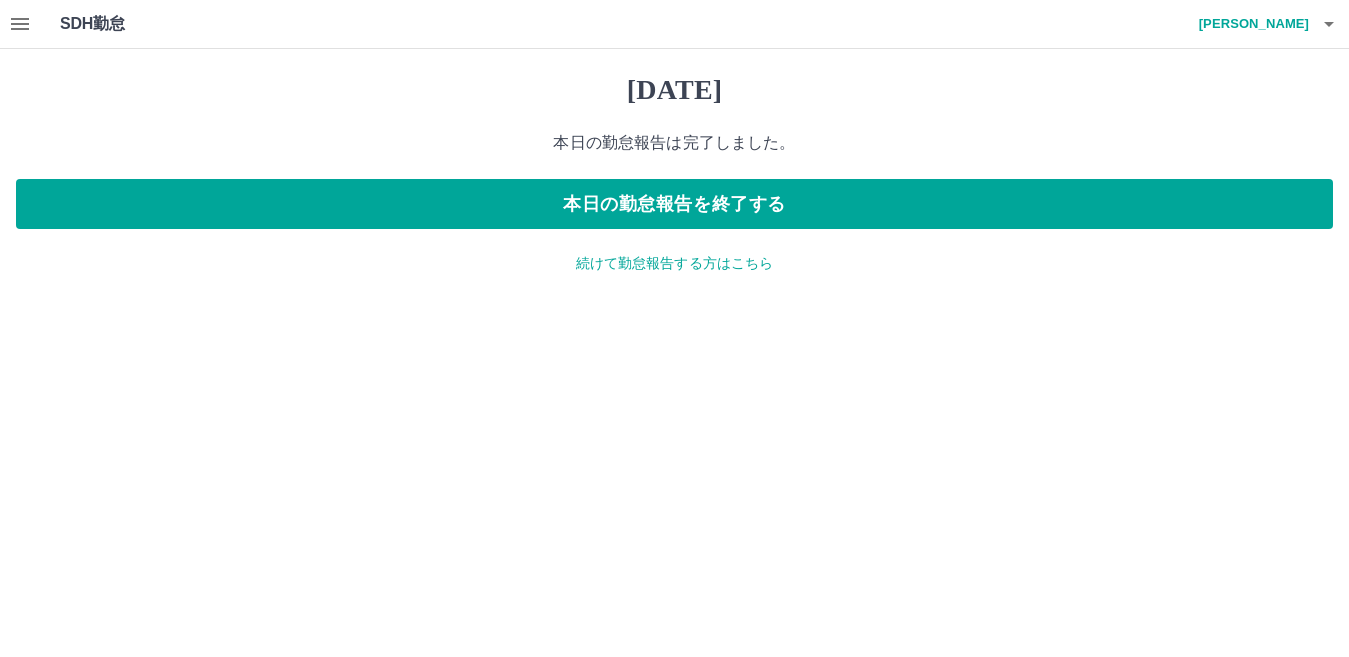 scroll, scrollTop: 0, scrollLeft: 0, axis: both 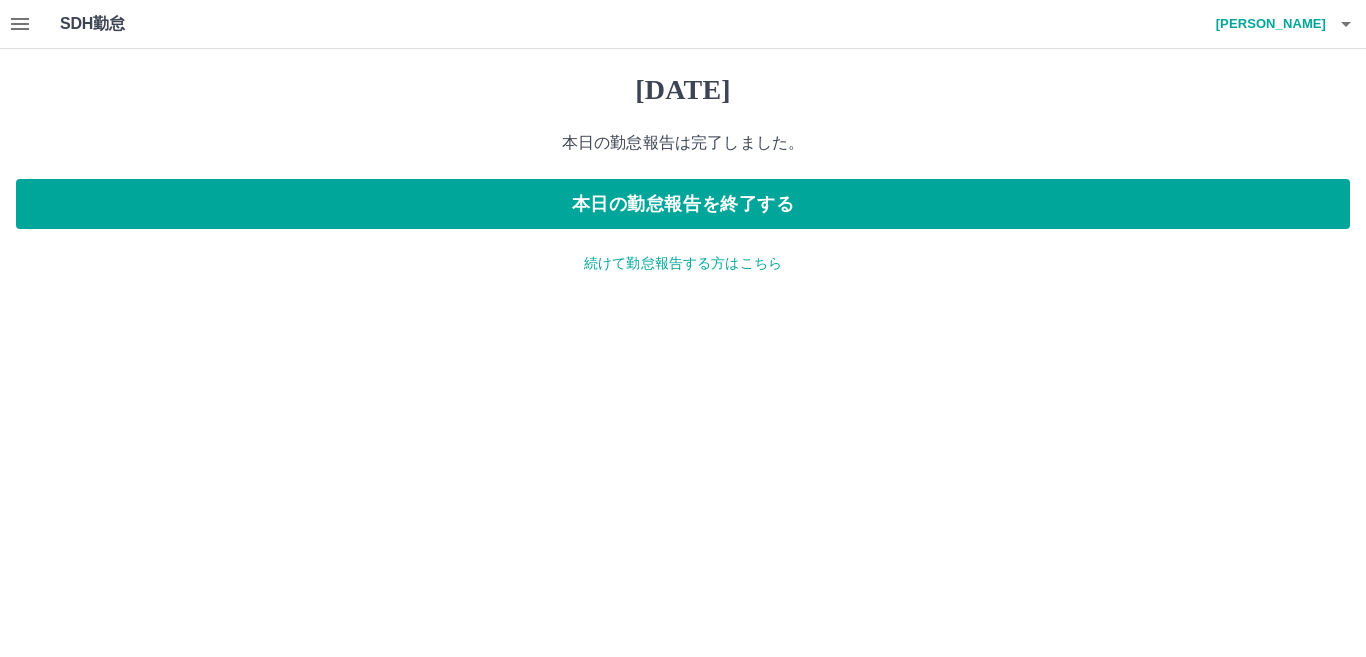click on "続けて勤怠報告する方はこちら" at bounding box center [683, 263] 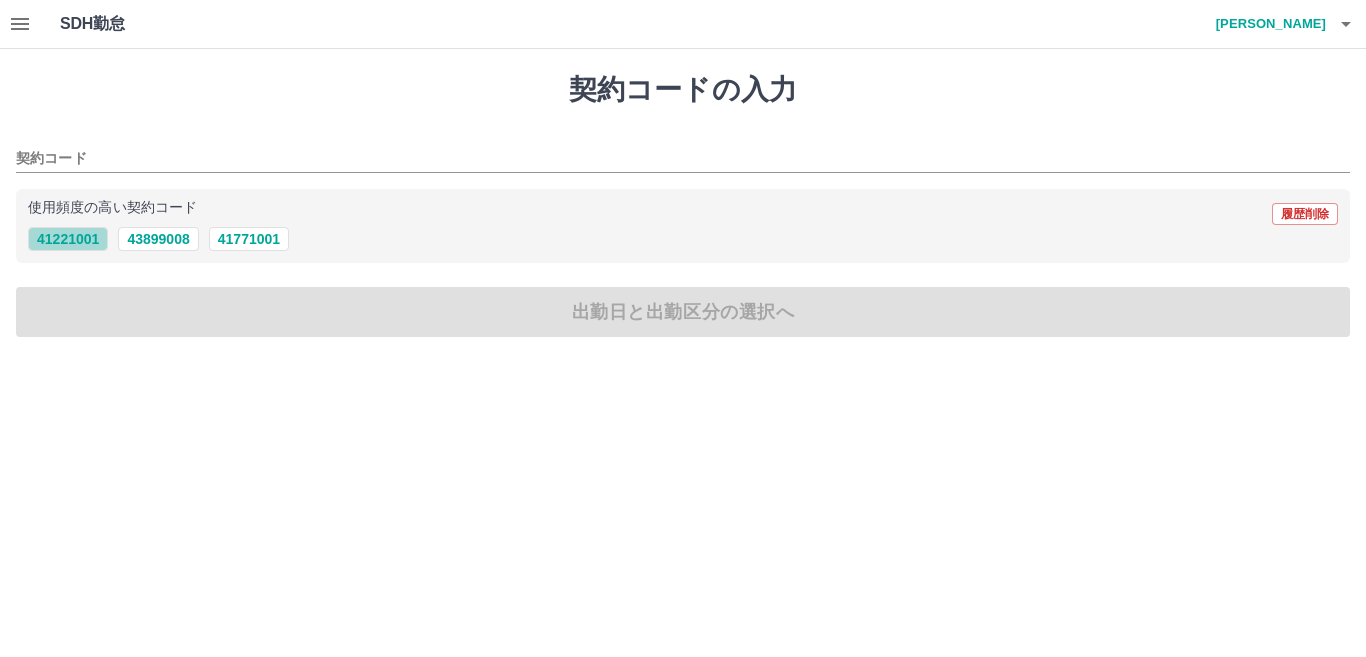 click on "41221001" at bounding box center (68, 239) 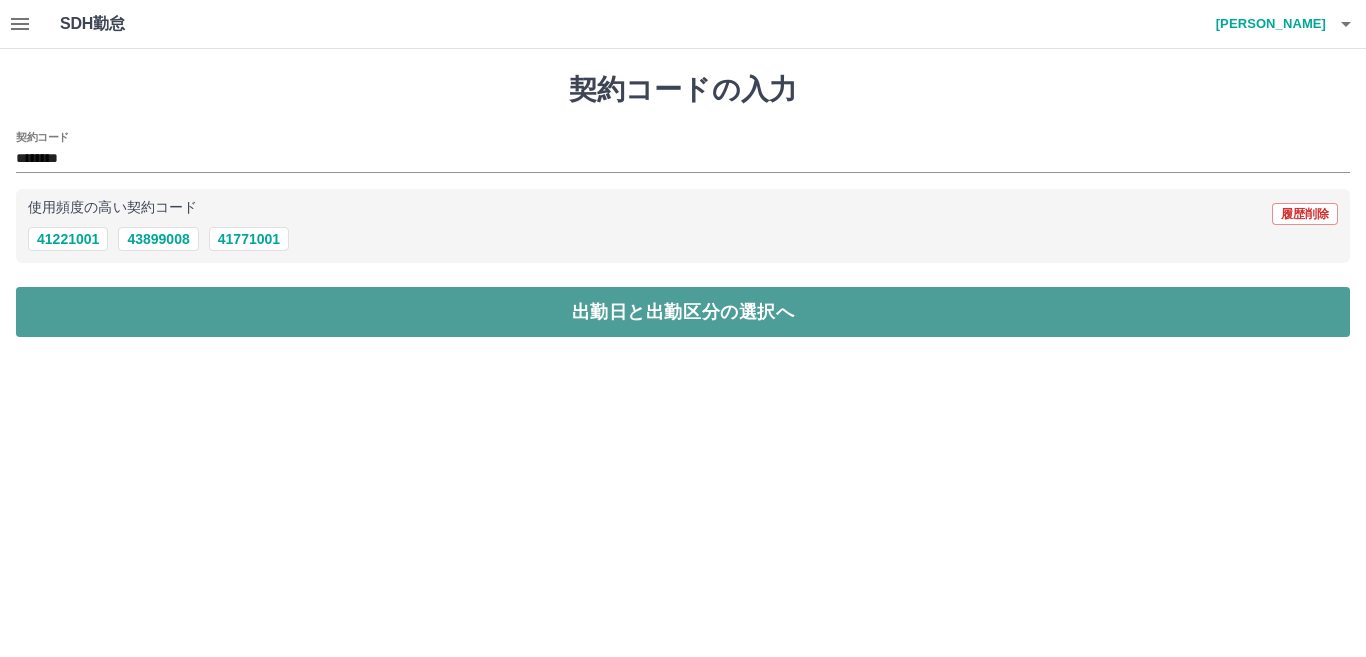 click on "出勤日と出勤区分の選択へ" at bounding box center [683, 312] 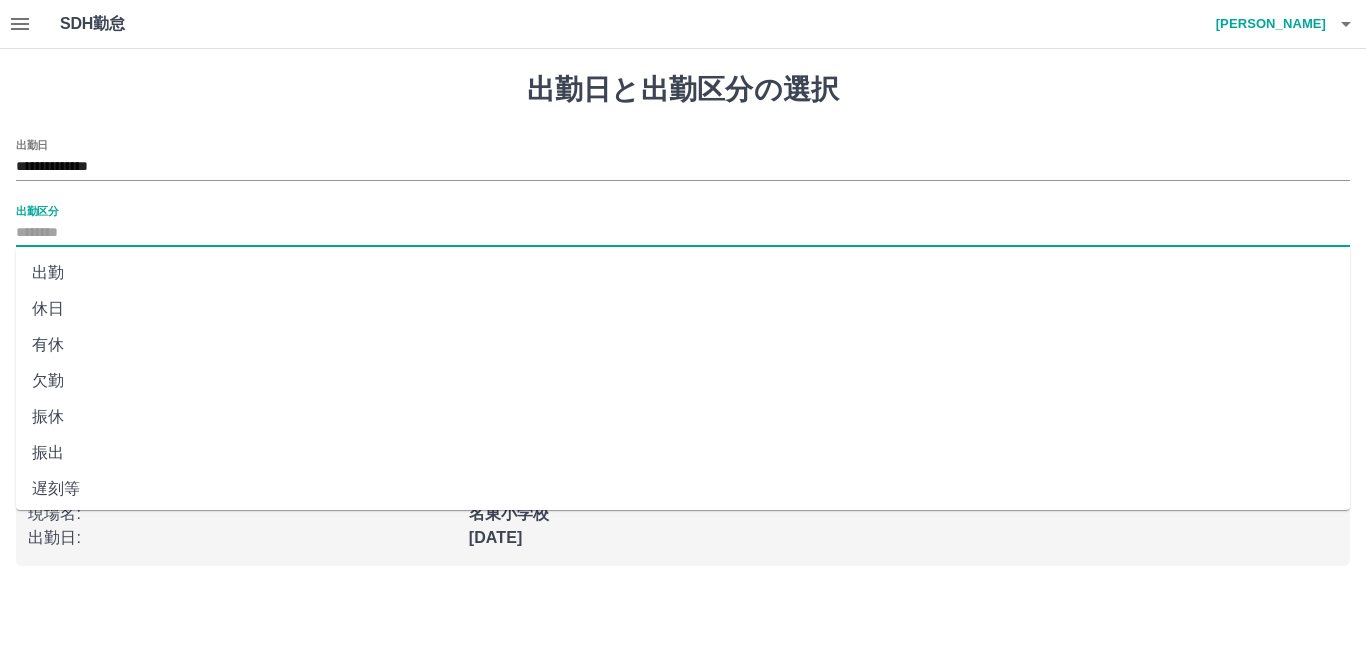 click on "出勤区分" at bounding box center [683, 233] 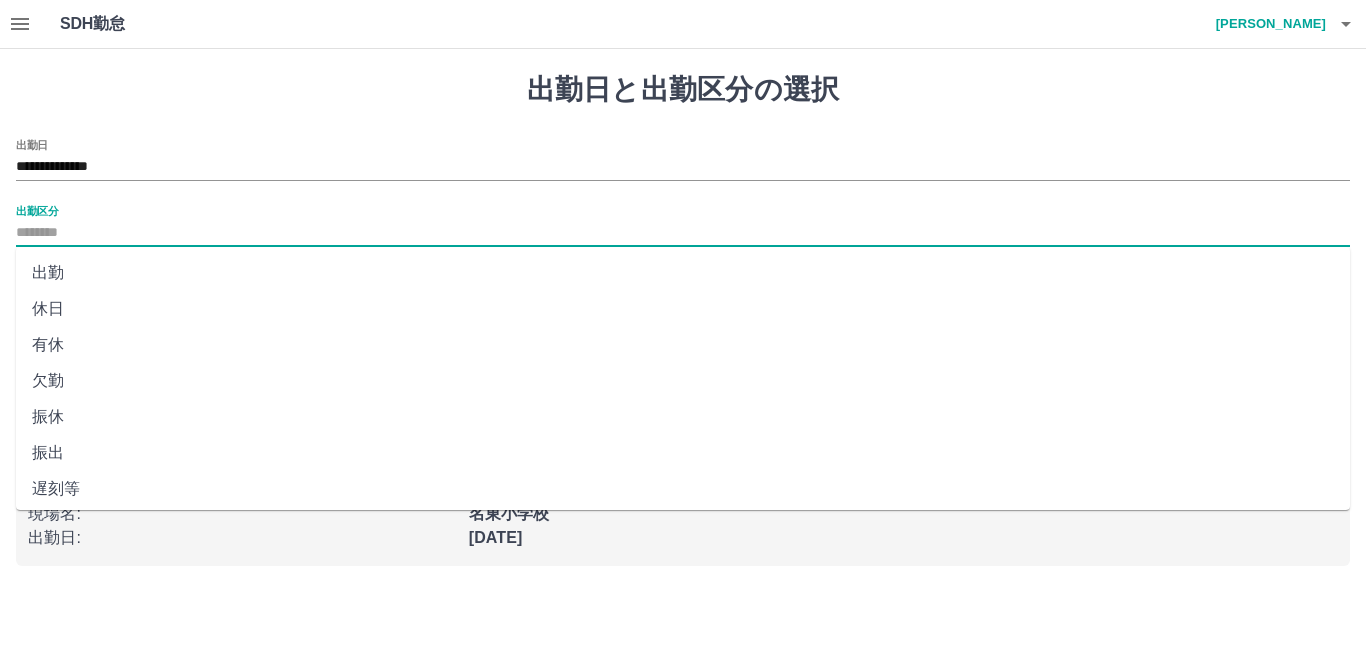 click on "出勤" at bounding box center [683, 273] 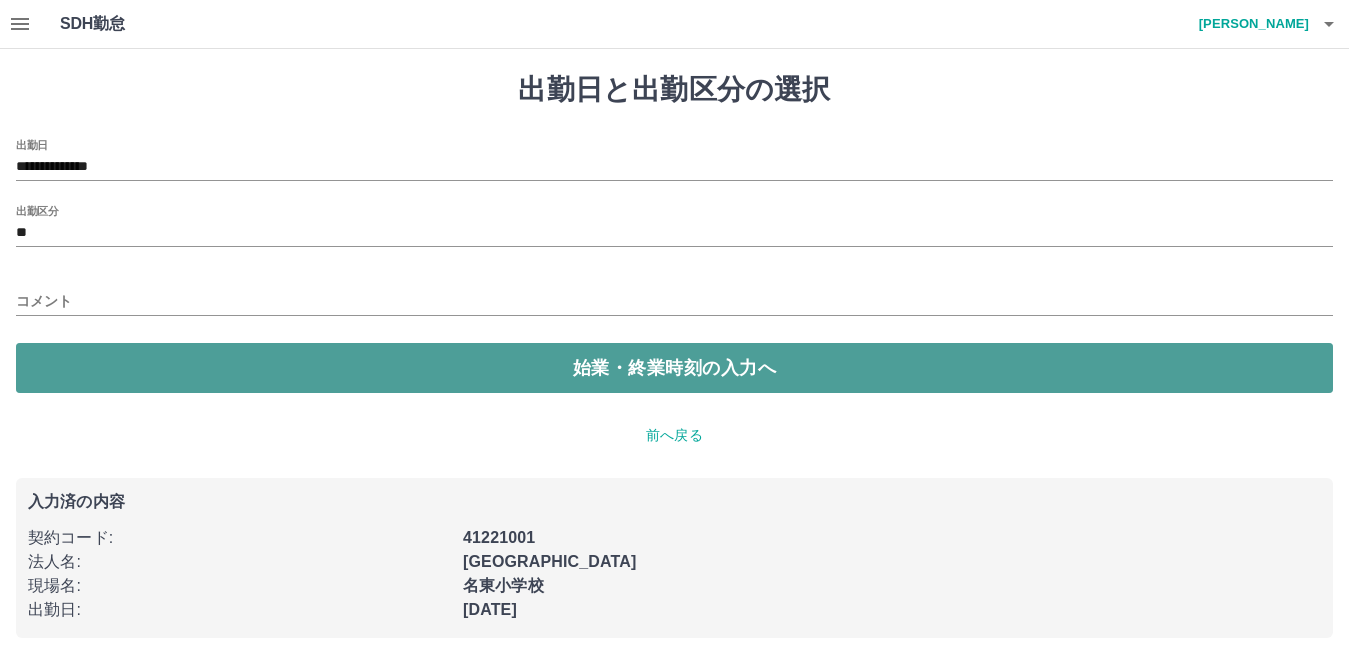 click on "始業・終業時刻の入力へ" at bounding box center [674, 368] 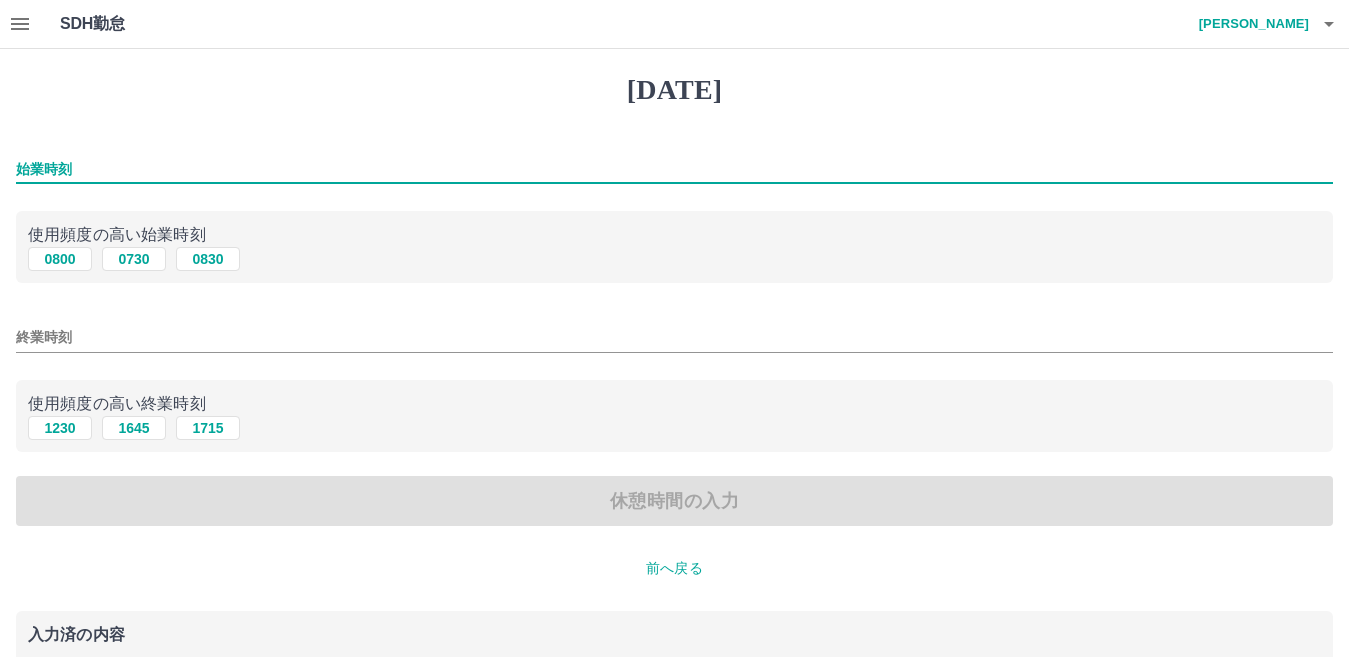 click on "始業時刻" at bounding box center (674, 169) 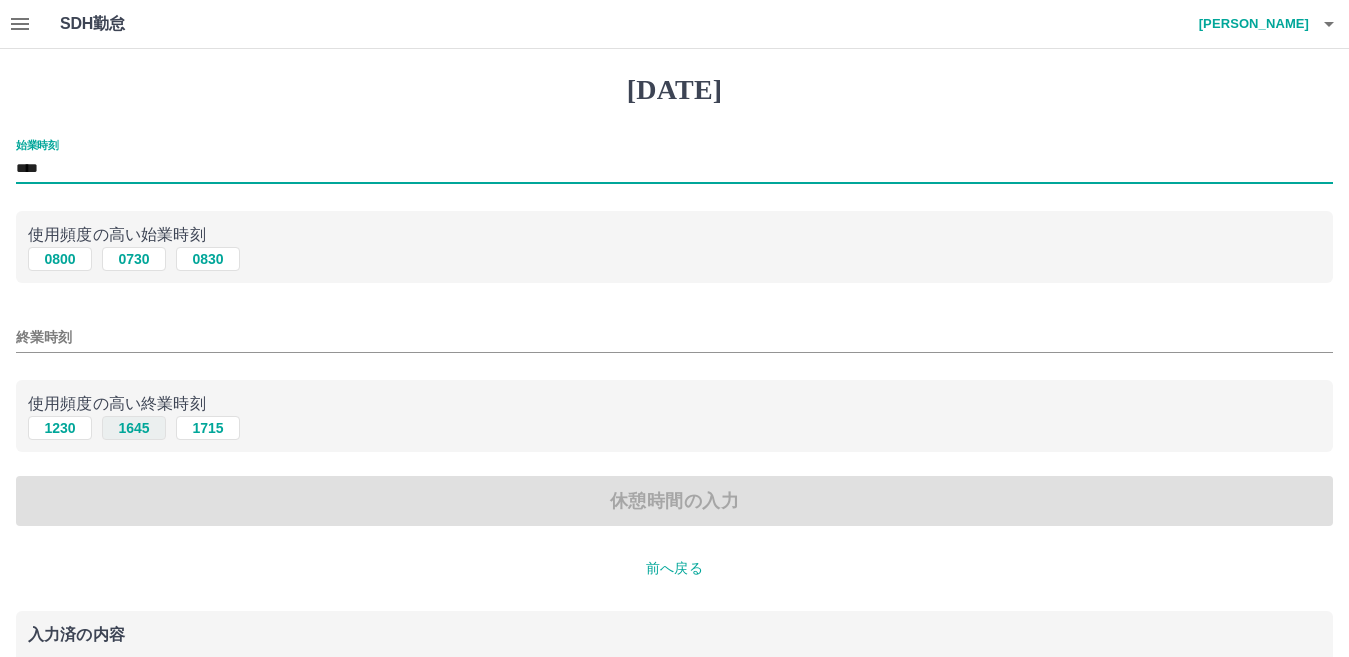 type on "****" 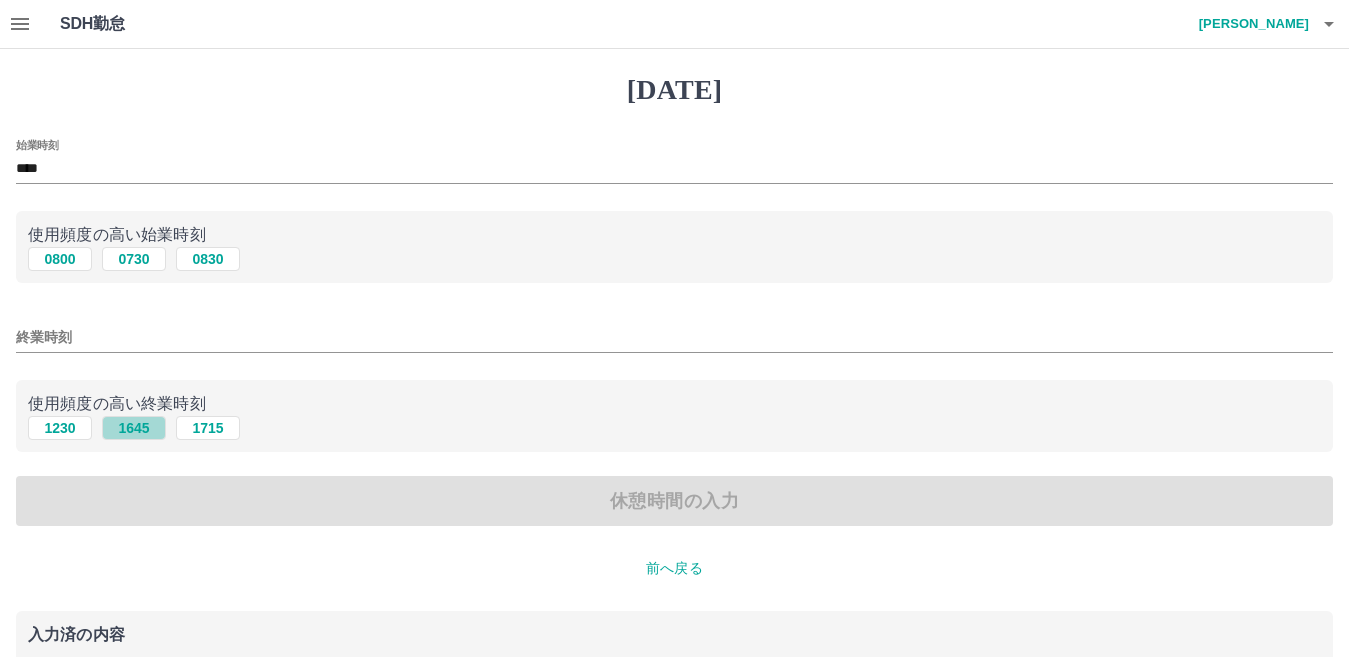 click on "1645" at bounding box center (134, 428) 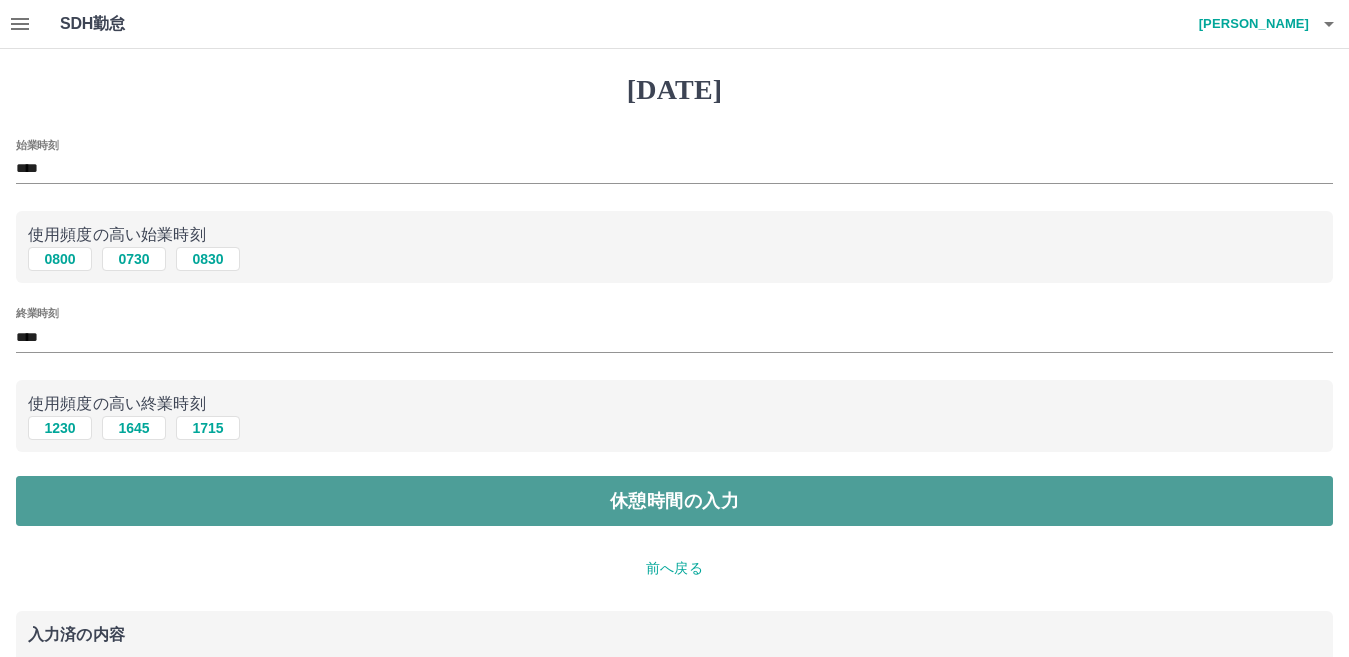 click on "休憩時間の入力" at bounding box center [674, 501] 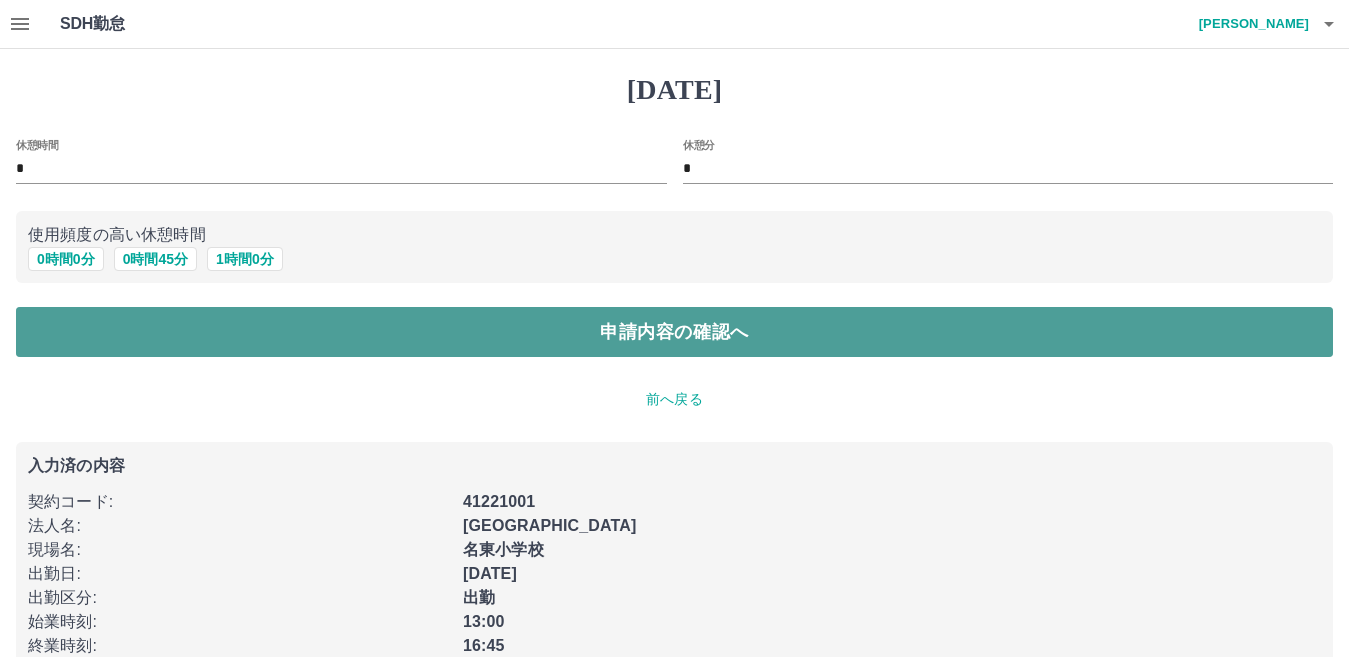 click on "申請内容の確認へ" at bounding box center [674, 332] 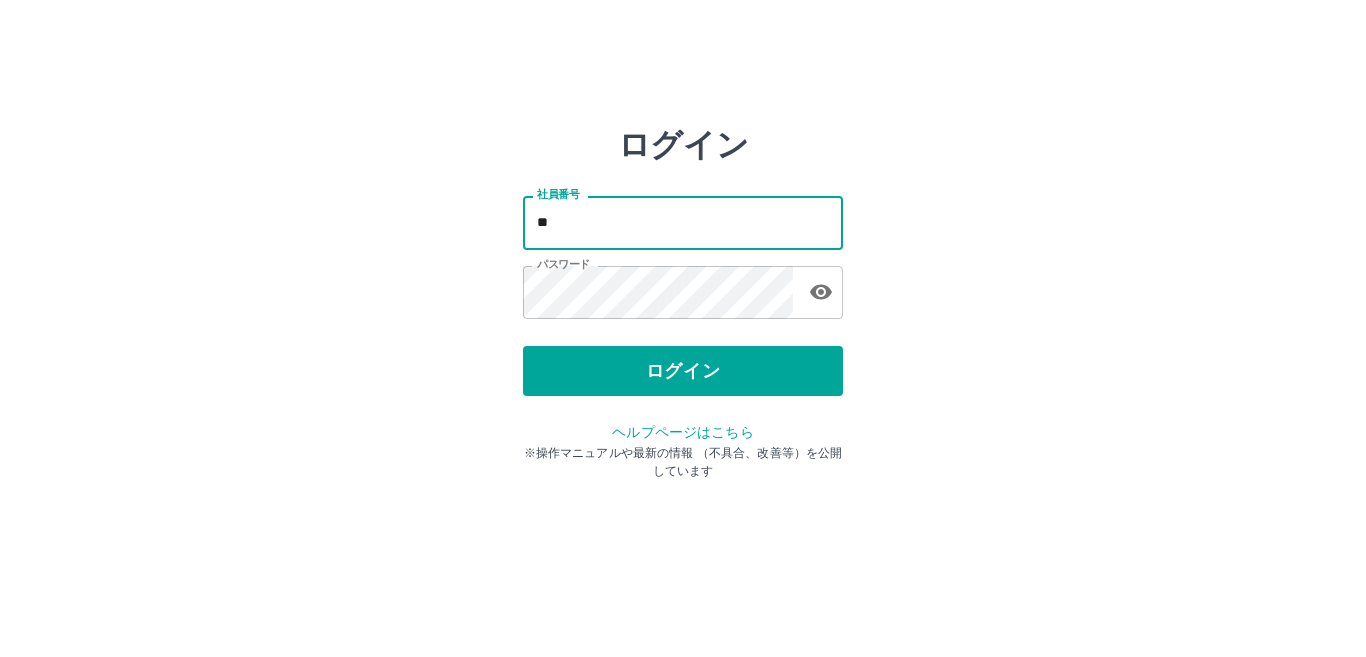 scroll, scrollTop: 0, scrollLeft: 0, axis: both 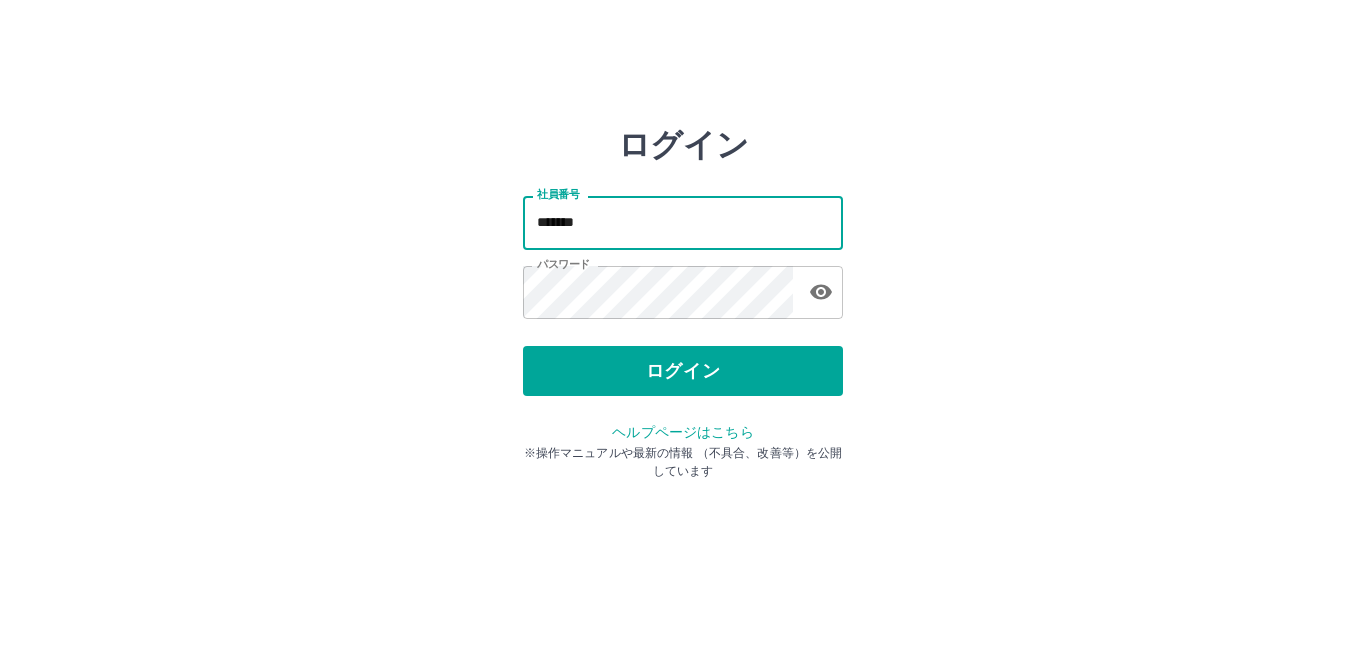 type on "*******" 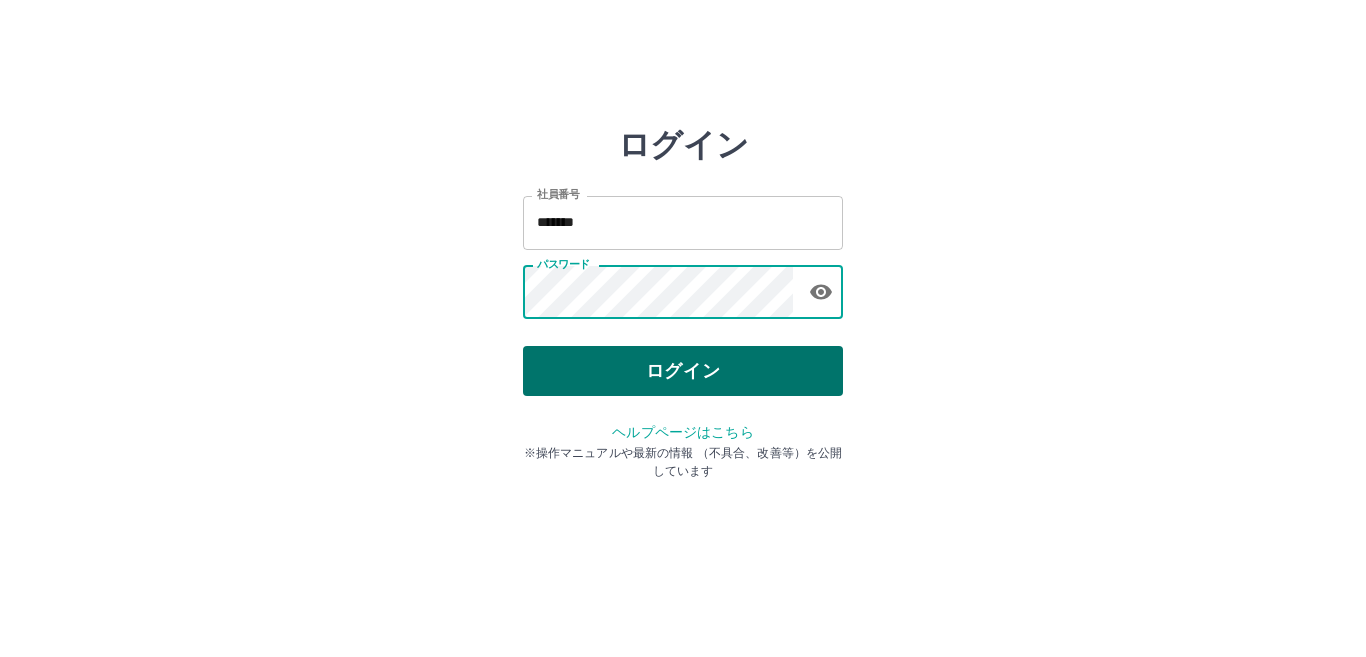 click on "ログイン" at bounding box center [683, 371] 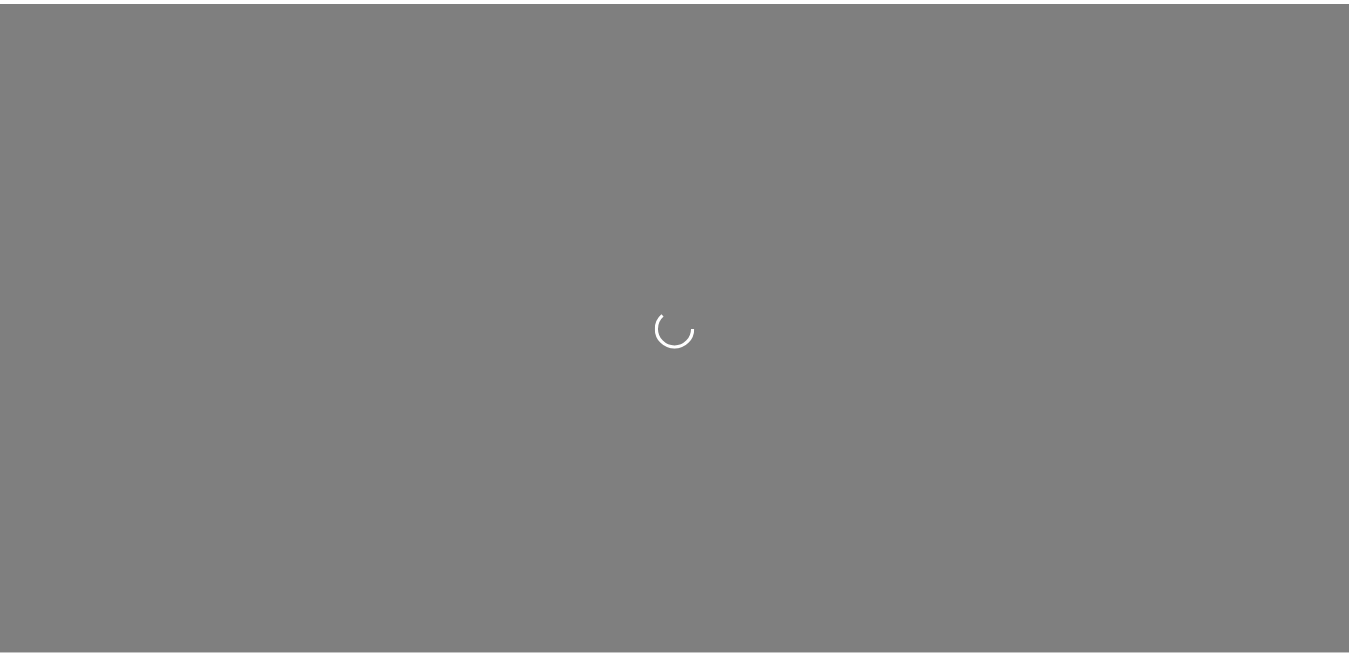 scroll, scrollTop: 0, scrollLeft: 0, axis: both 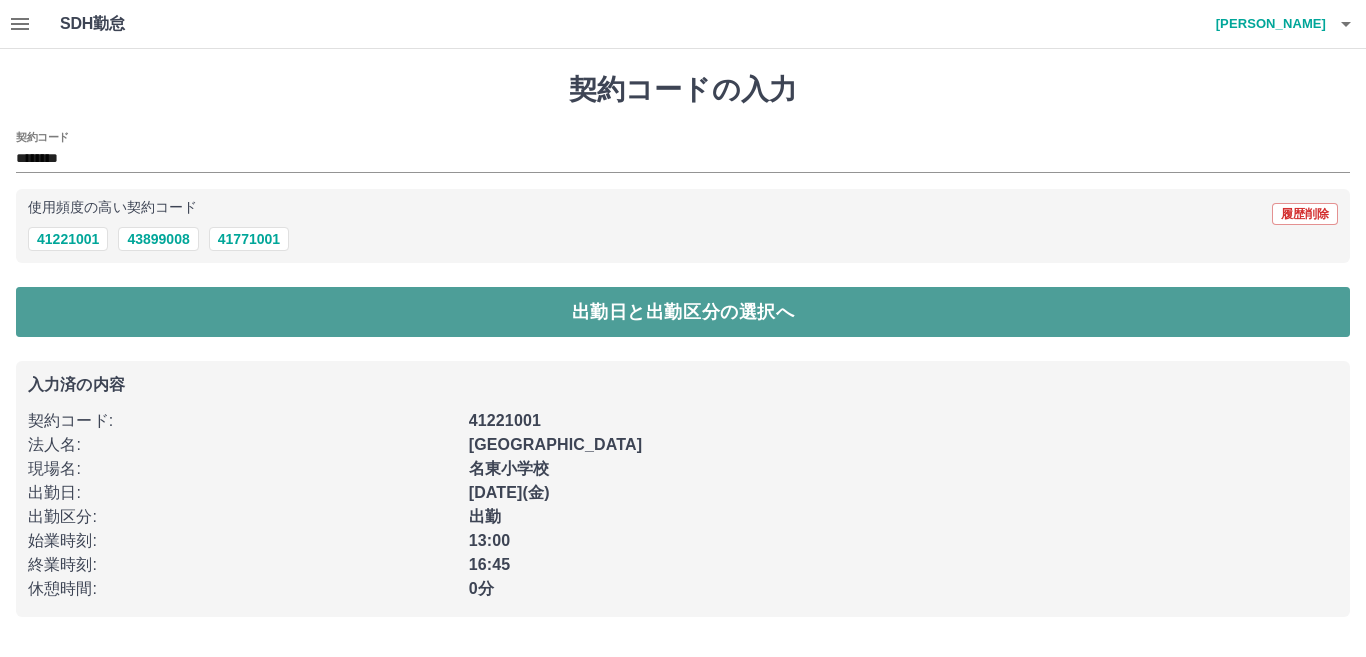click on "出勤日と出勤区分の選択へ" at bounding box center (683, 312) 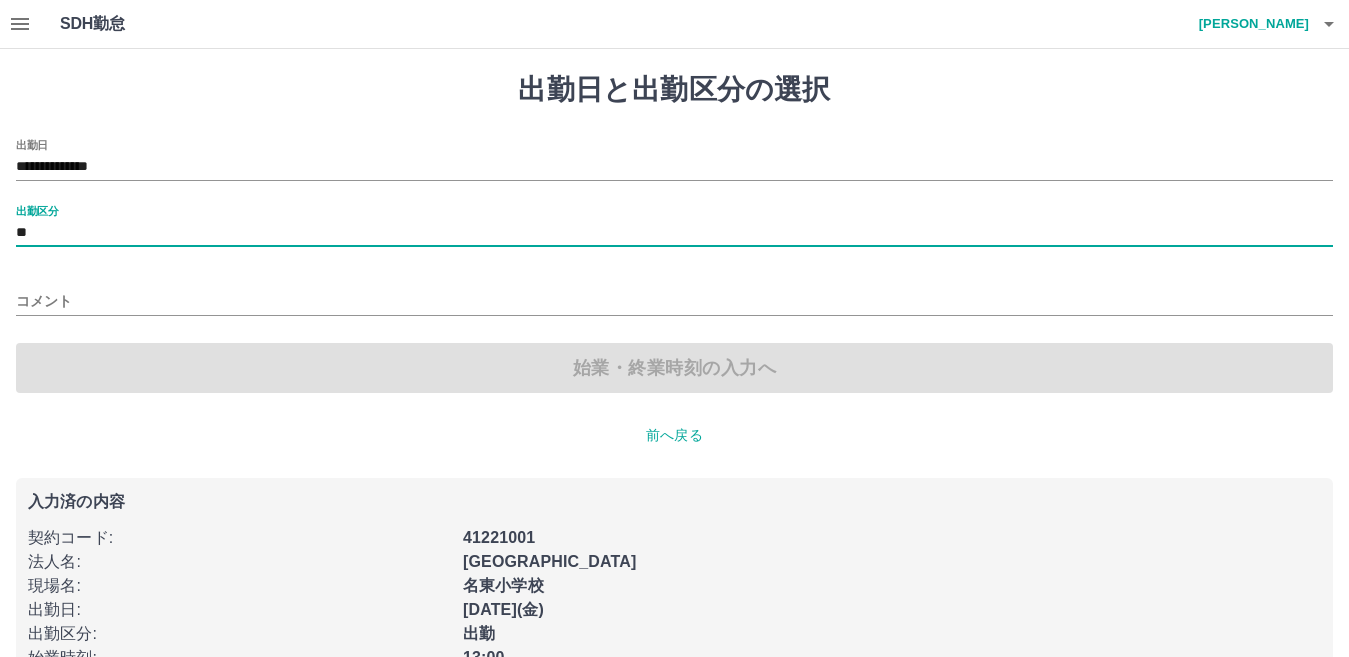 click on "**" at bounding box center (674, 233) 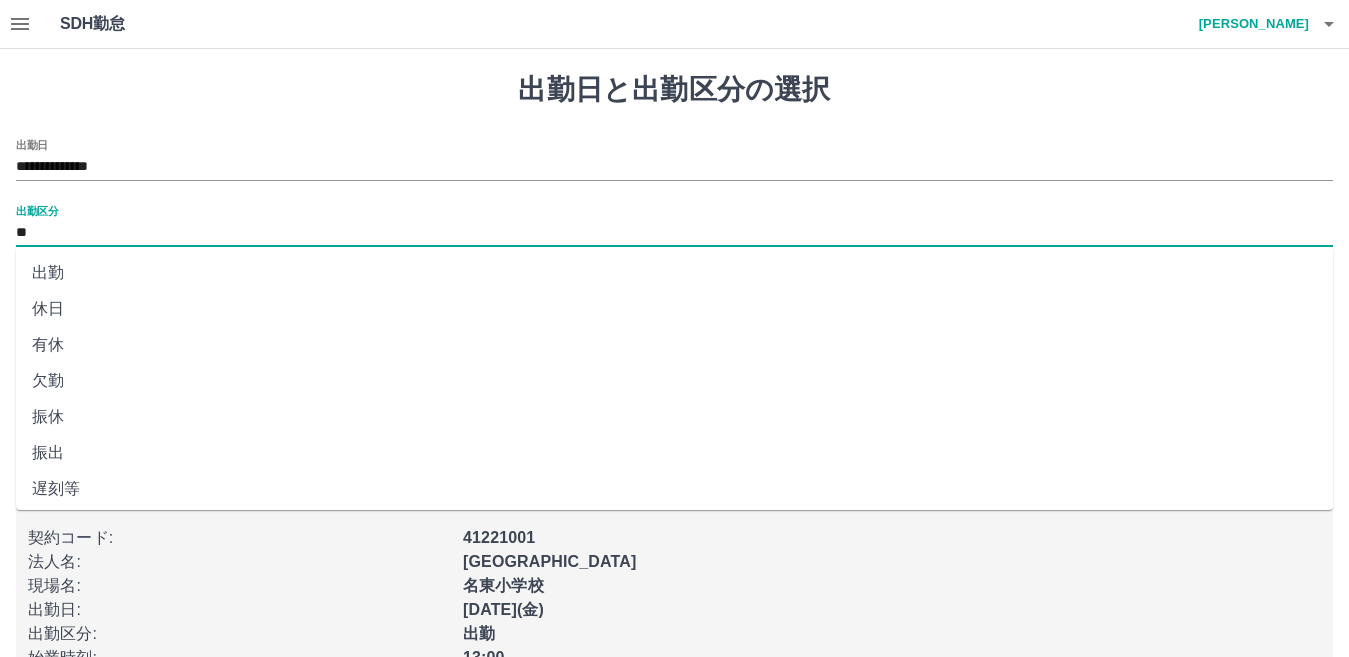 click on "出勤" at bounding box center (674, 273) 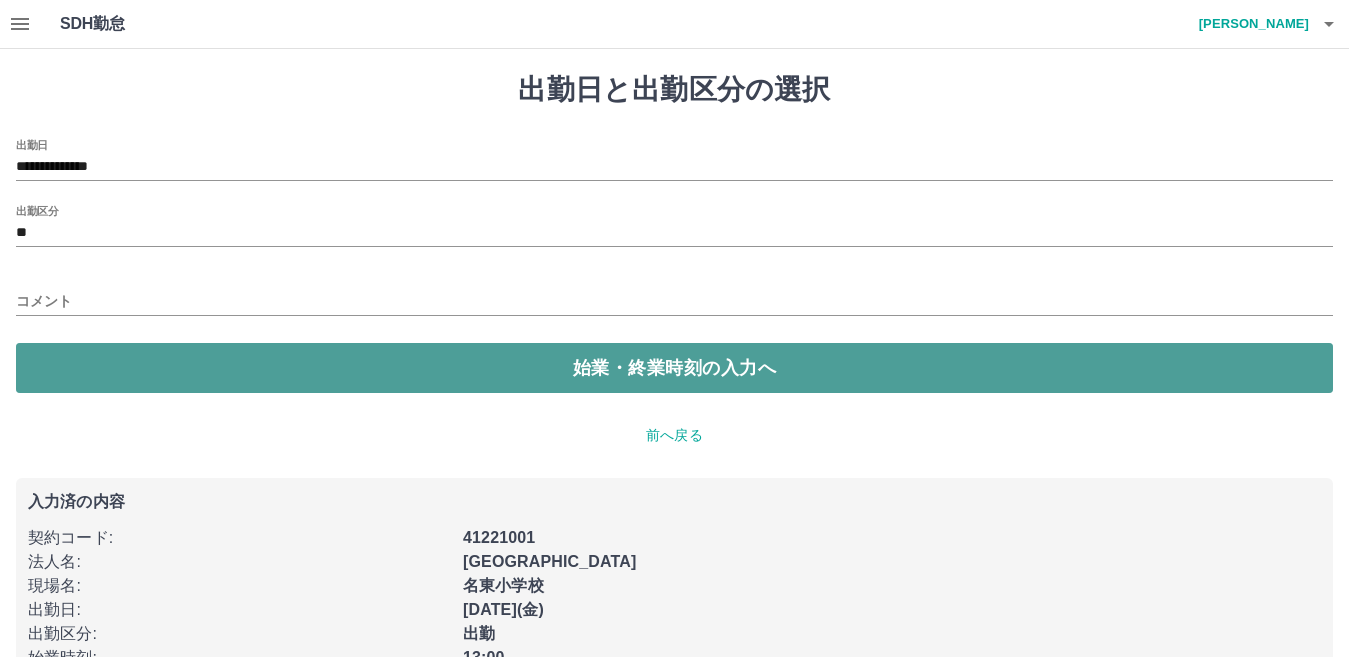 click on "始業・終業時刻の入力へ" at bounding box center (674, 368) 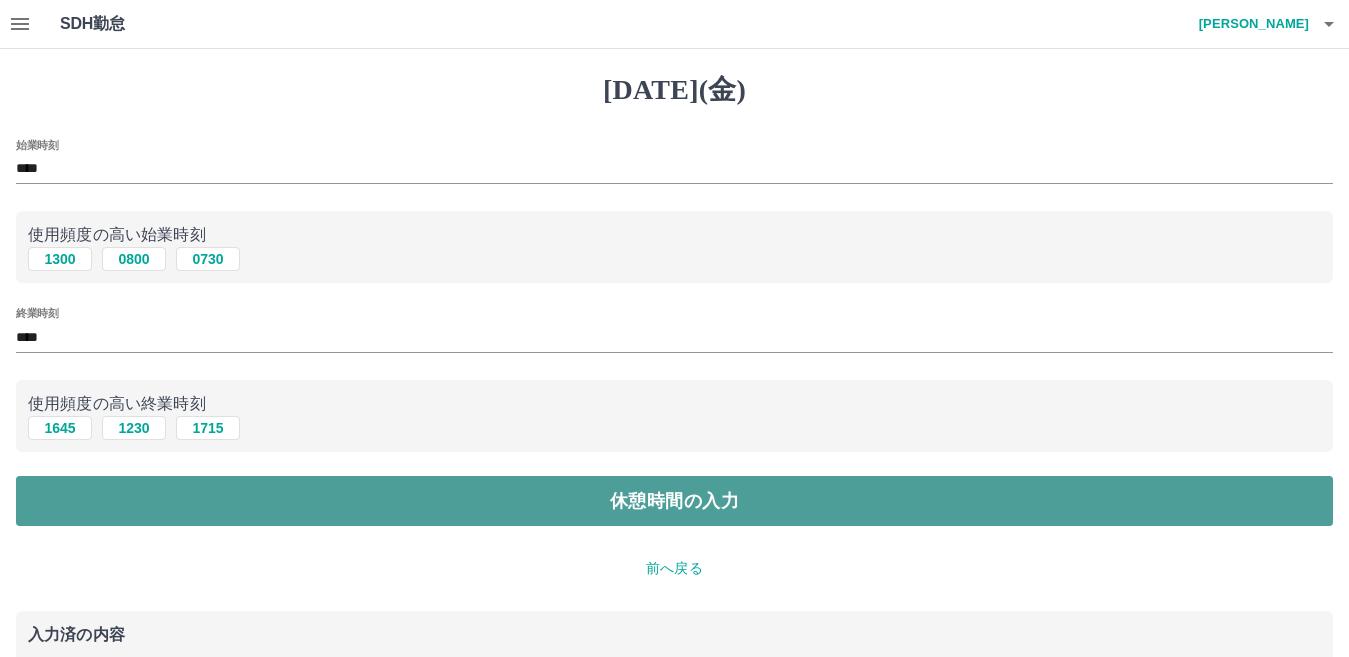 click on "休憩時間の入力" at bounding box center (674, 501) 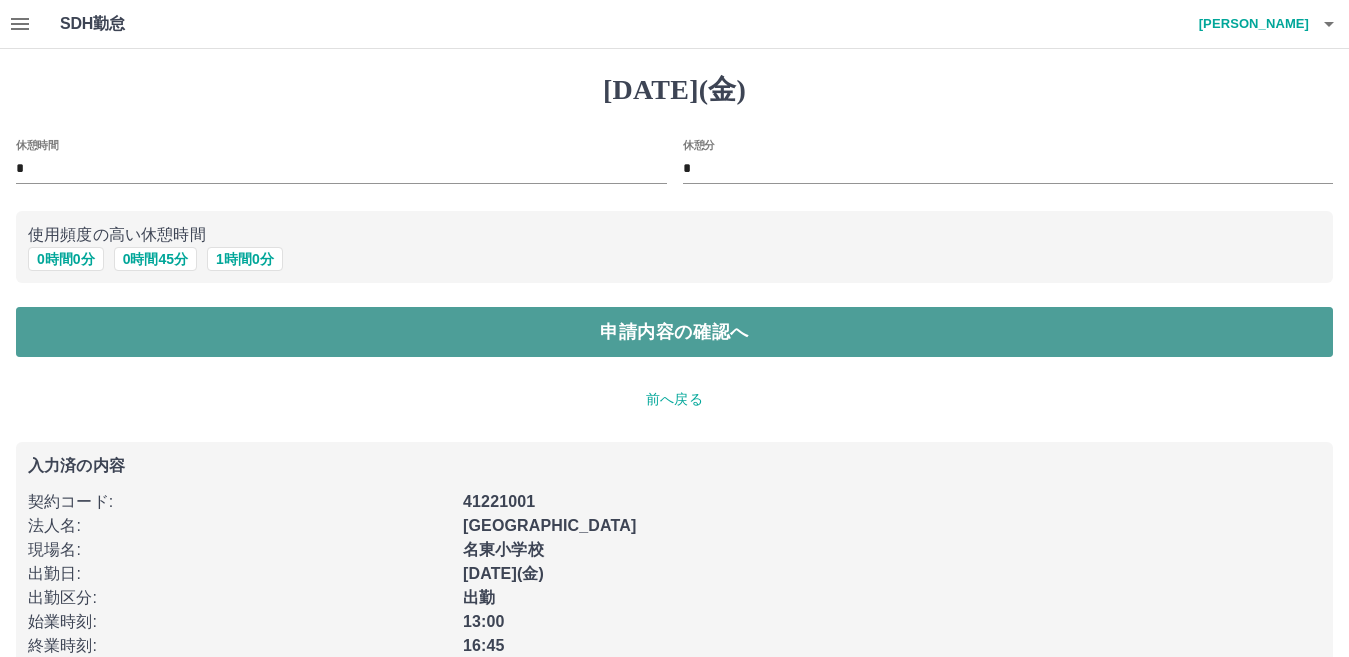 click on "申請内容の確認へ" at bounding box center [674, 332] 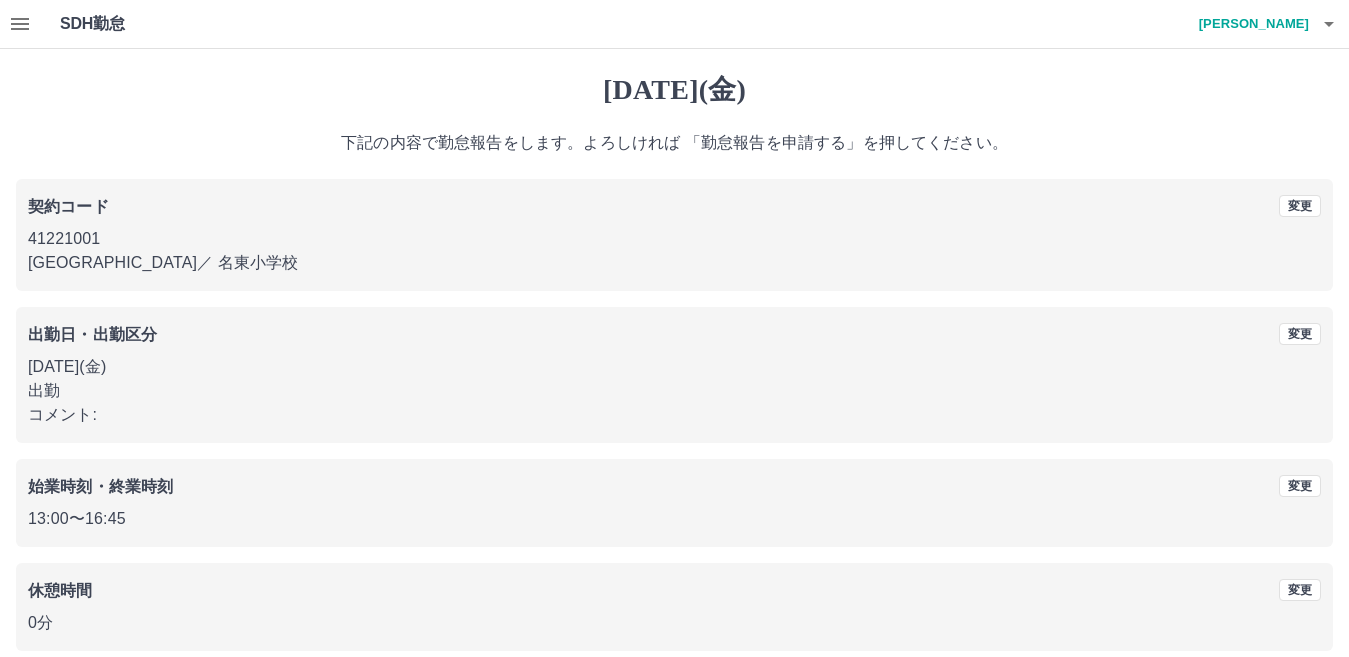 scroll, scrollTop: 92, scrollLeft: 0, axis: vertical 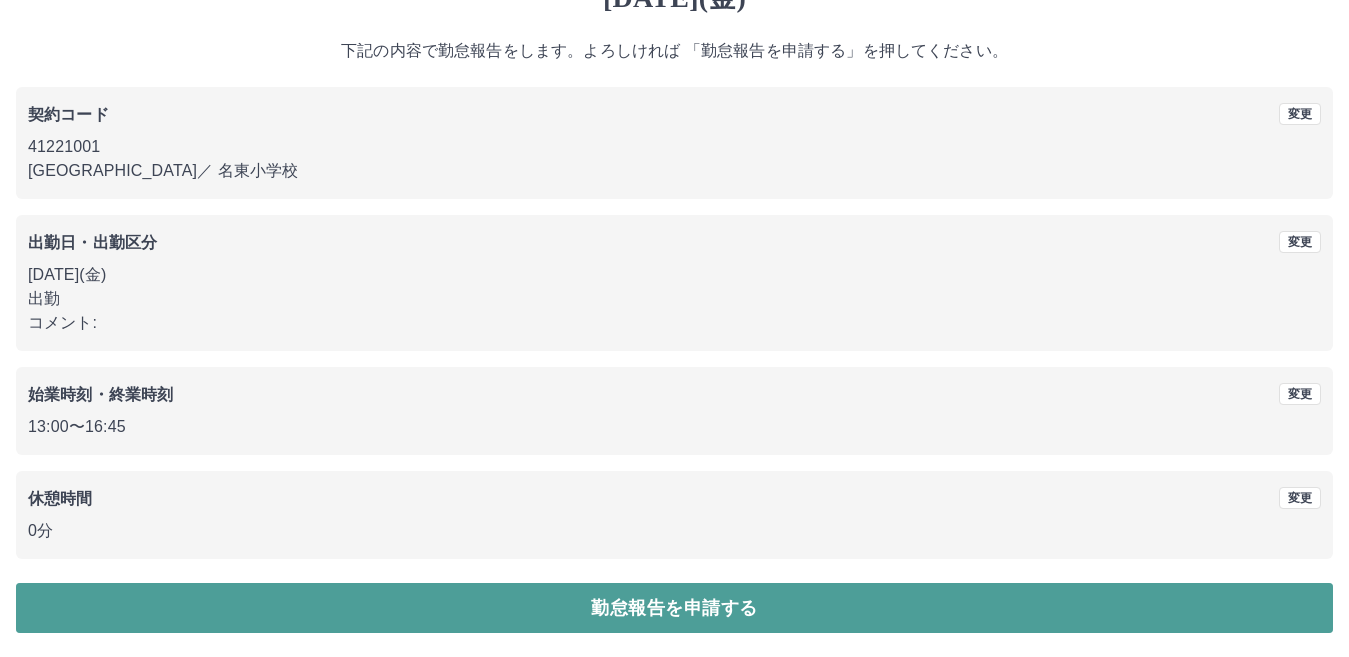 click on "勤怠報告を申請する" at bounding box center [674, 608] 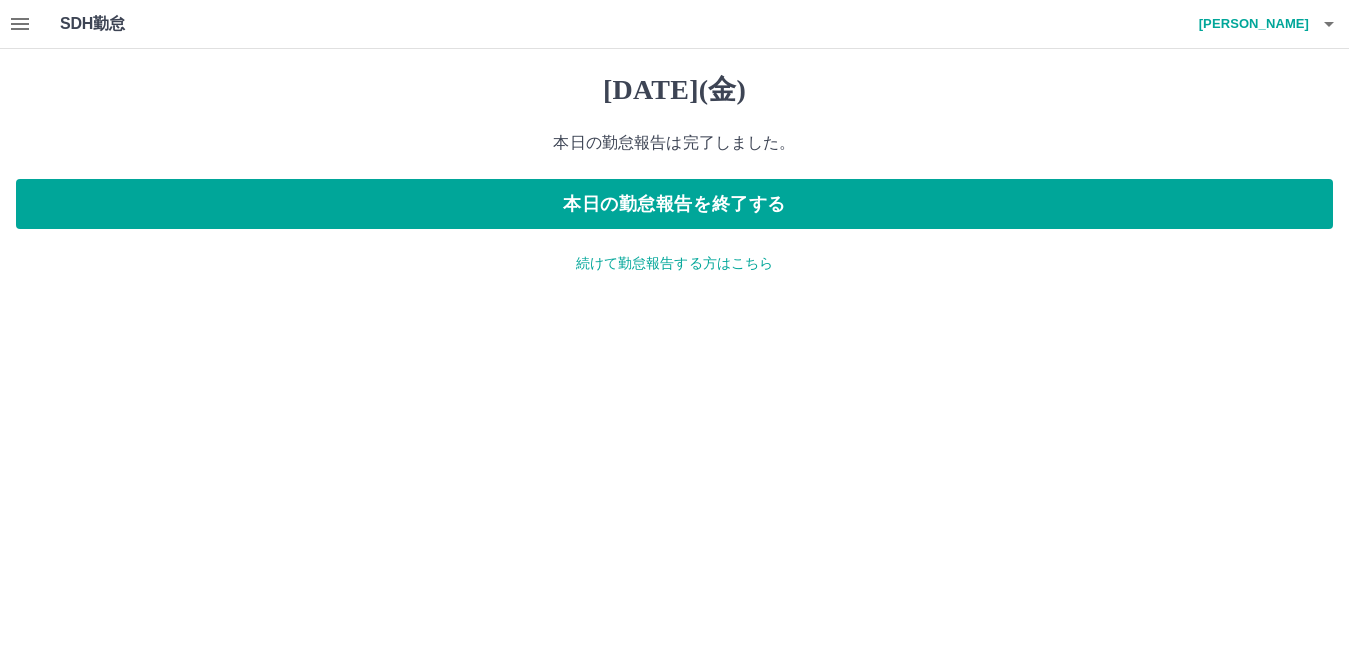 scroll, scrollTop: 0, scrollLeft: 0, axis: both 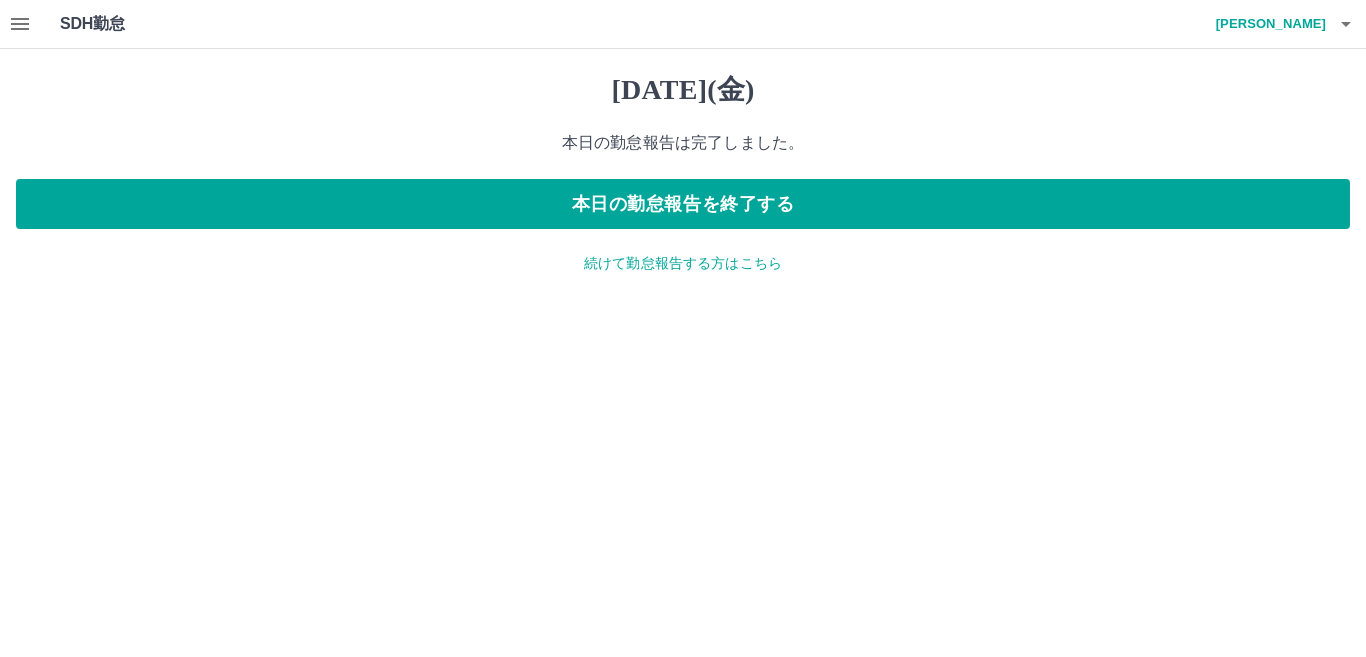 click on "続けて勤怠報告する方はこちら" at bounding box center [683, 263] 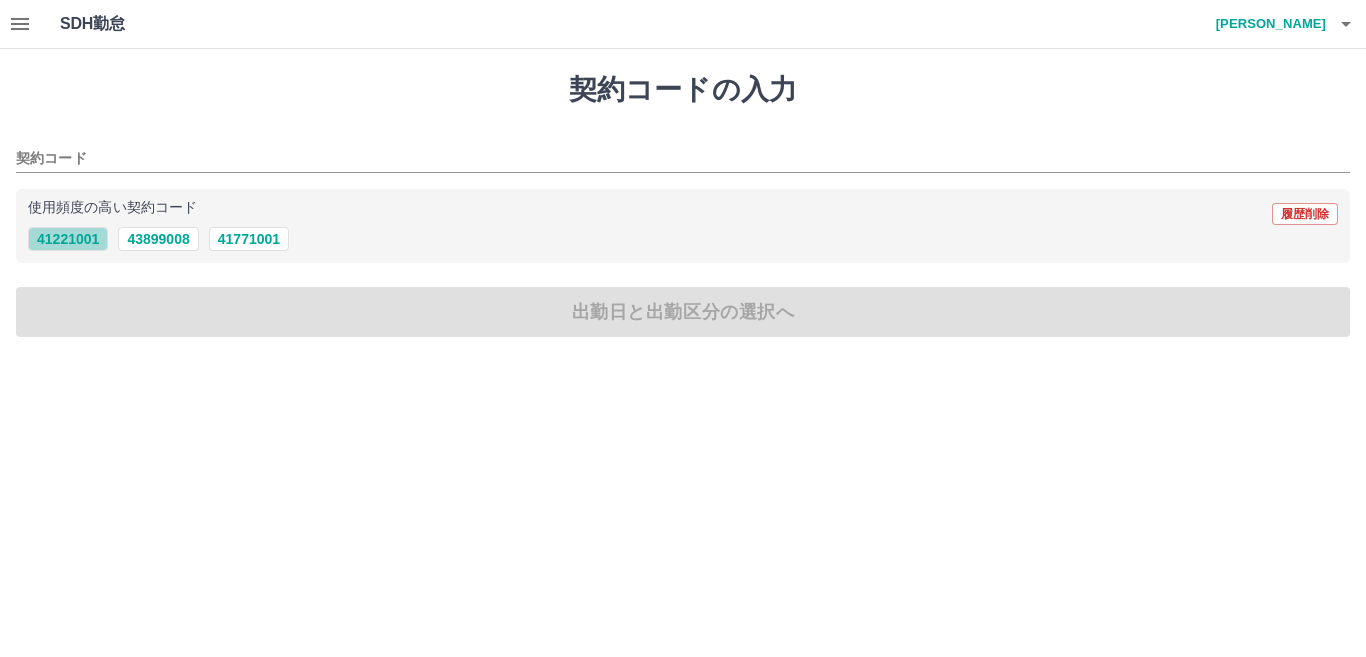 click on "41221001" at bounding box center (68, 239) 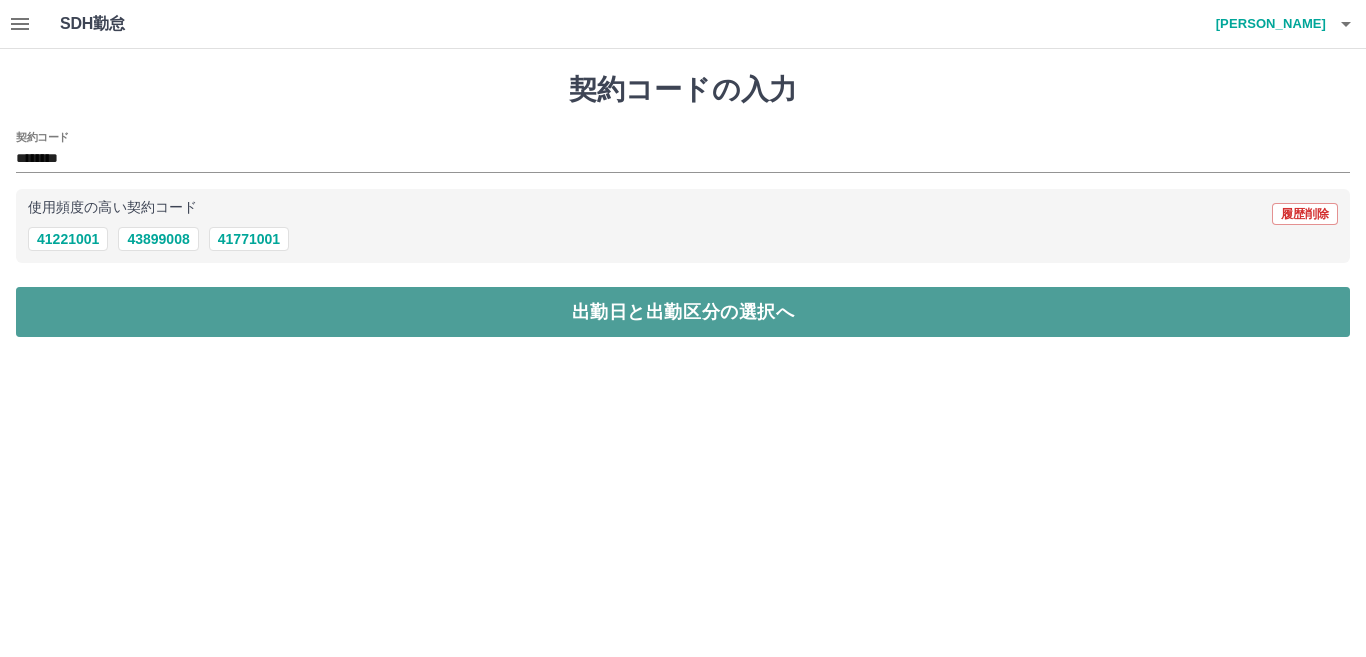 click on "出勤日と出勤区分の選択へ" at bounding box center [683, 312] 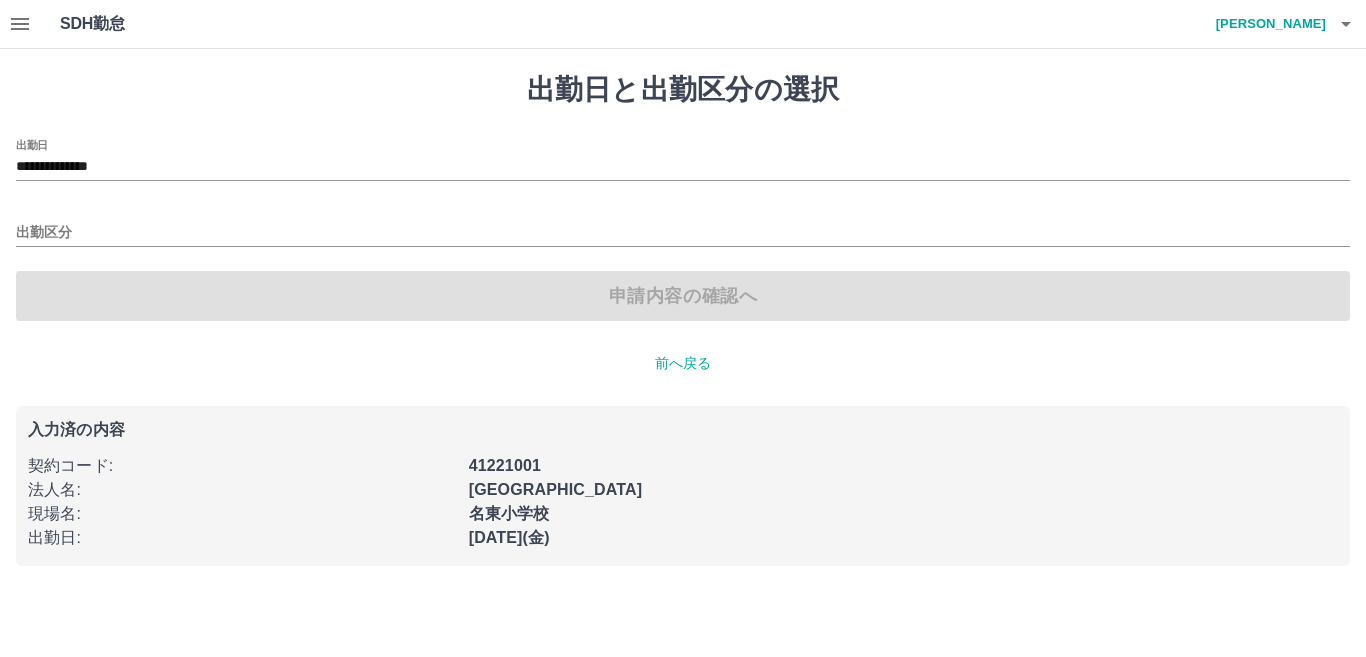 click on "**********" at bounding box center [683, 160] 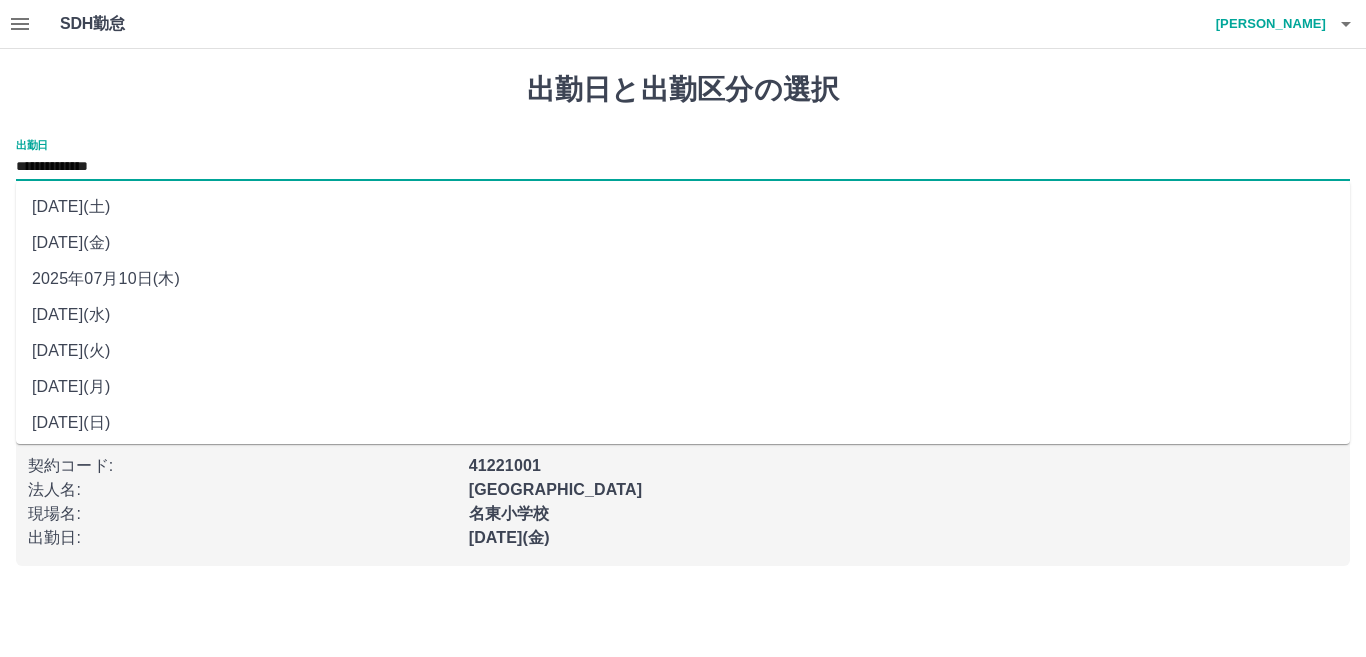 click on "**********" at bounding box center [683, 167] 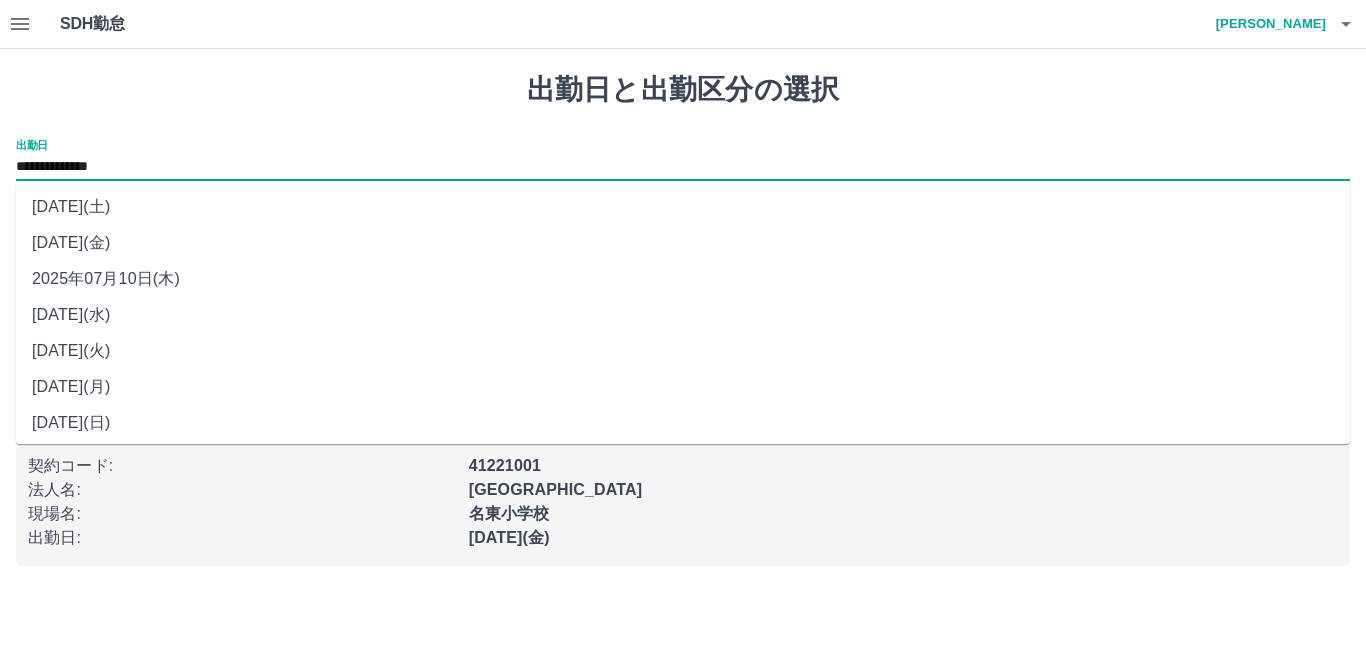 click on "2025年07月09日(水)" at bounding box center [683, 315] 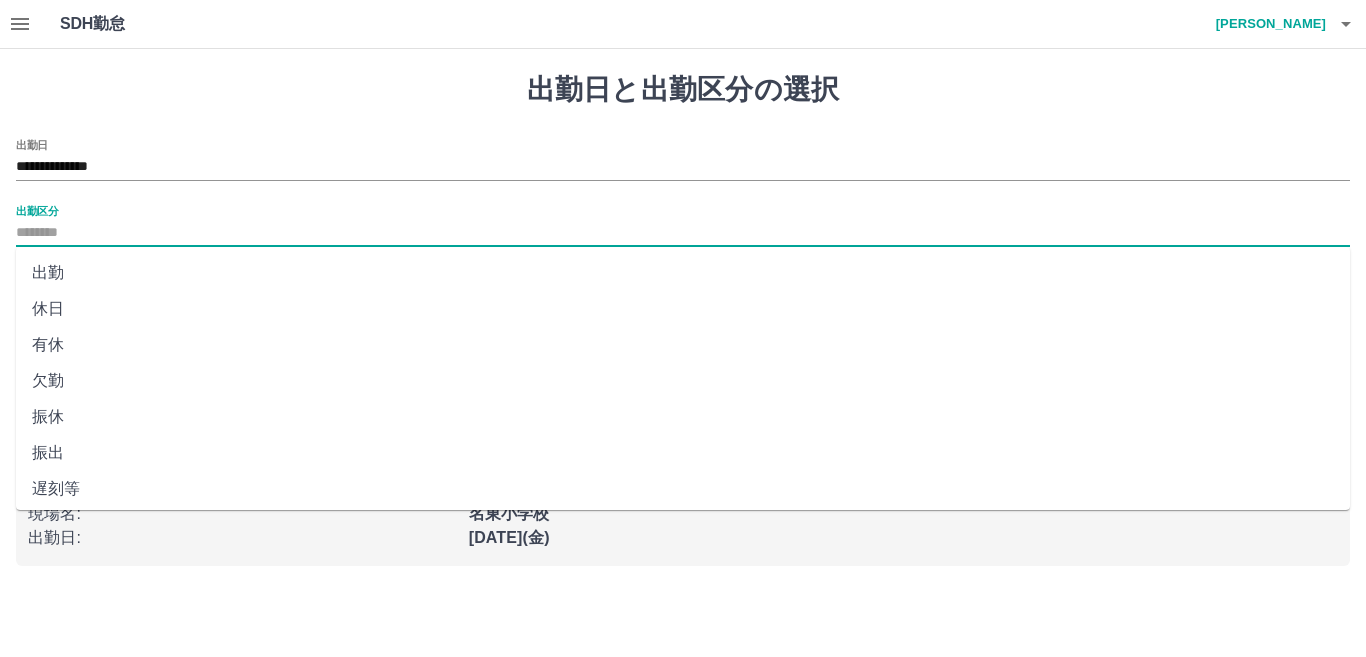 click on "出勤区分" at bounding box center (683, 233) 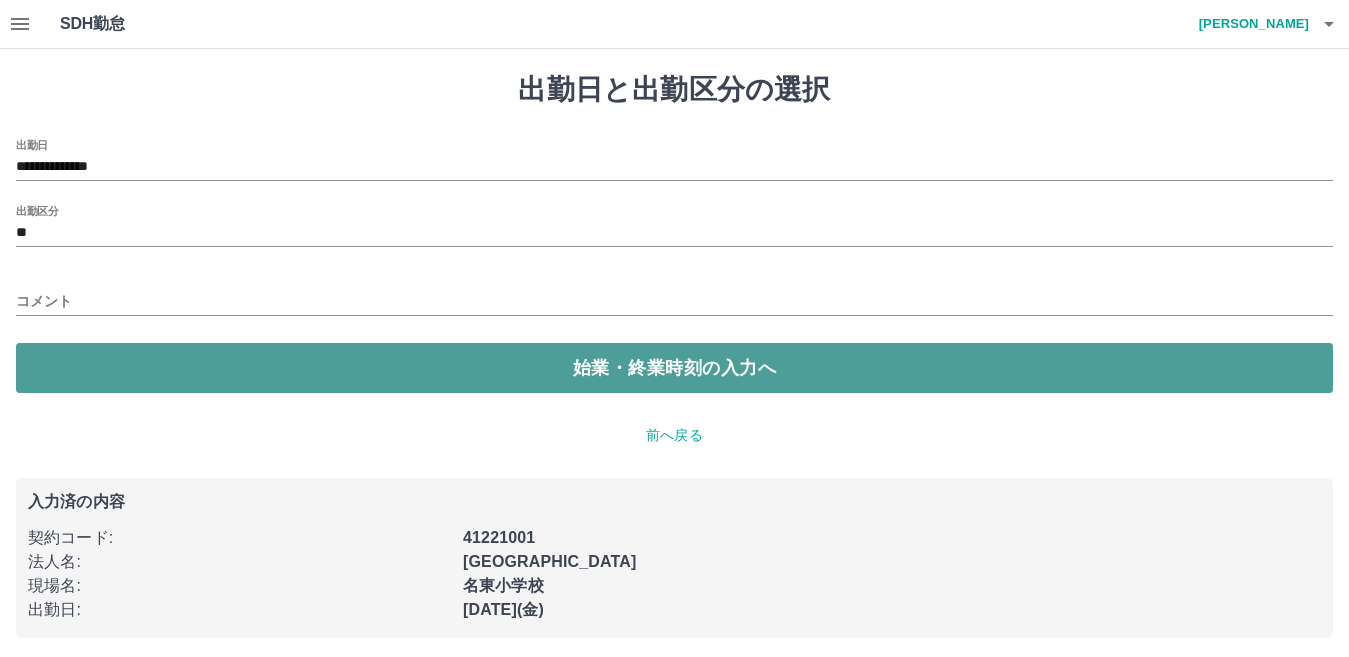 click on "始業・終業時刻の入力へ" at bounding box center [674, 368] 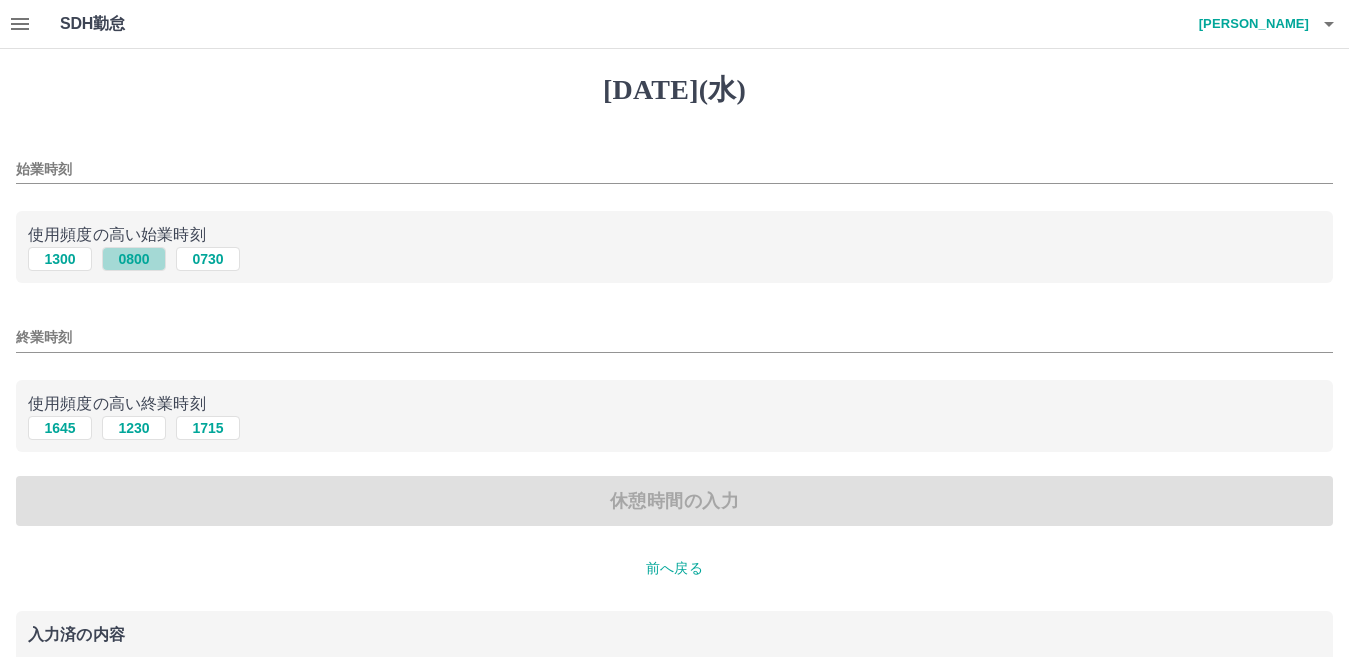 click on "0800" at bounding box center [134, 259] 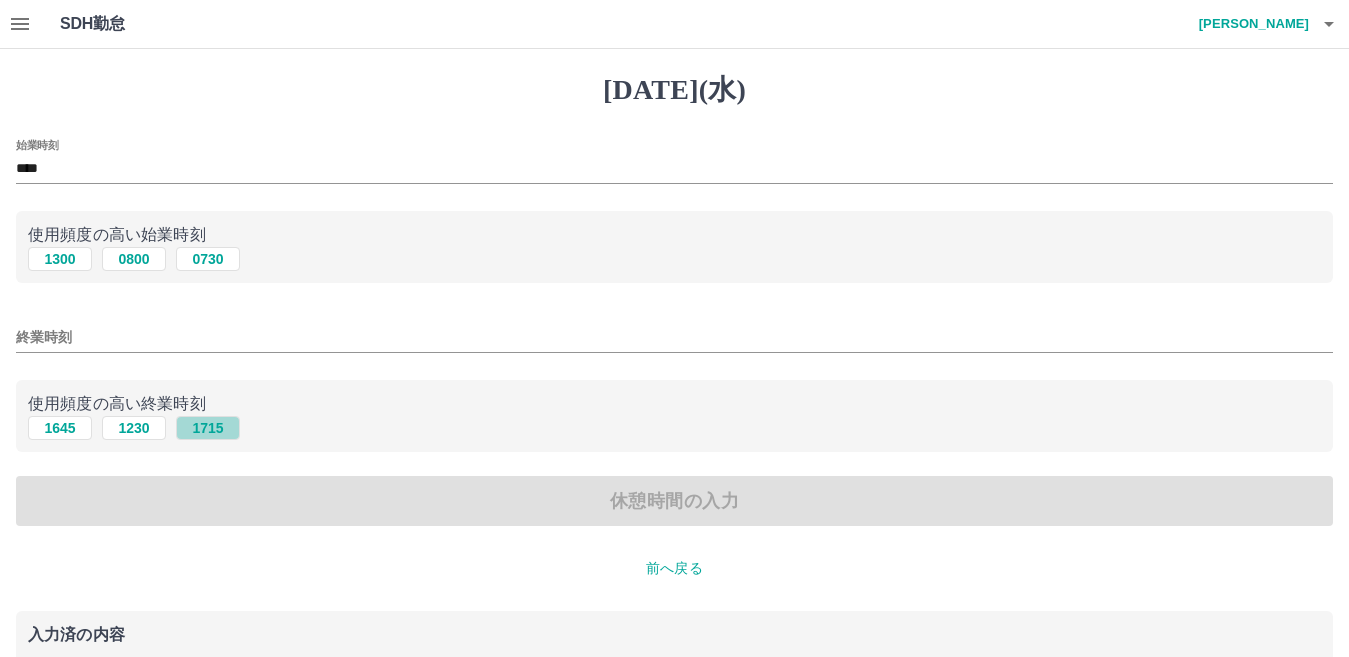 click on "1715" at bounding box center (208, 428) 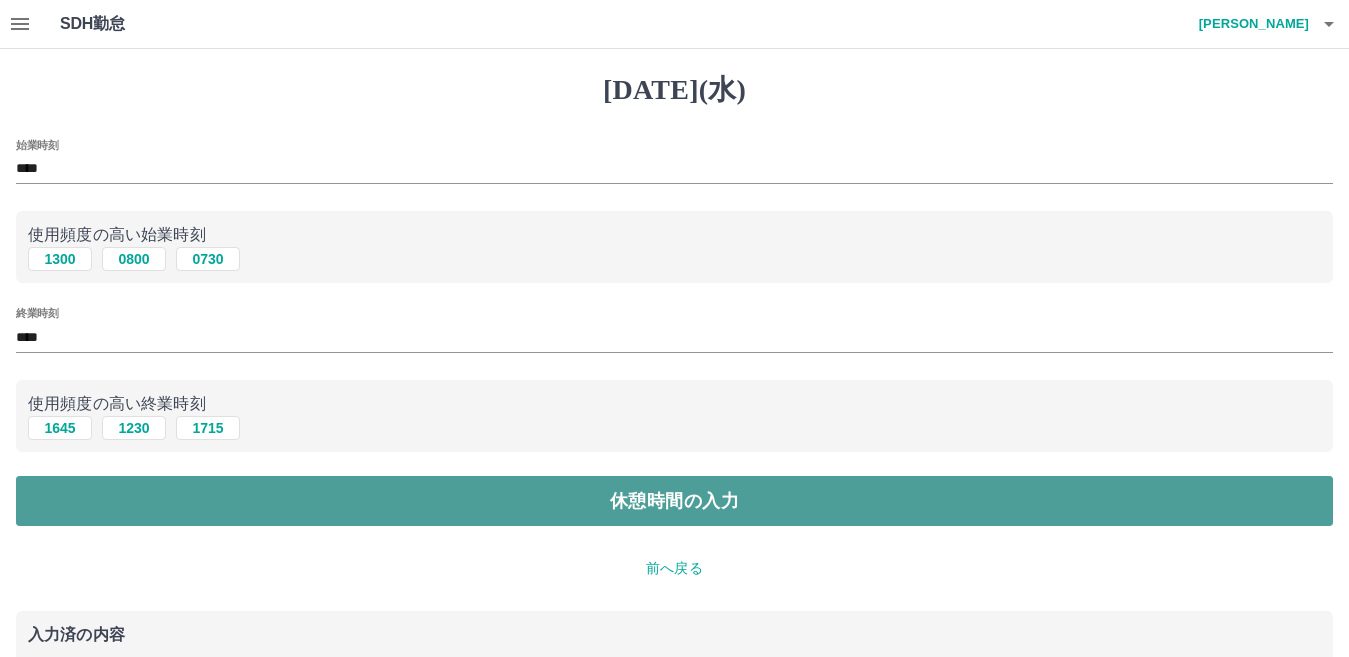 click on "休憩時間の入力" at bounding box center (674, 501) 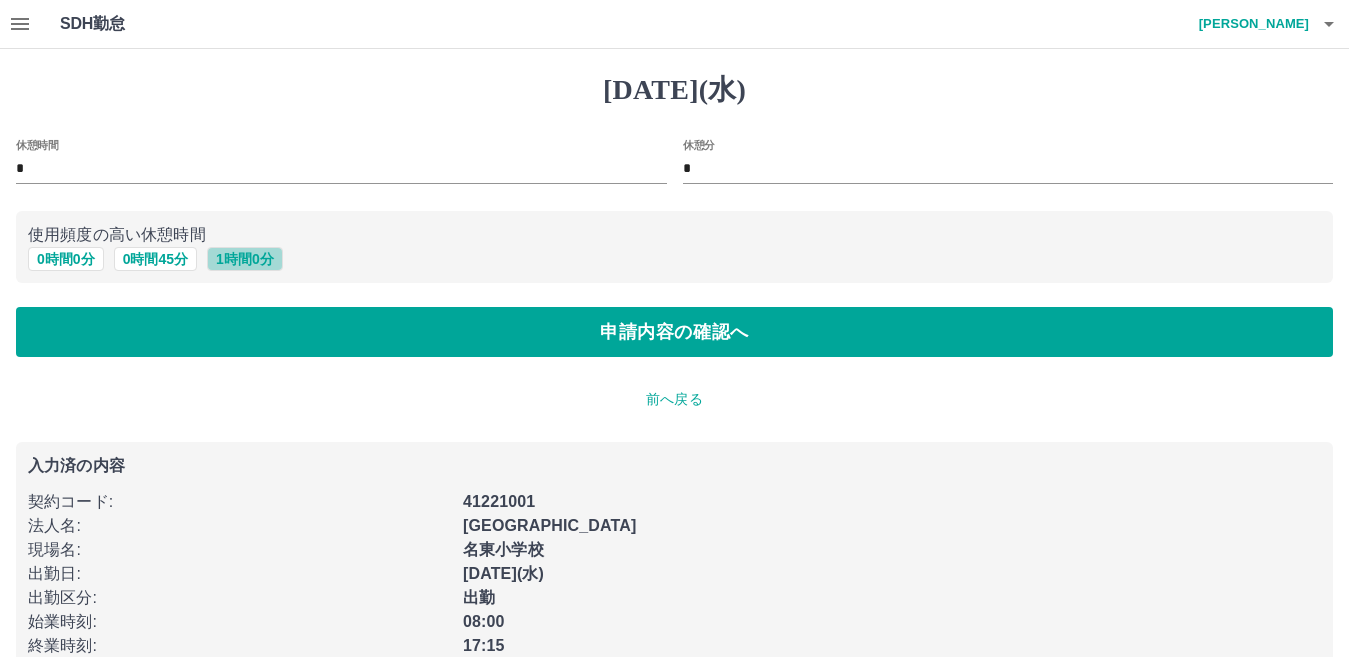 click on "1 時間 0 分" at bounding box center [245, 259] 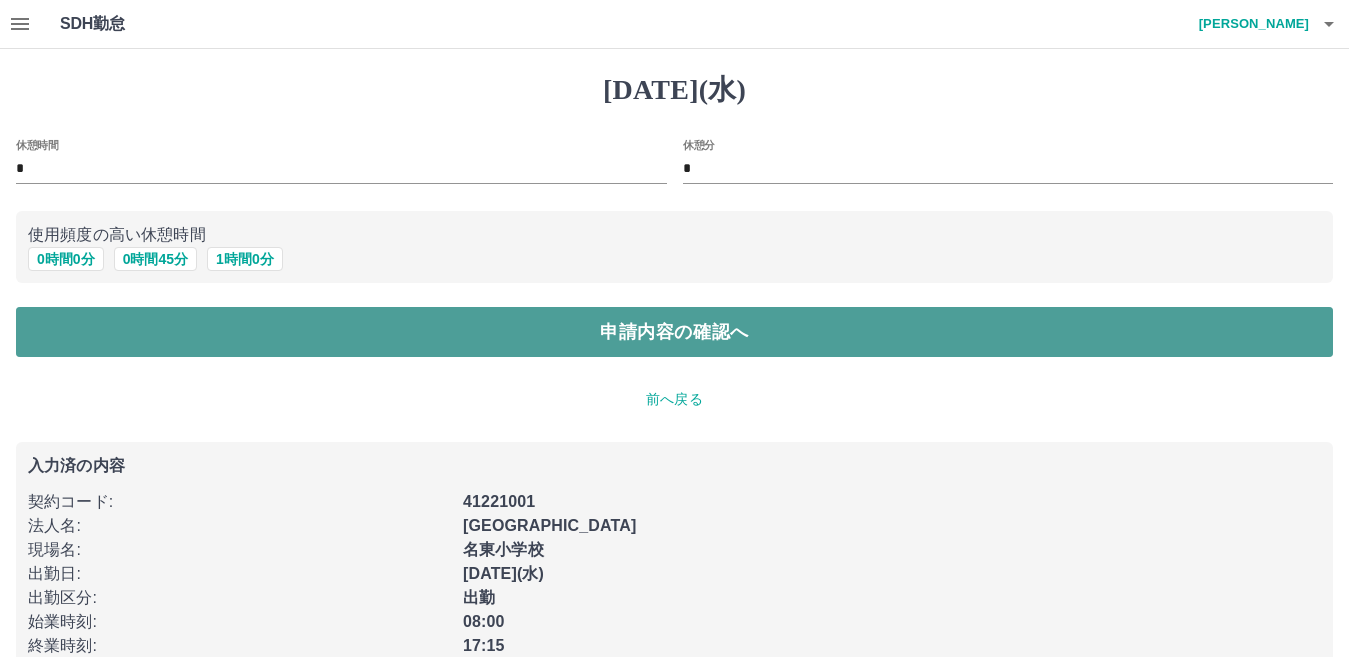 click on "申請内容の確認へ" at bounding box center (674, 332) 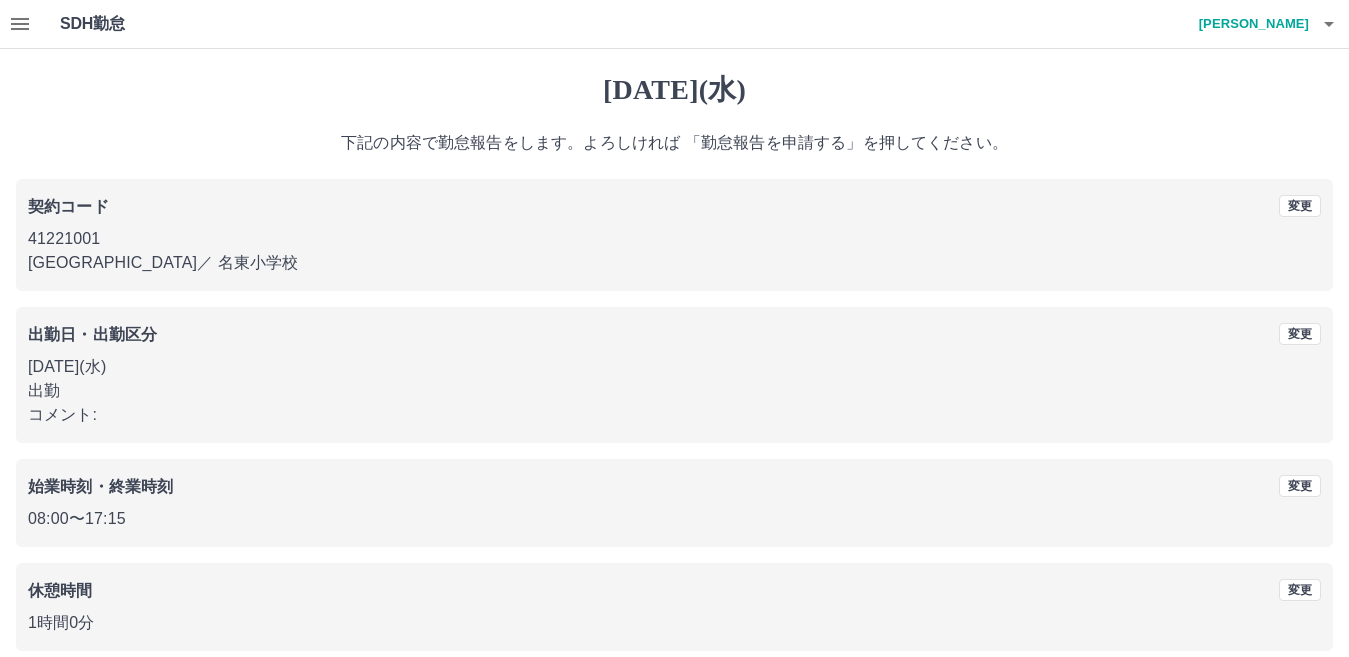 scroll, scrollTop: 92, scrollLeft: 0, axis: vertical 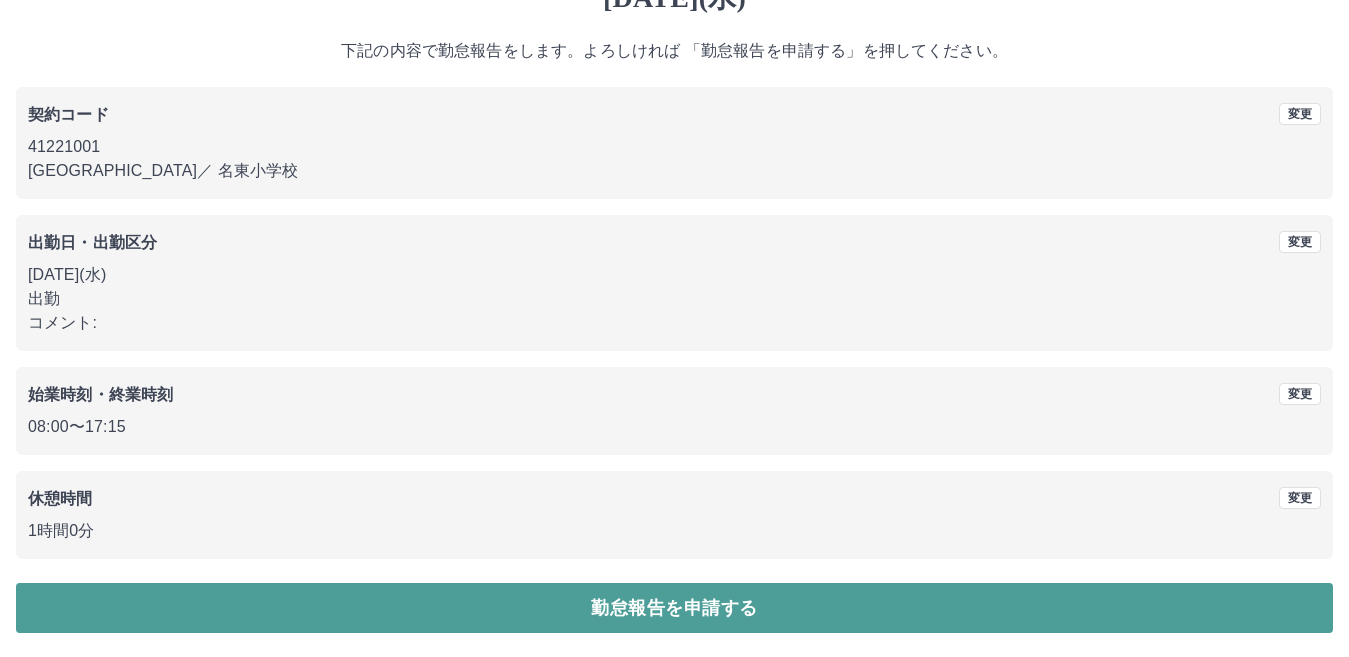 click on "勤怠報告を申請する" at bounding box center (674, 608) 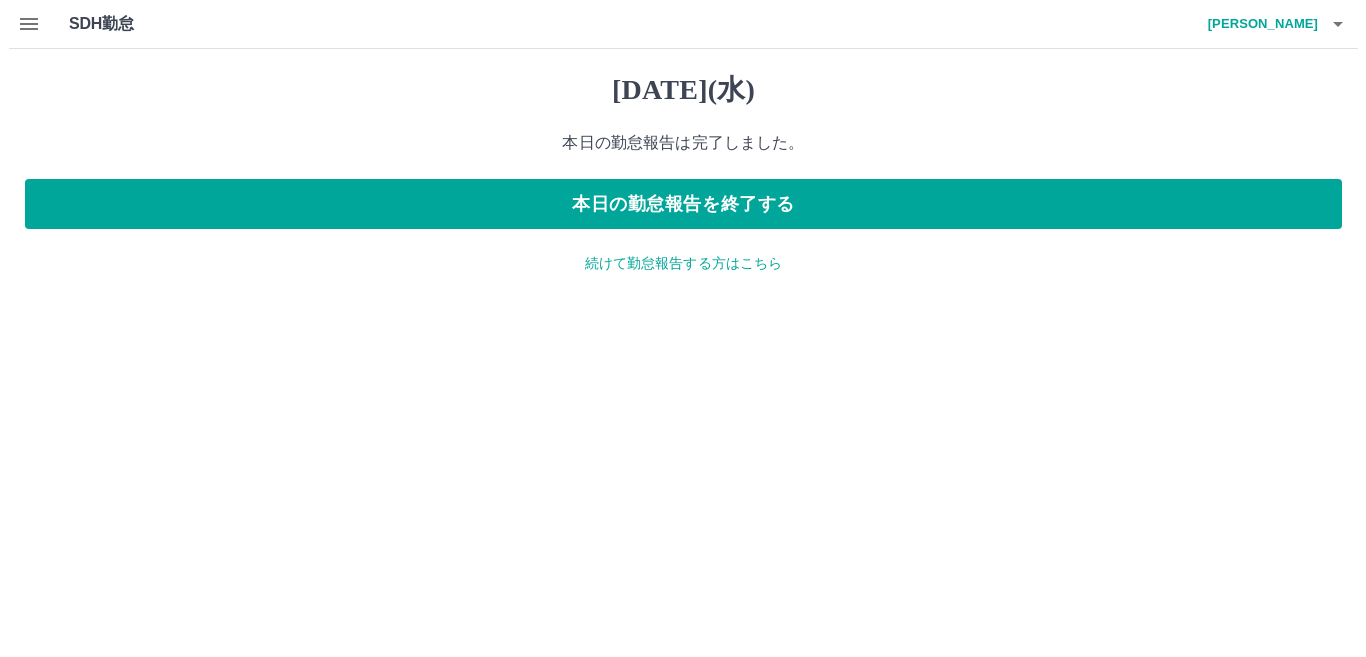 scroll, scrollTop: 0, scrollLeft: 0, axis: both 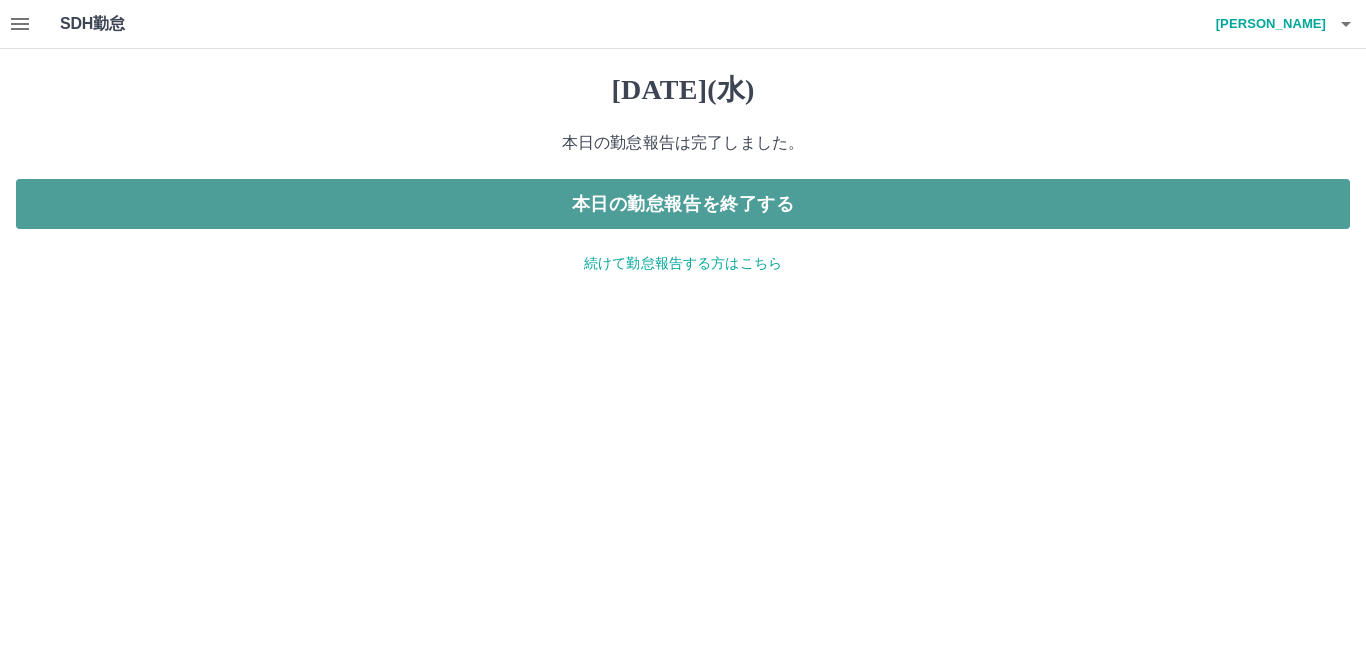 click on "本日の勤怠報告を終了する" at bounding box center [683, 204] 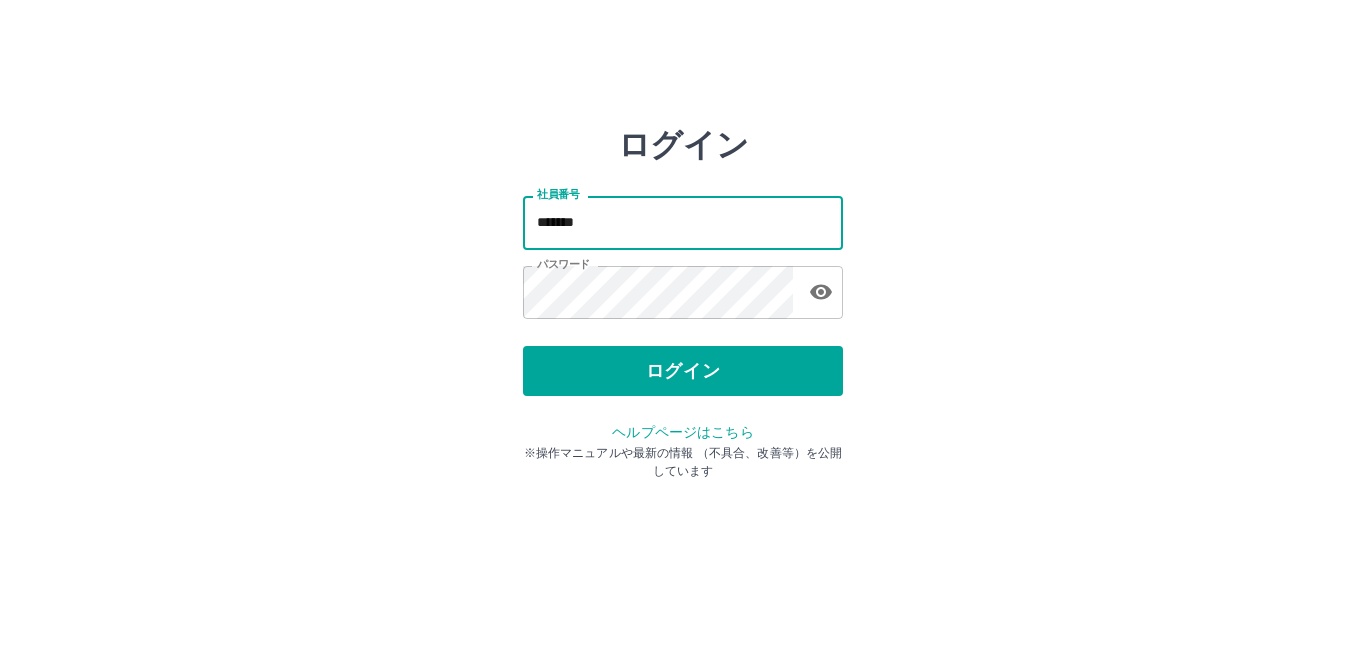 scroll, scrollTop: 0, scrollLeft: 0, axis: both 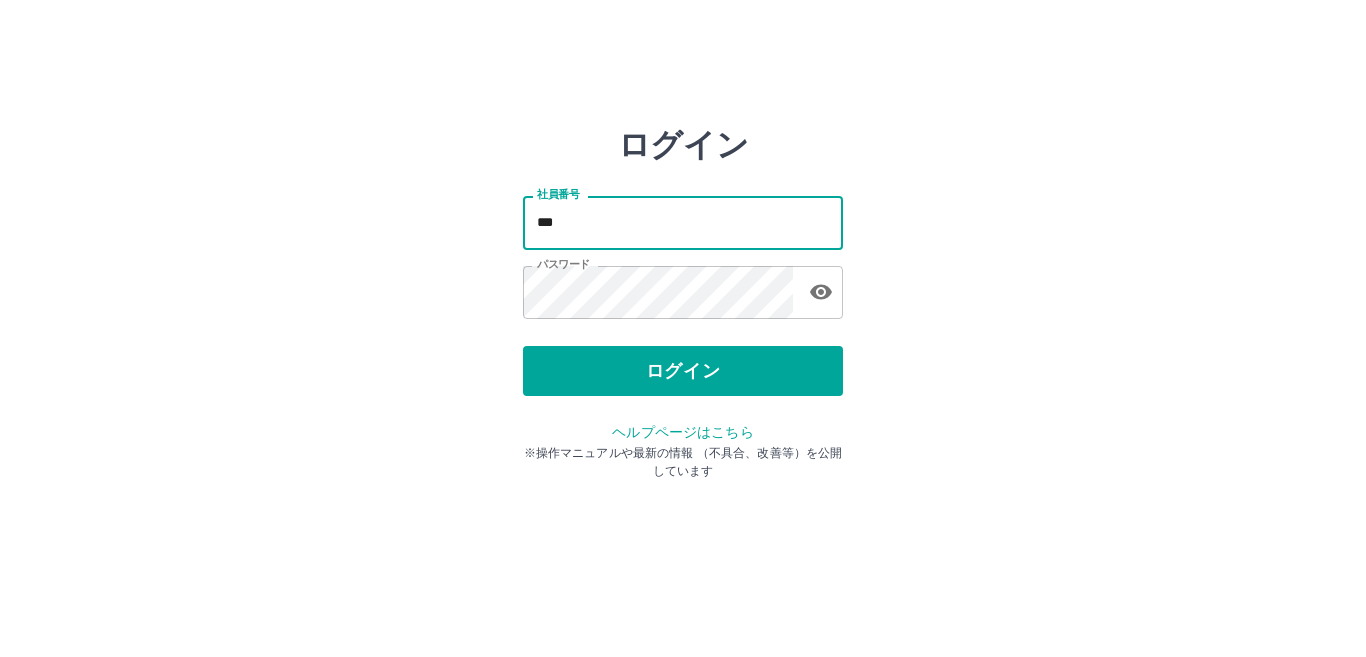 type on "*******" 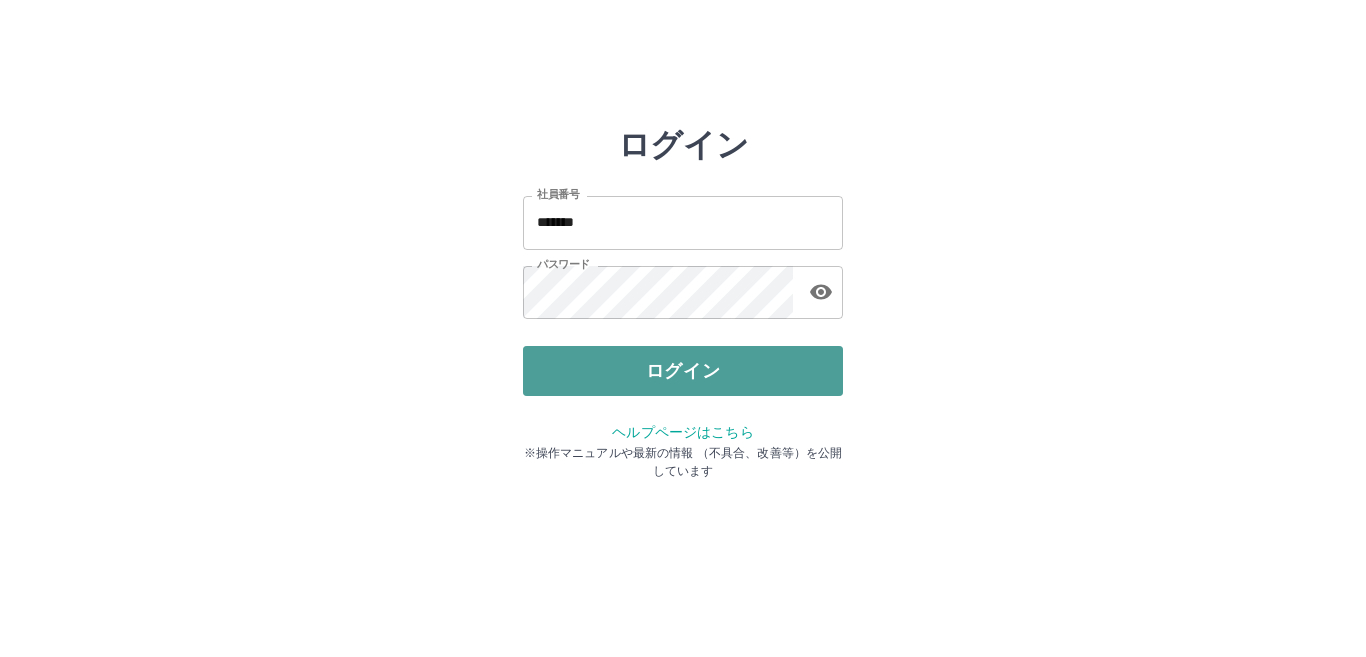 click on "ログイン" at bounding box center (683, 371) 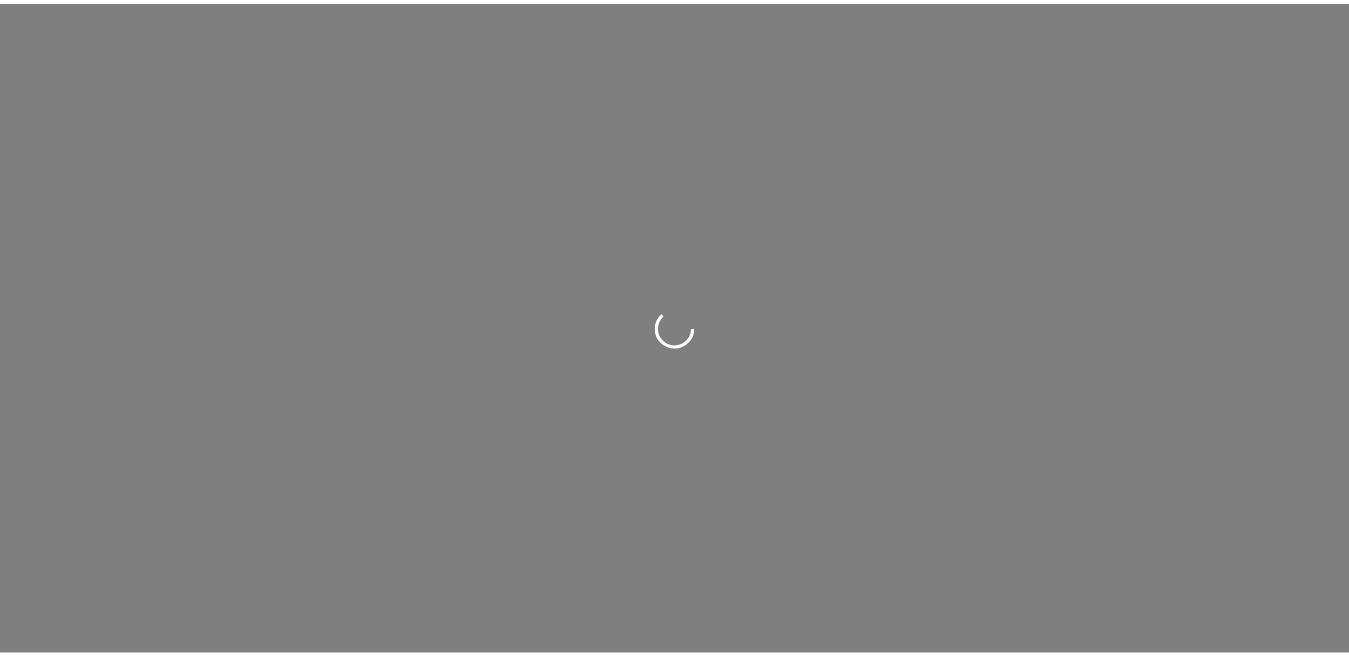 scroll, scrollTop: 0, scrollLeft: 0, axis: both 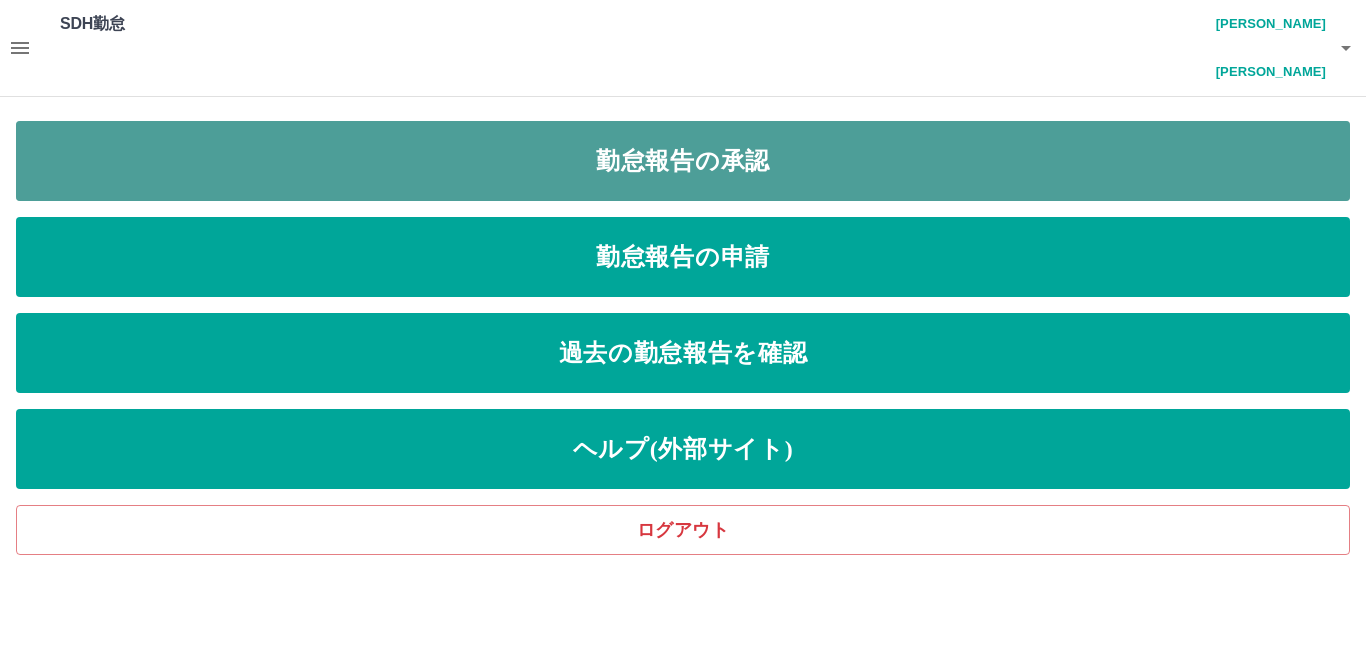 click on "勤怠報告の承認" at bounding box center [683, 161] 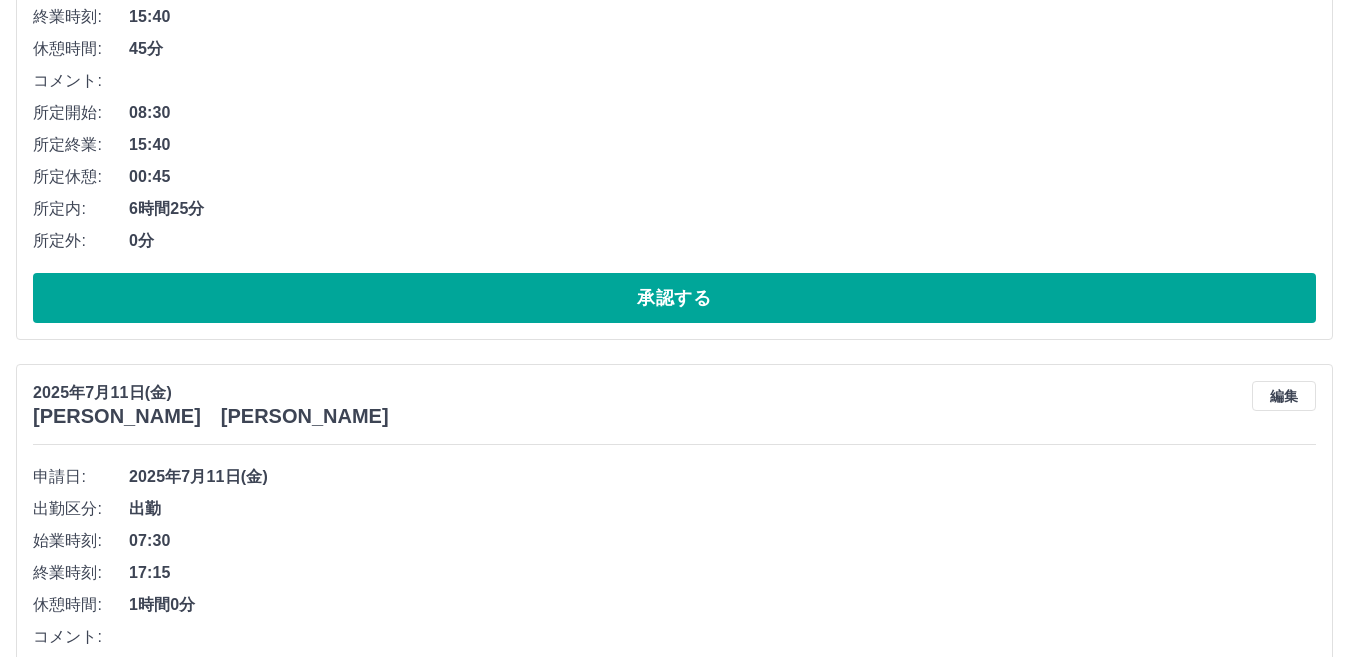 scroll, scrollTop: 478, scrollLeft: 0, axis: vertical 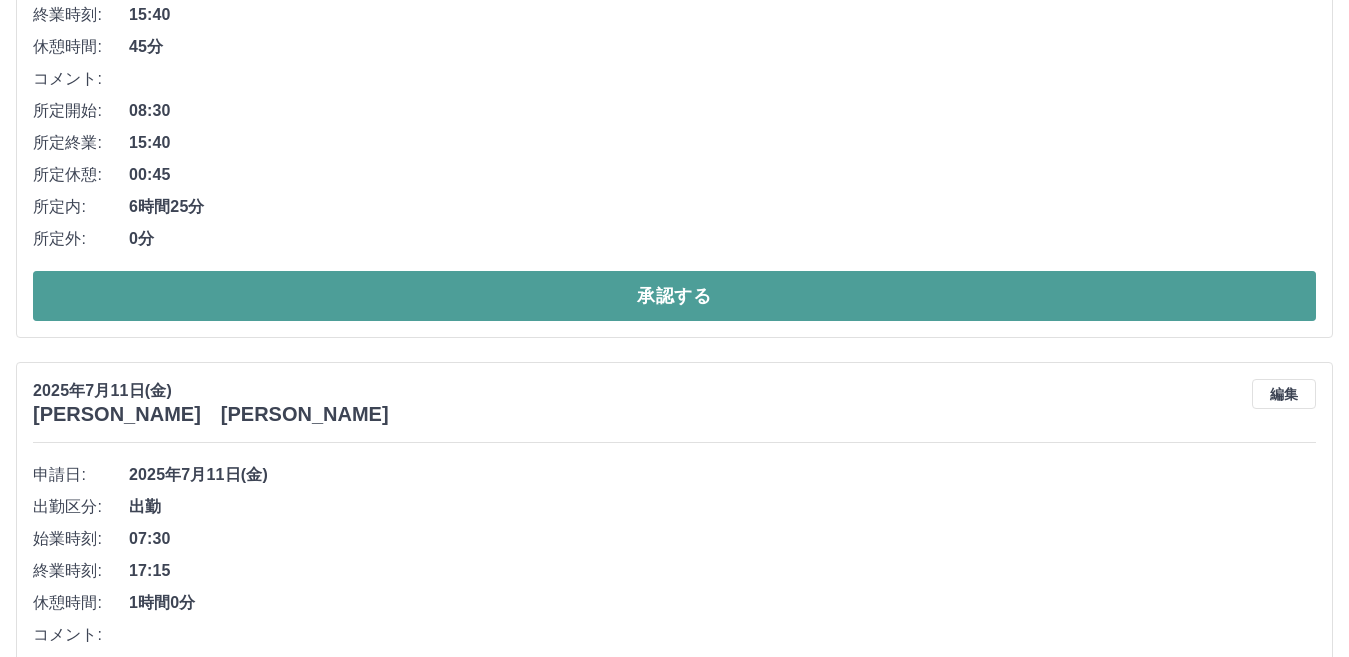 click on "承認する" at bounding box center (674, 296) 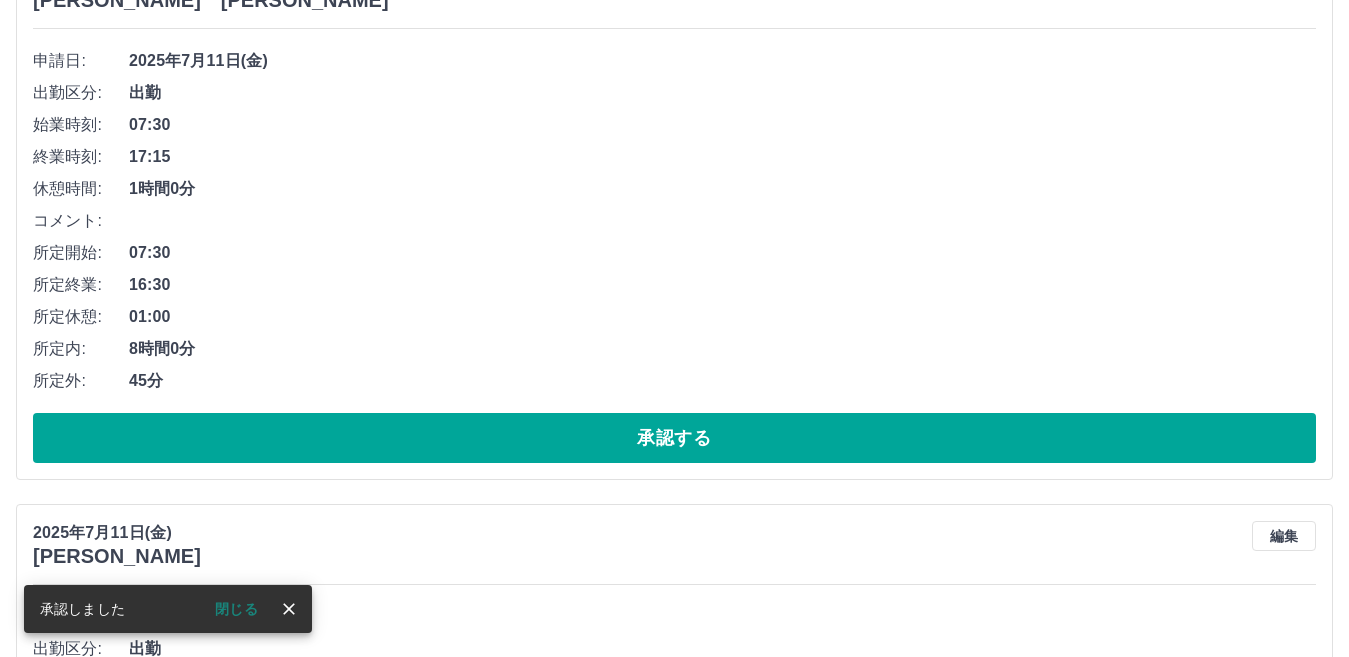 scroll, scrollTop: 337, scrollLeft: 0, axis: vertical 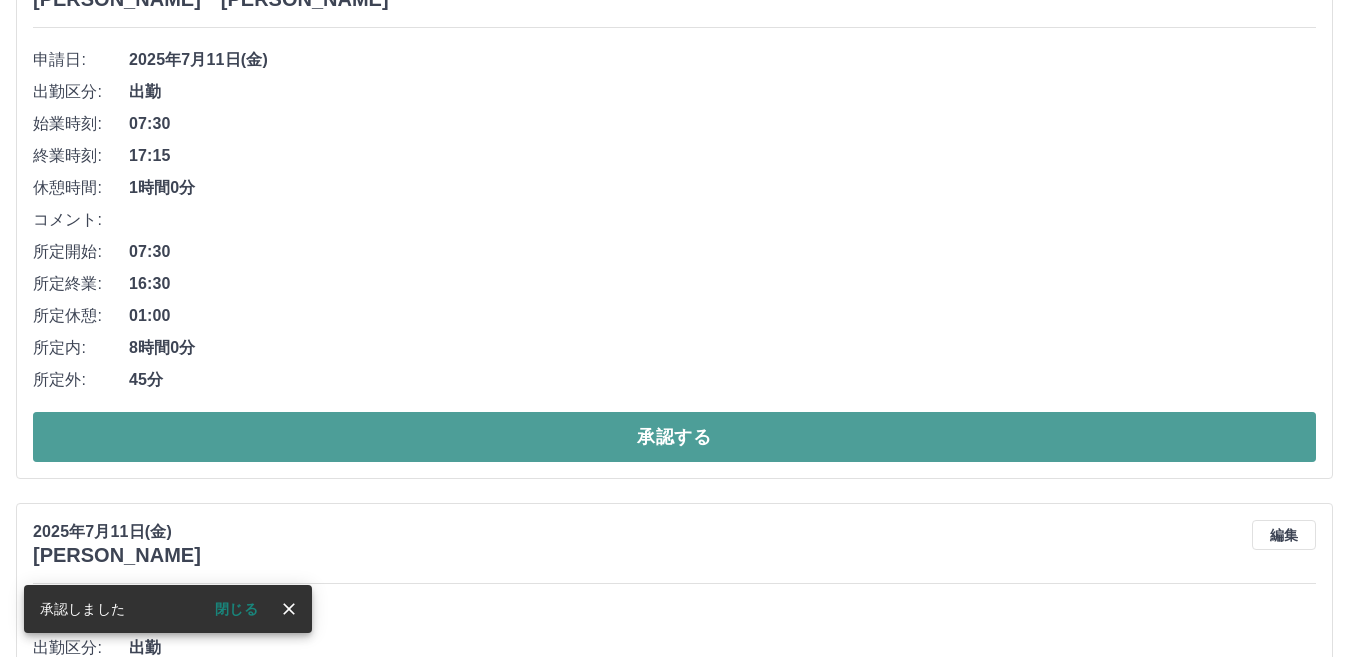 click on "承認する" at bounding box center (674, 437) 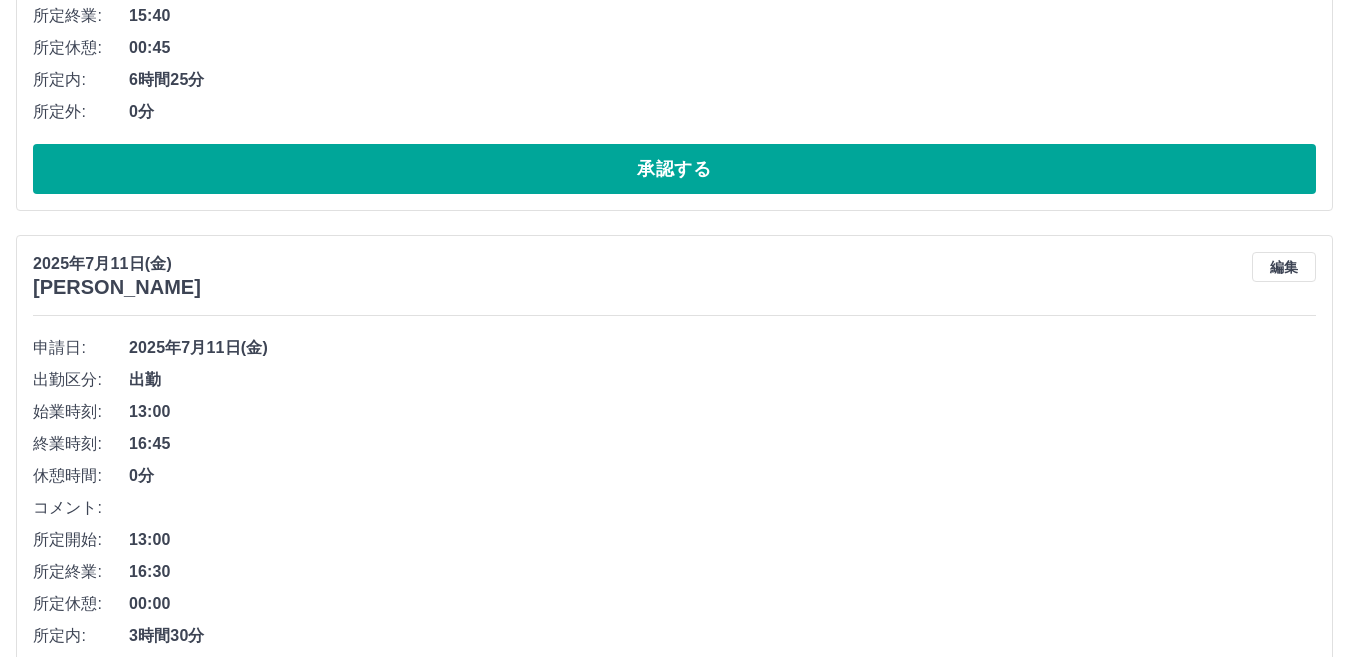 scroll, scrollTop: 613, scrollLeft: 0, axis: vertical 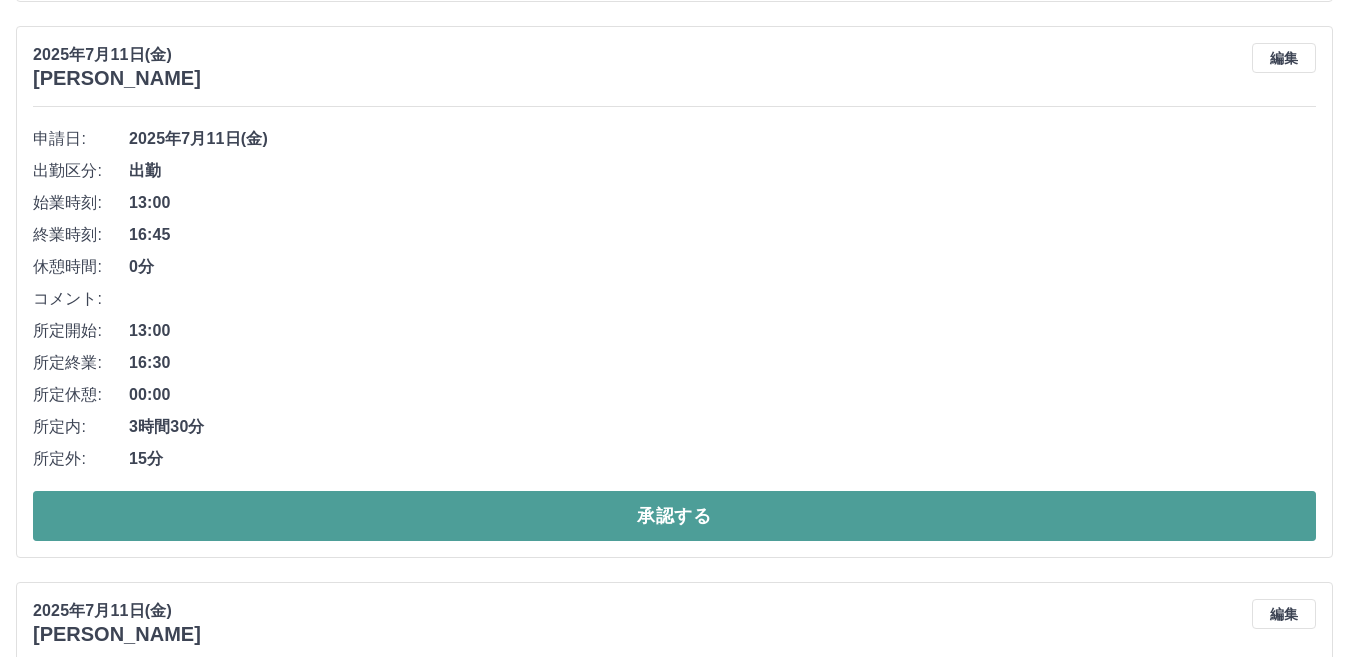 drag, startPoint x: 696, startPoint y: 379, endPoint x: 574, endPoint y: 477, distance: 156.48642 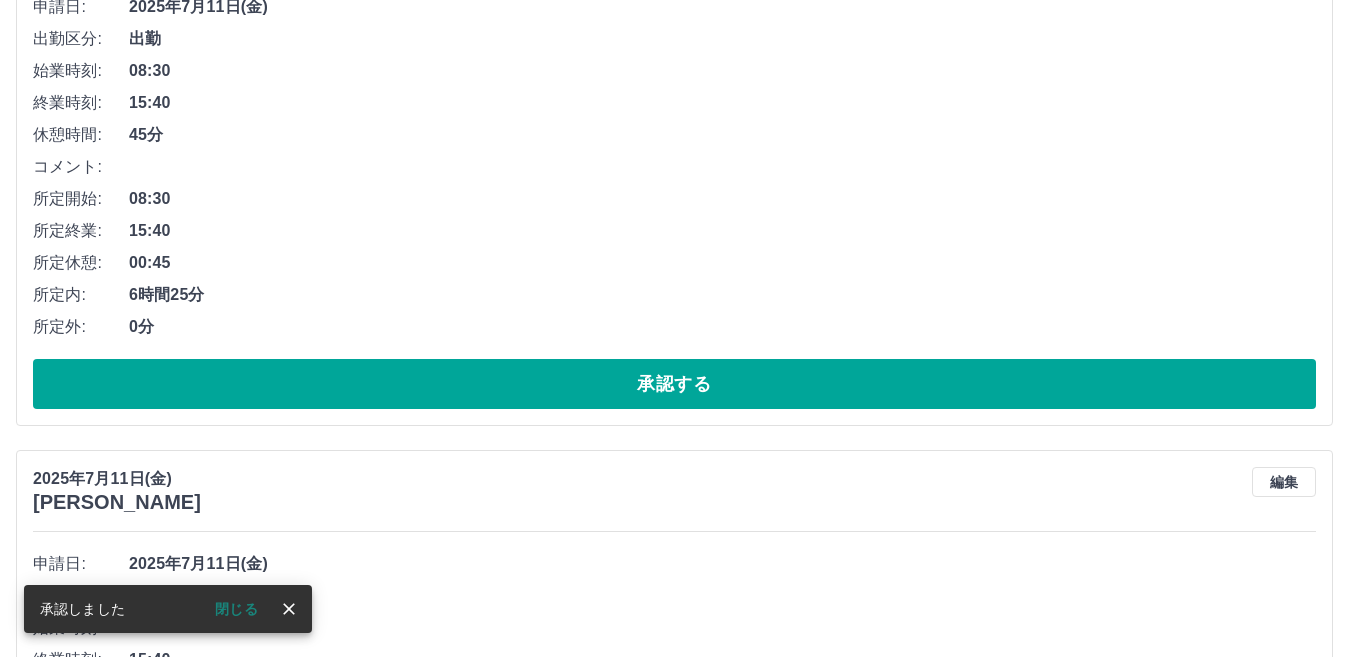 scroll, scrollTop: 947, scrollLeft: 0, axis: vertical 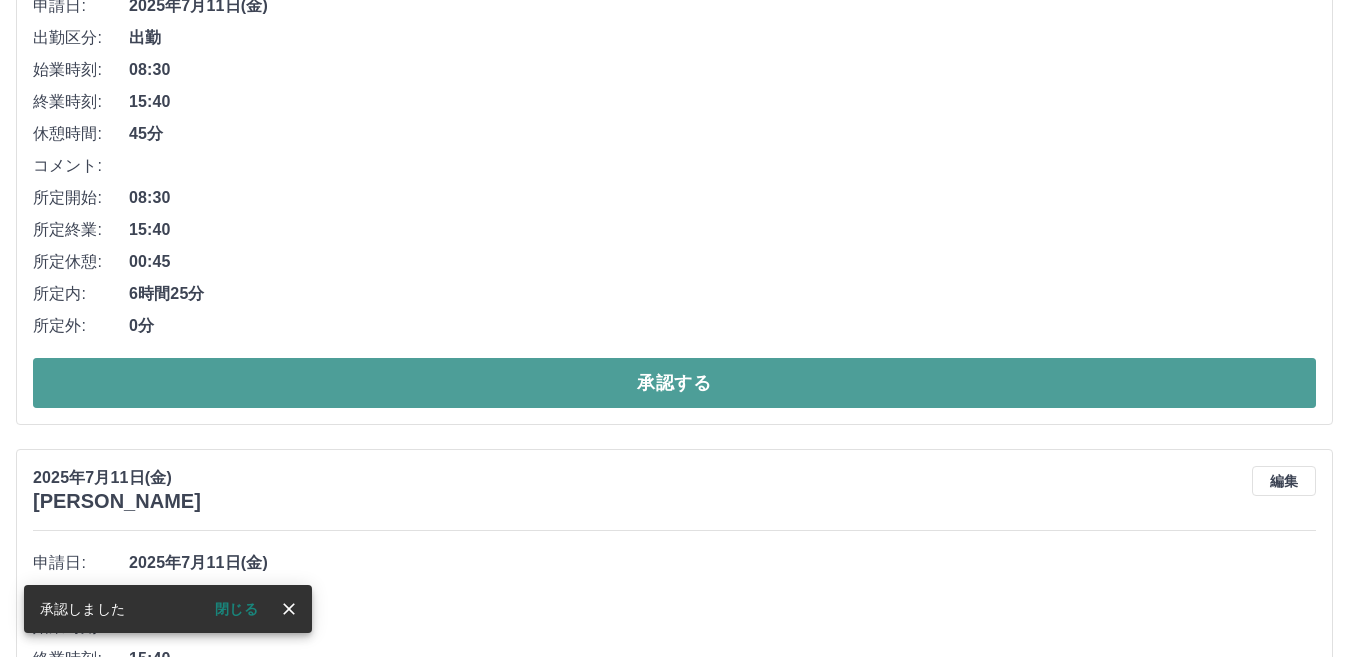 drag, startPoint x: 574, startPoint y: 477, endPoint x: 415, endPoint y: 355, distance: 200.41208 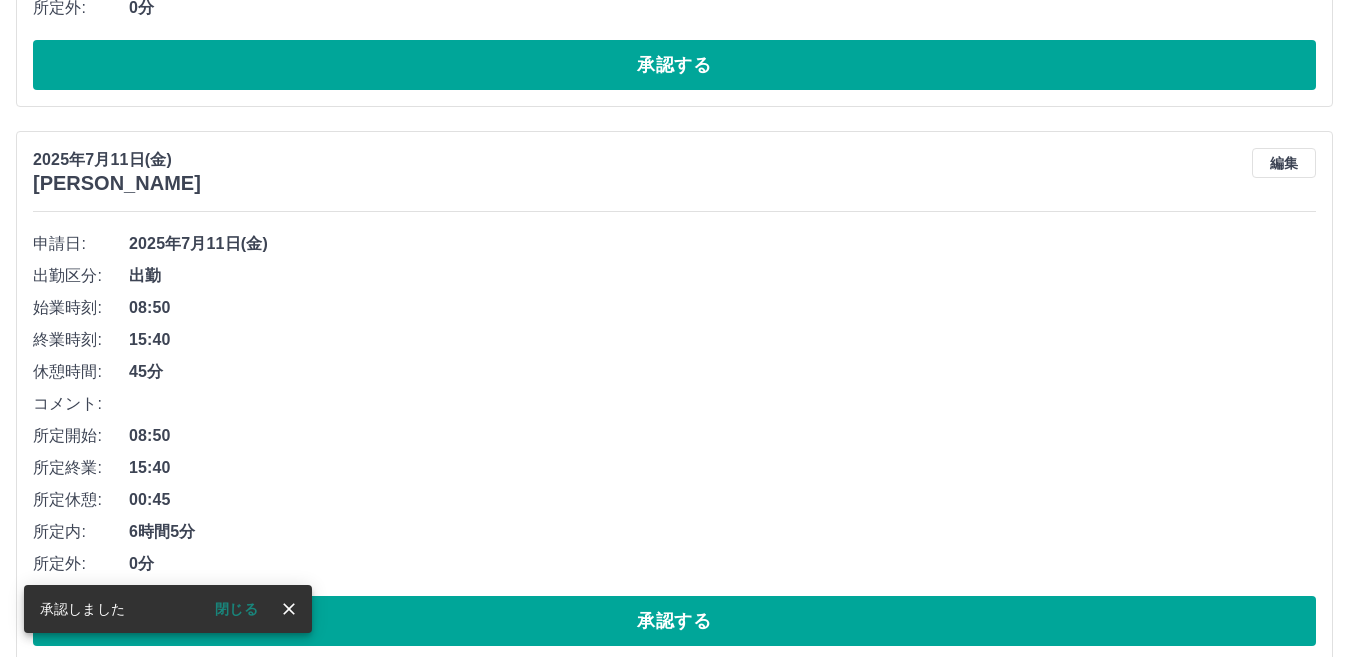 scroll, scrollTop: 798, scrollLeft: 0, axis: vertical 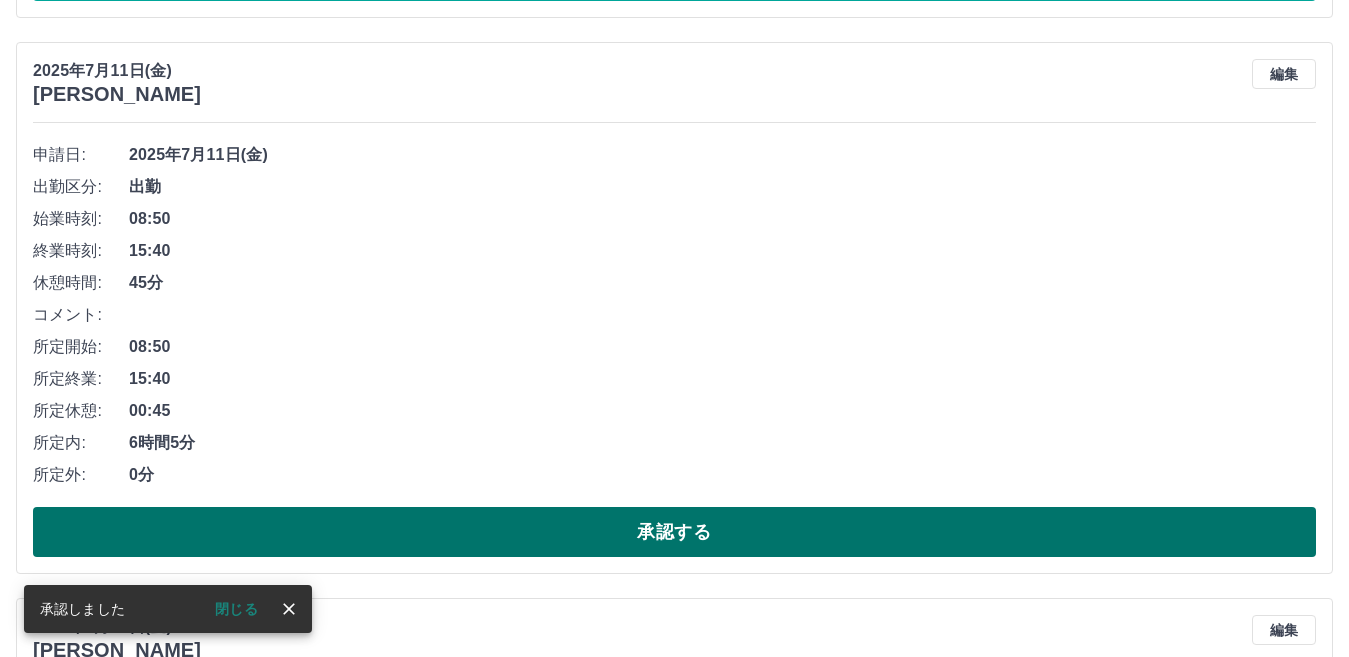 click on "承認する" at bounding box center [674, 532] 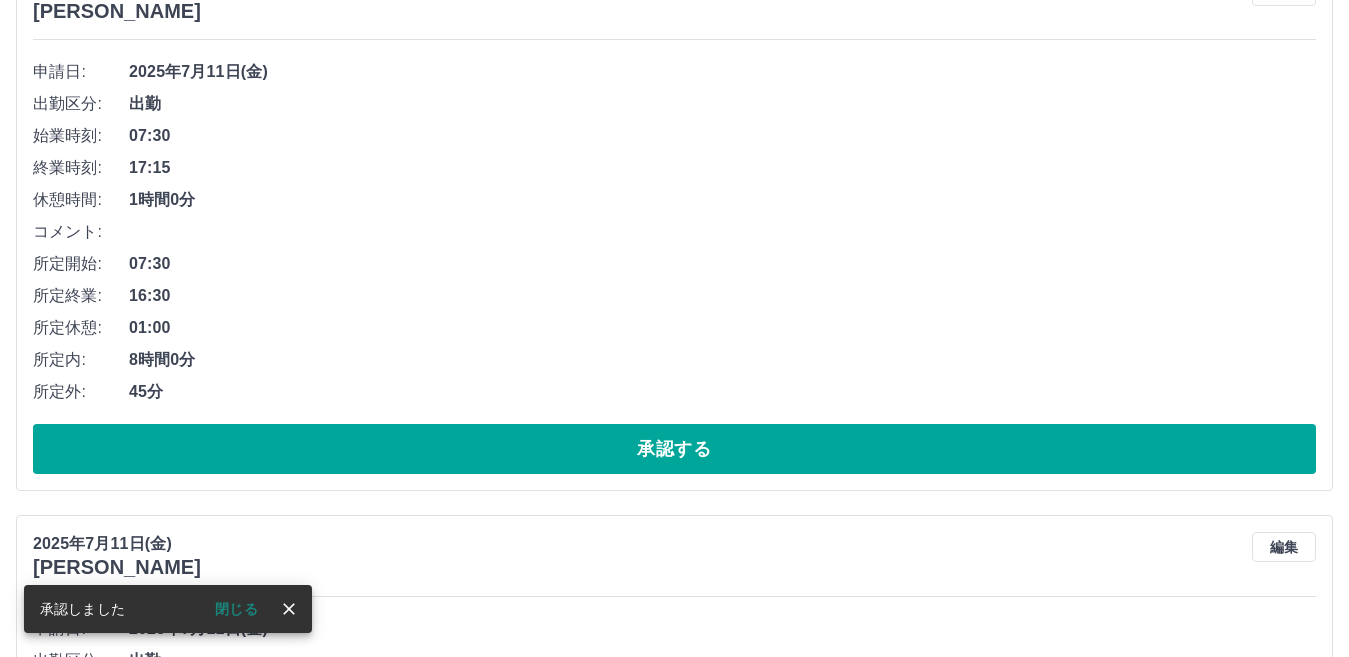 scroll, scrollTop: 888, scrollLeft: 0, axis: vertical 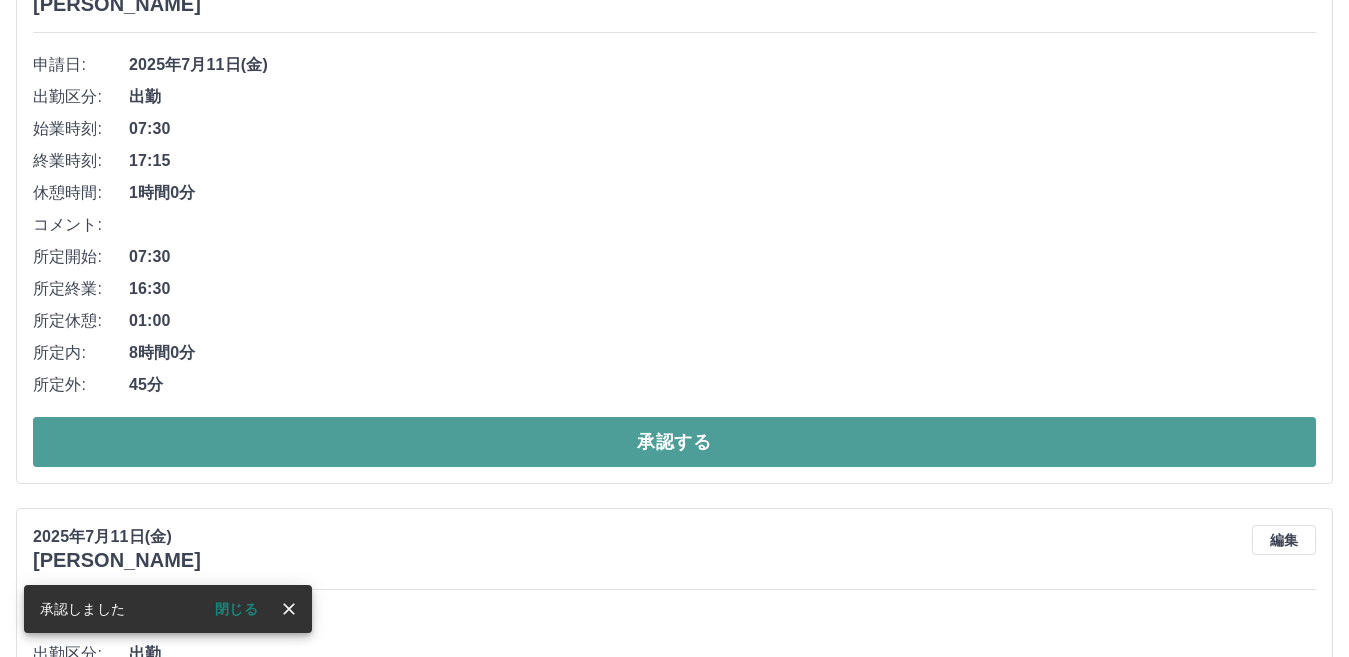 click on "承認する" at bounding box center (674, 442) 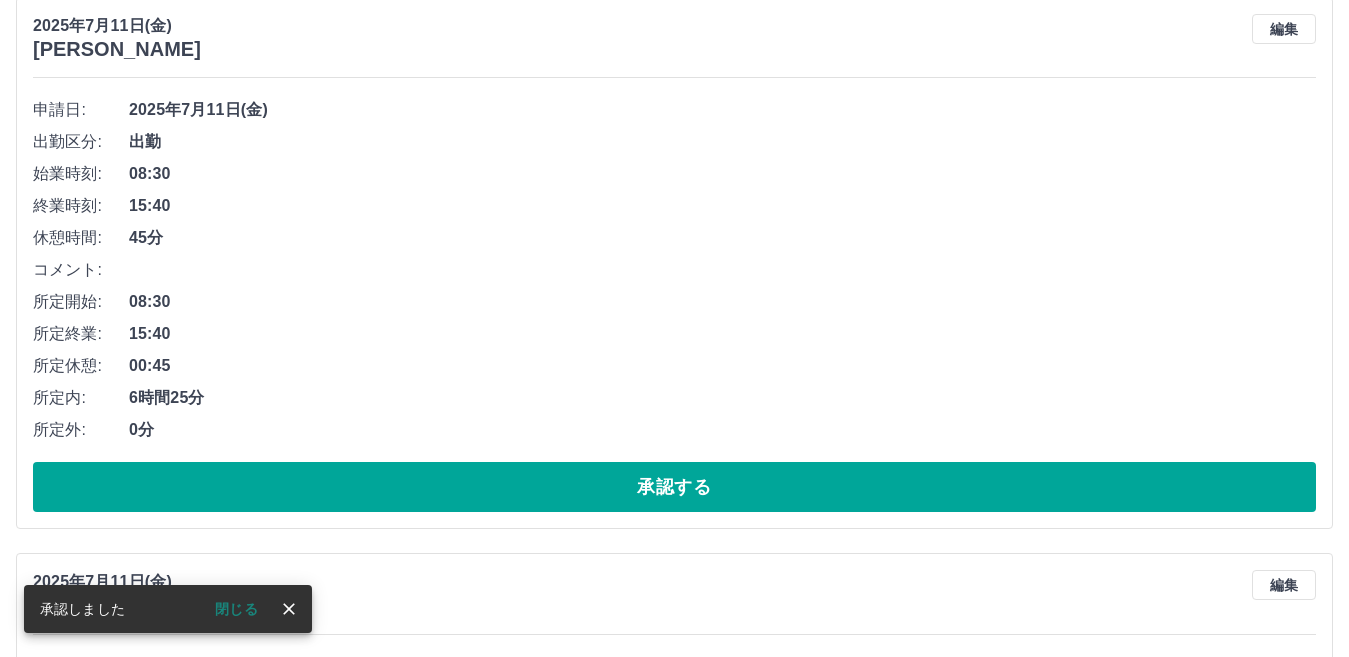 scroll, scrollTop: 845, scrollLeft: 0, axis: vertical 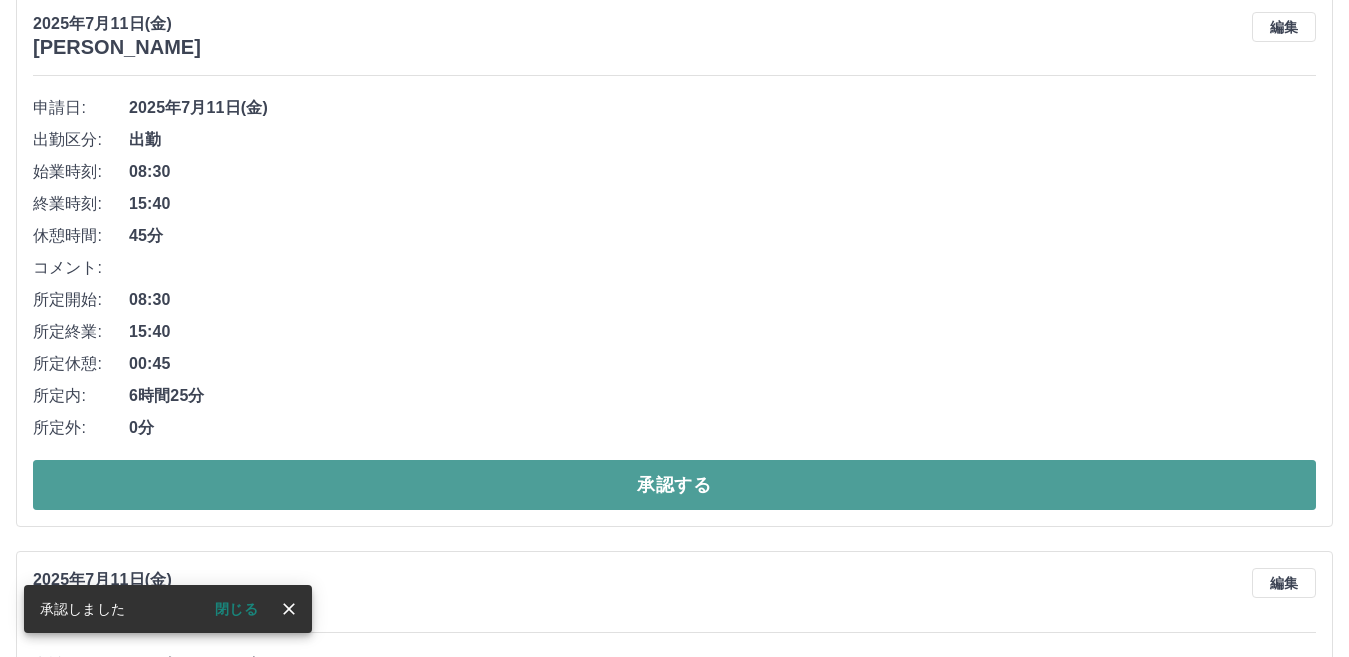 click on "承認する" at bounding box center (674, 485) 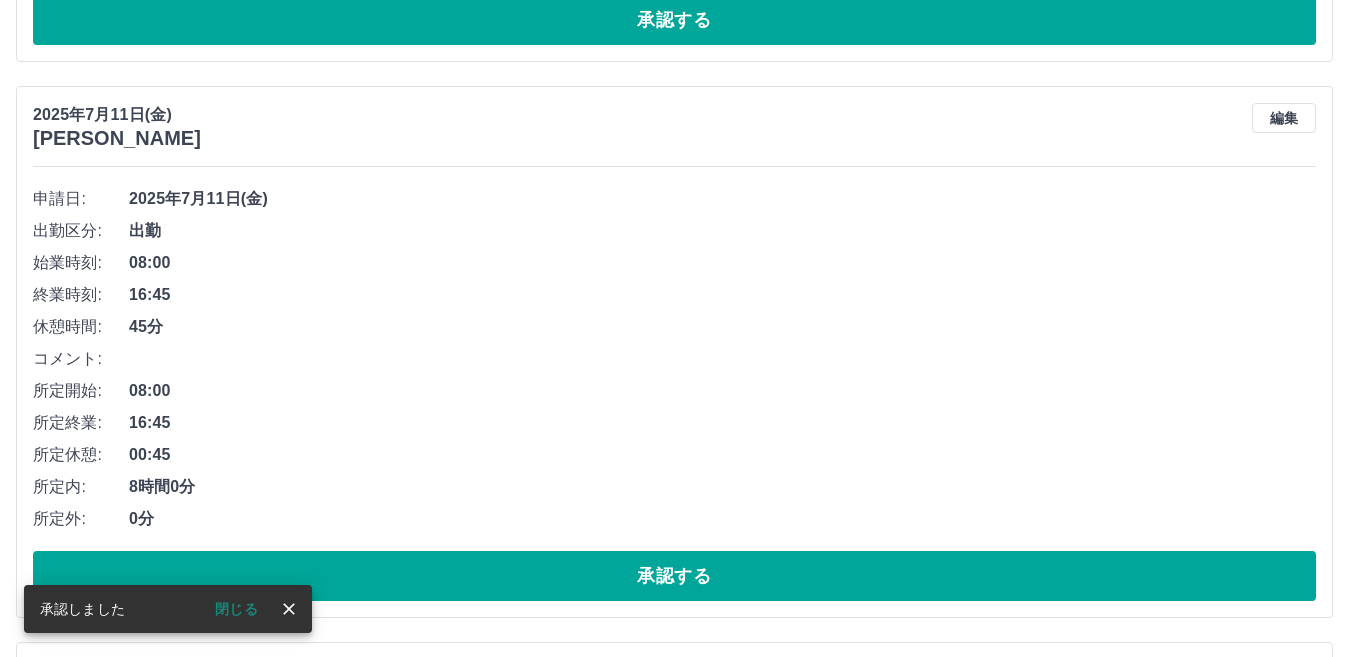 scroll, scrollTop: 760, scrollLeft: 0, axis: vertical 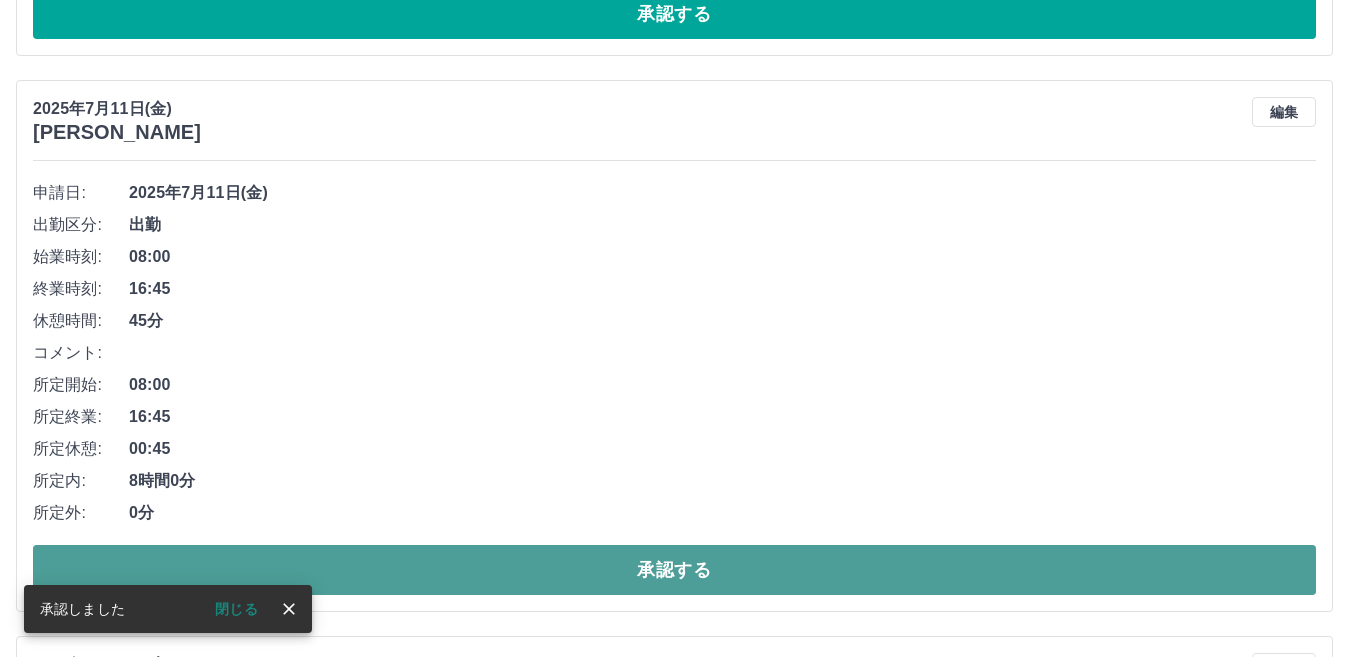 click on "承認する" at bounding box center [674, 570] 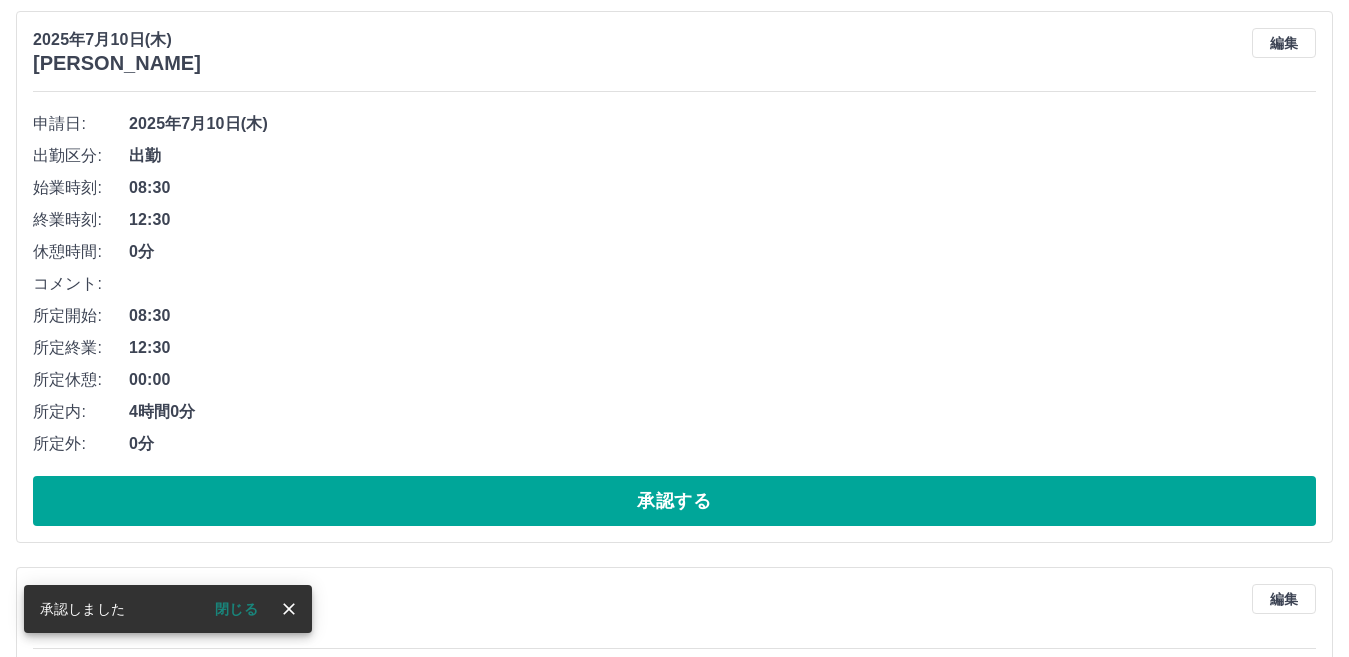 scroll, scrollTop: 830, scrollLeft: 0, axis: vertical 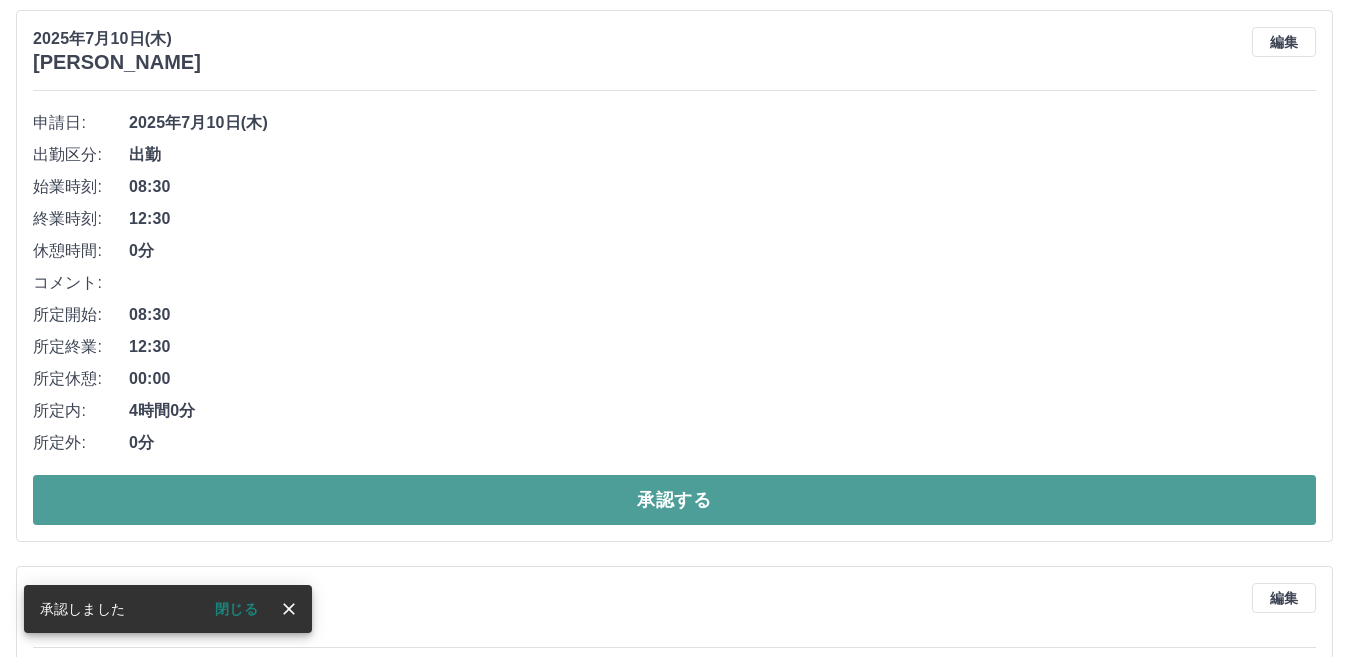 click on "承認する" at bounding box center [674, 500] 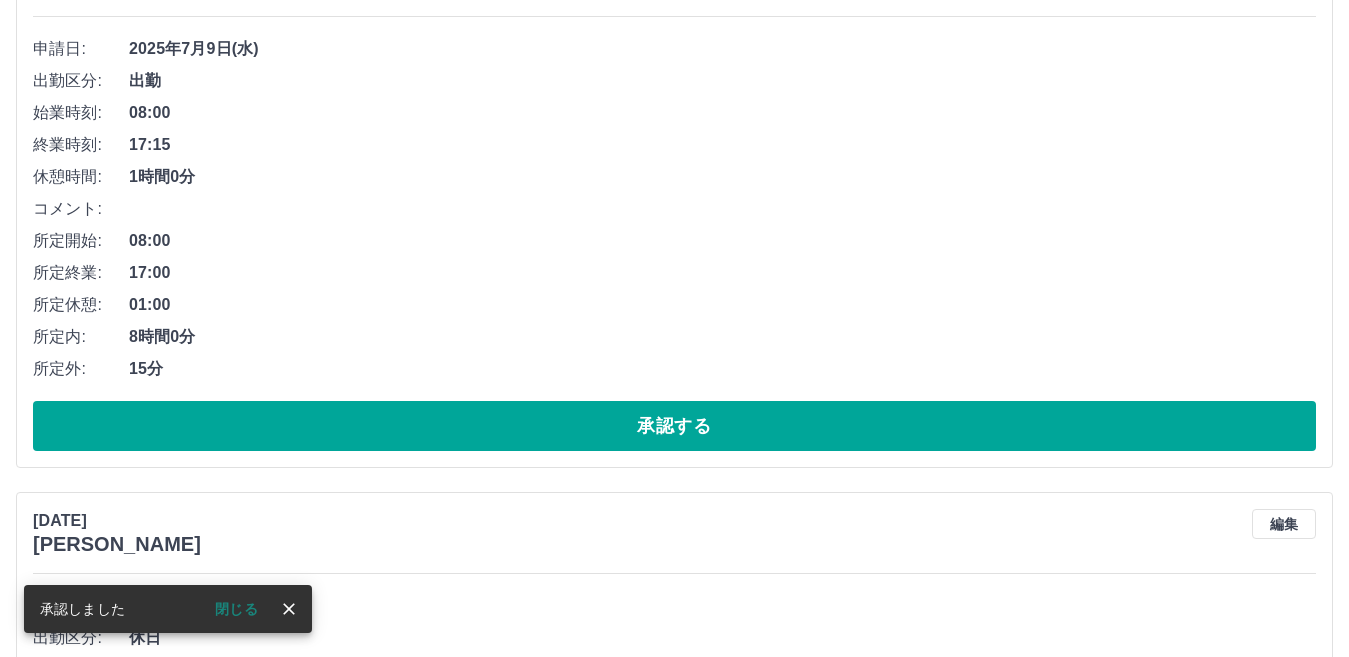 scroll, scrollTop: 917, scrollLeft: 0, axis: vertical 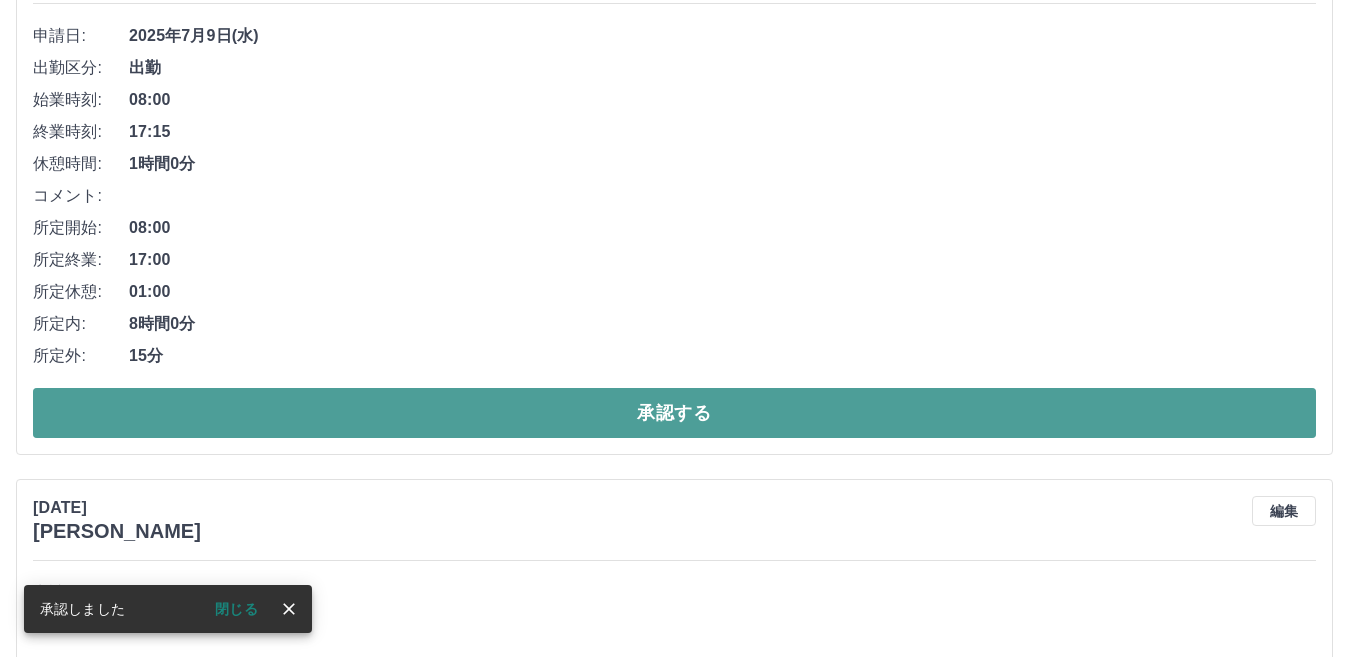 click on "承認する" at bounding box center [674, 413] 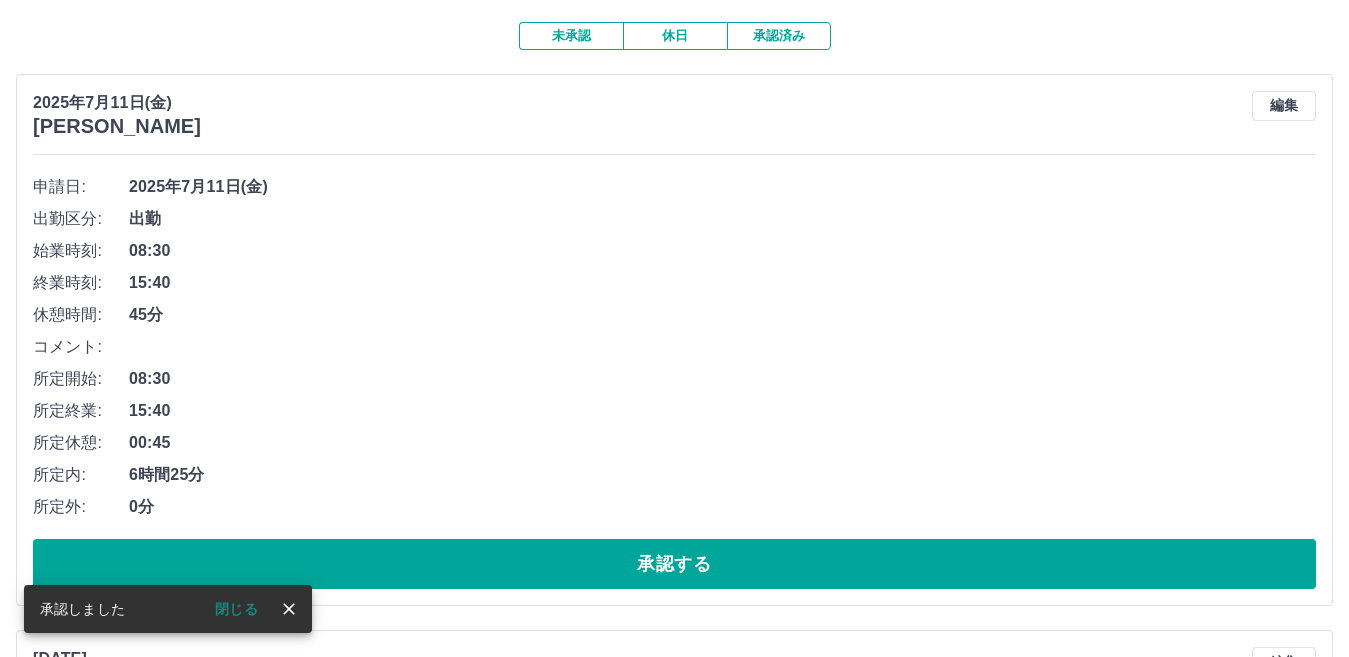 scroll, scrollTop: 405, scrollLeft: 0, axis: vertical 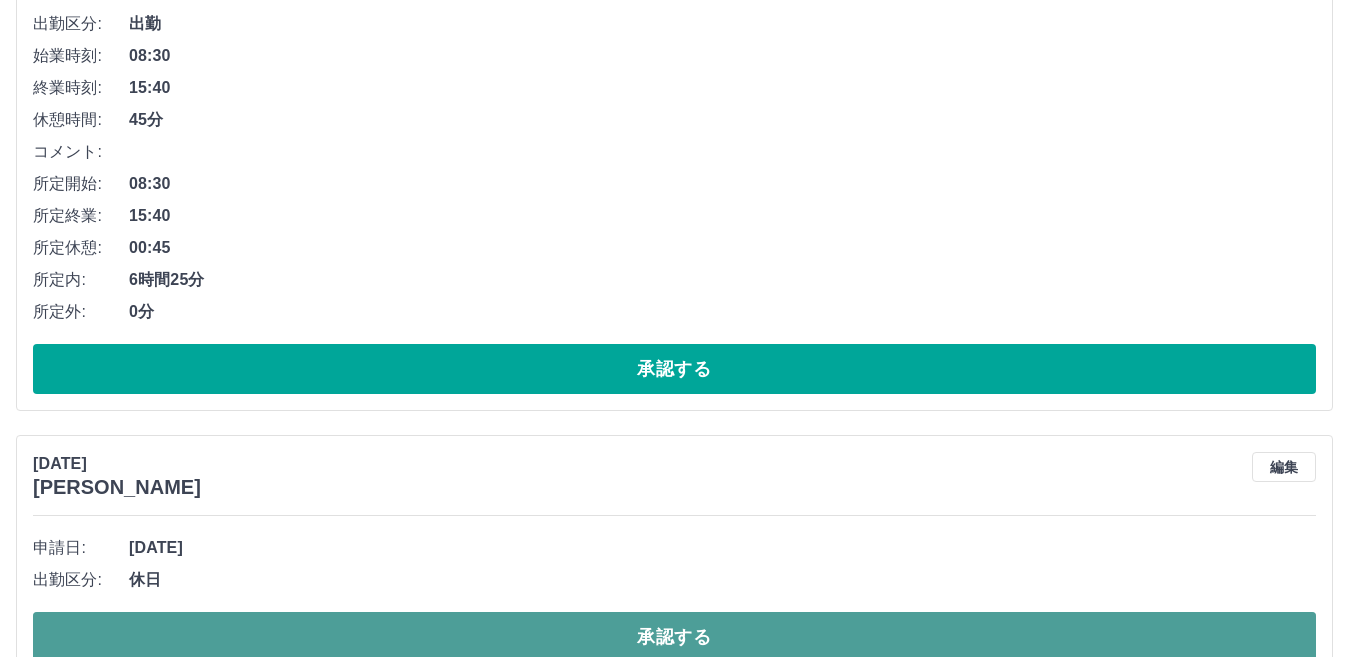 click on "承認する" at bounding box center [674, 637] 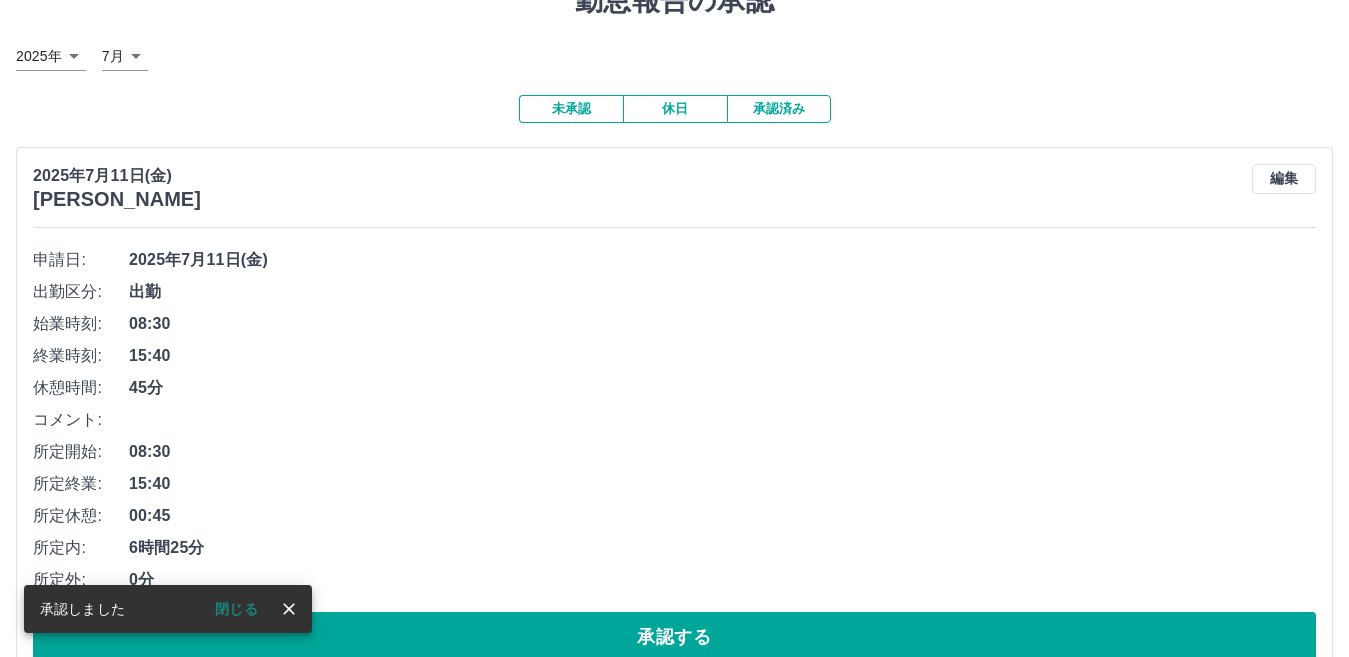 scroll, scrollTop: 0, scrollLeft: 0, axis: both 